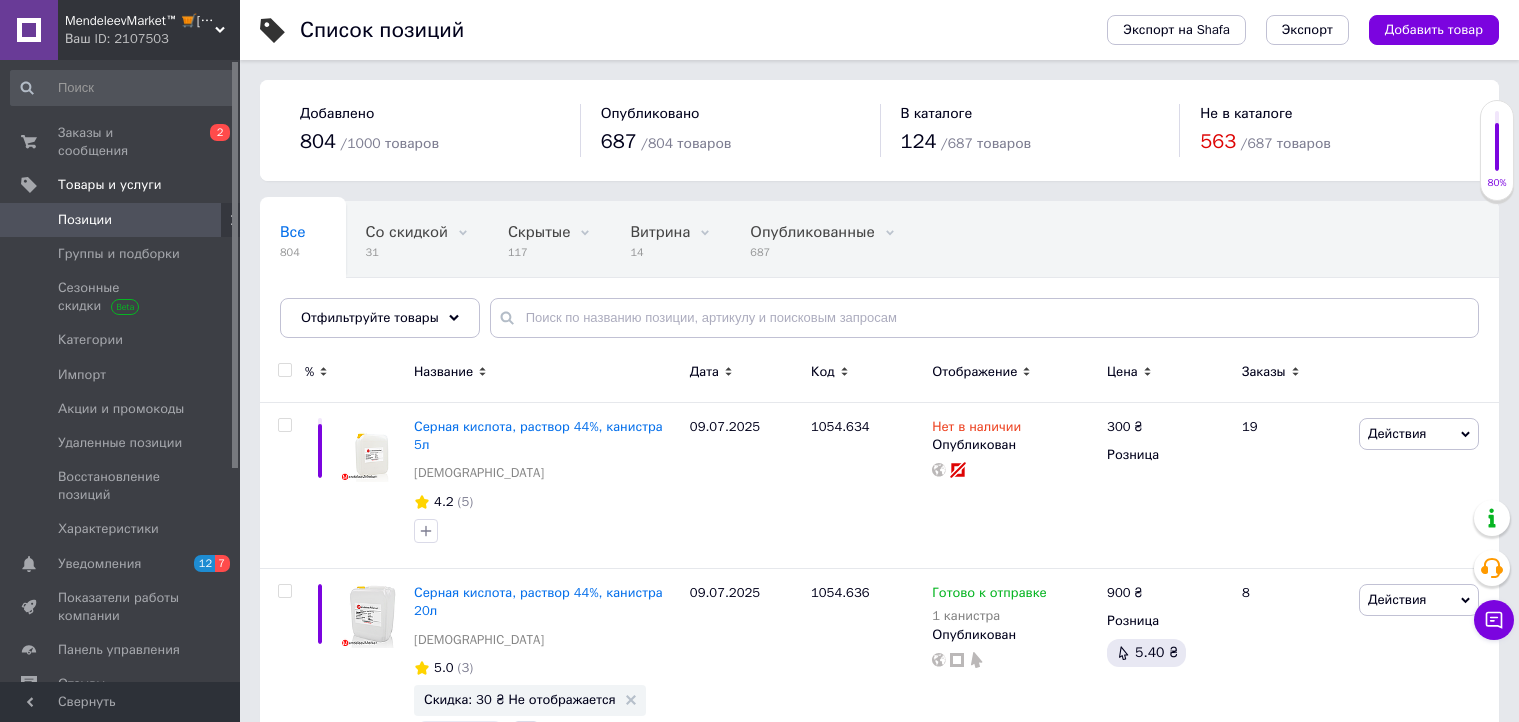 scroll, scrollTop: 0, scrollLeft: 0, axis: both 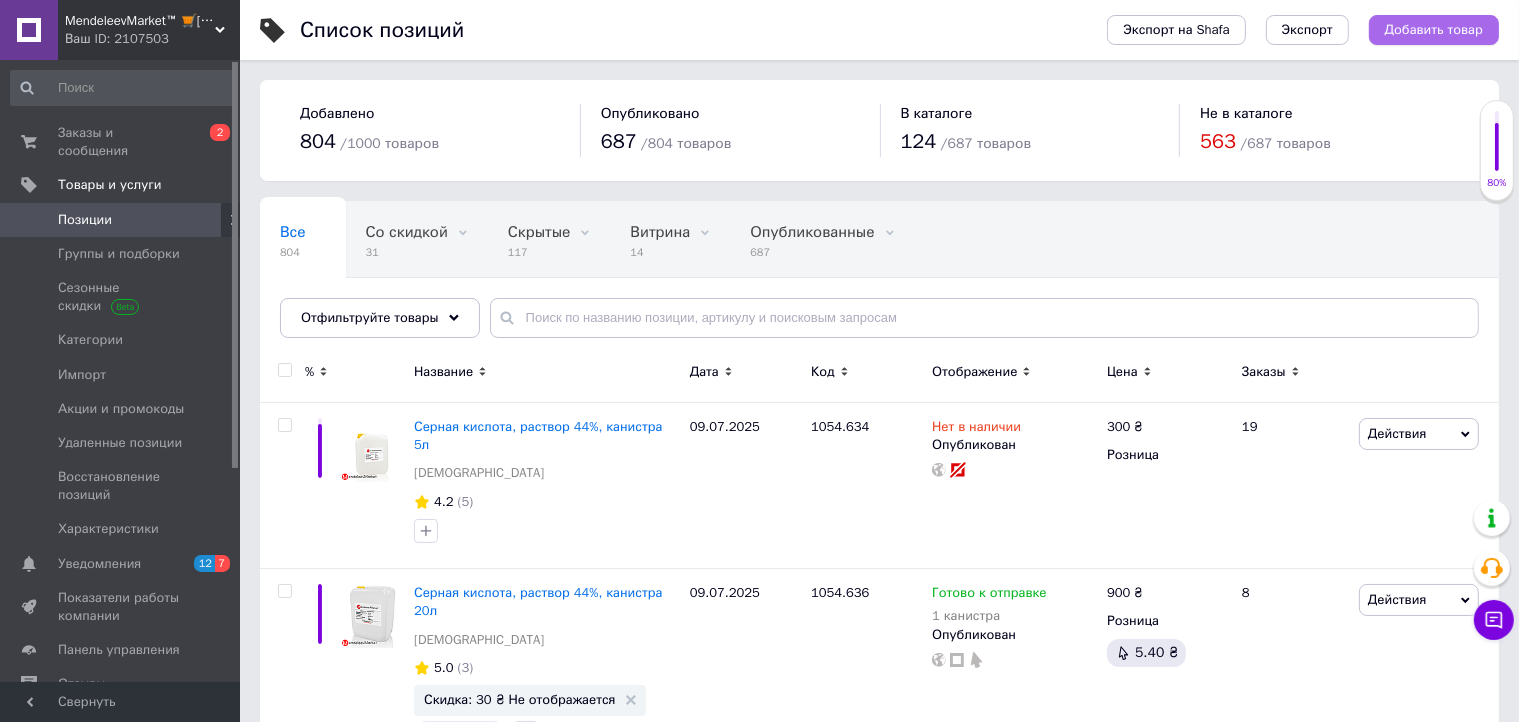 click on "Добавить товар" at bounding box center [1434, 30] 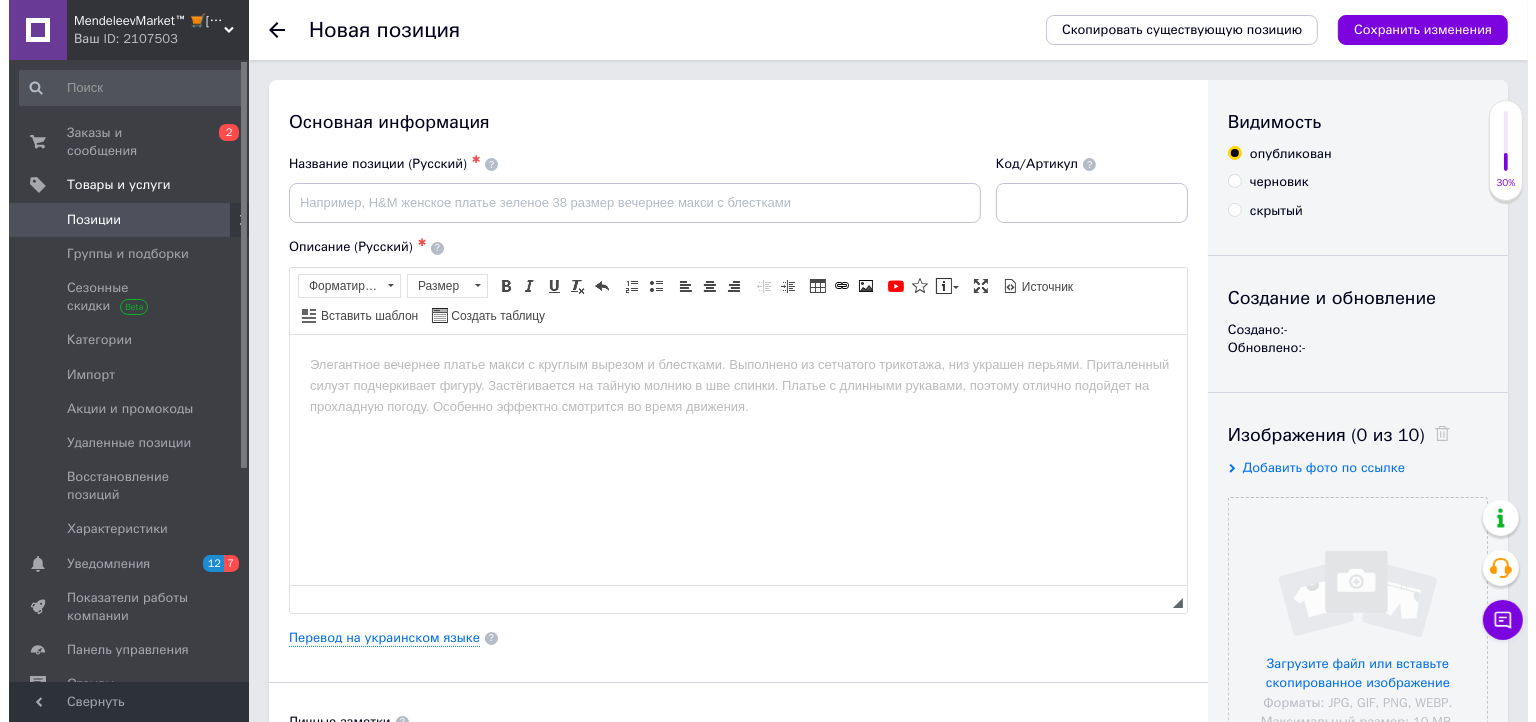 scroll, scrollTop: 0, scrollLeft: 0, axis: both 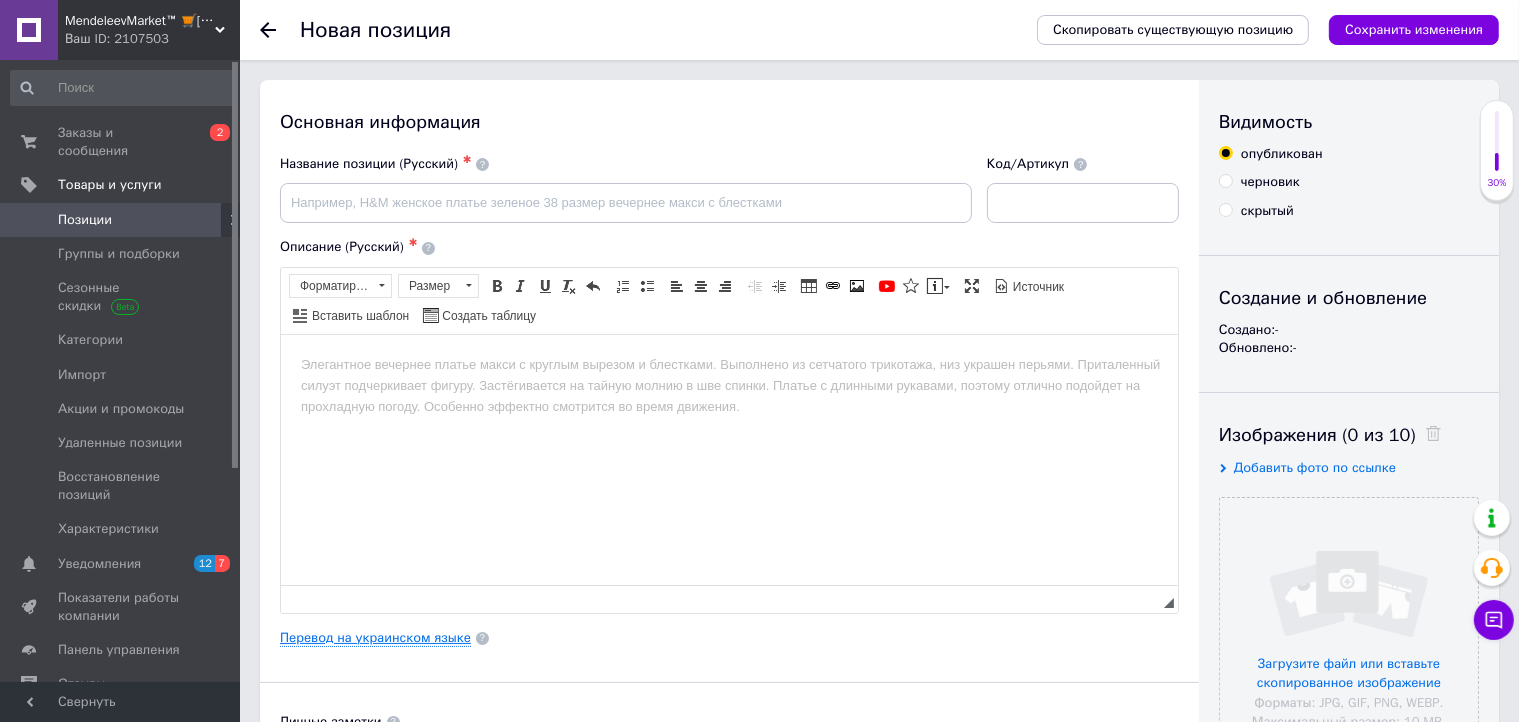 click on "Перевод на украинском языке" at bounding box center (375, 638) 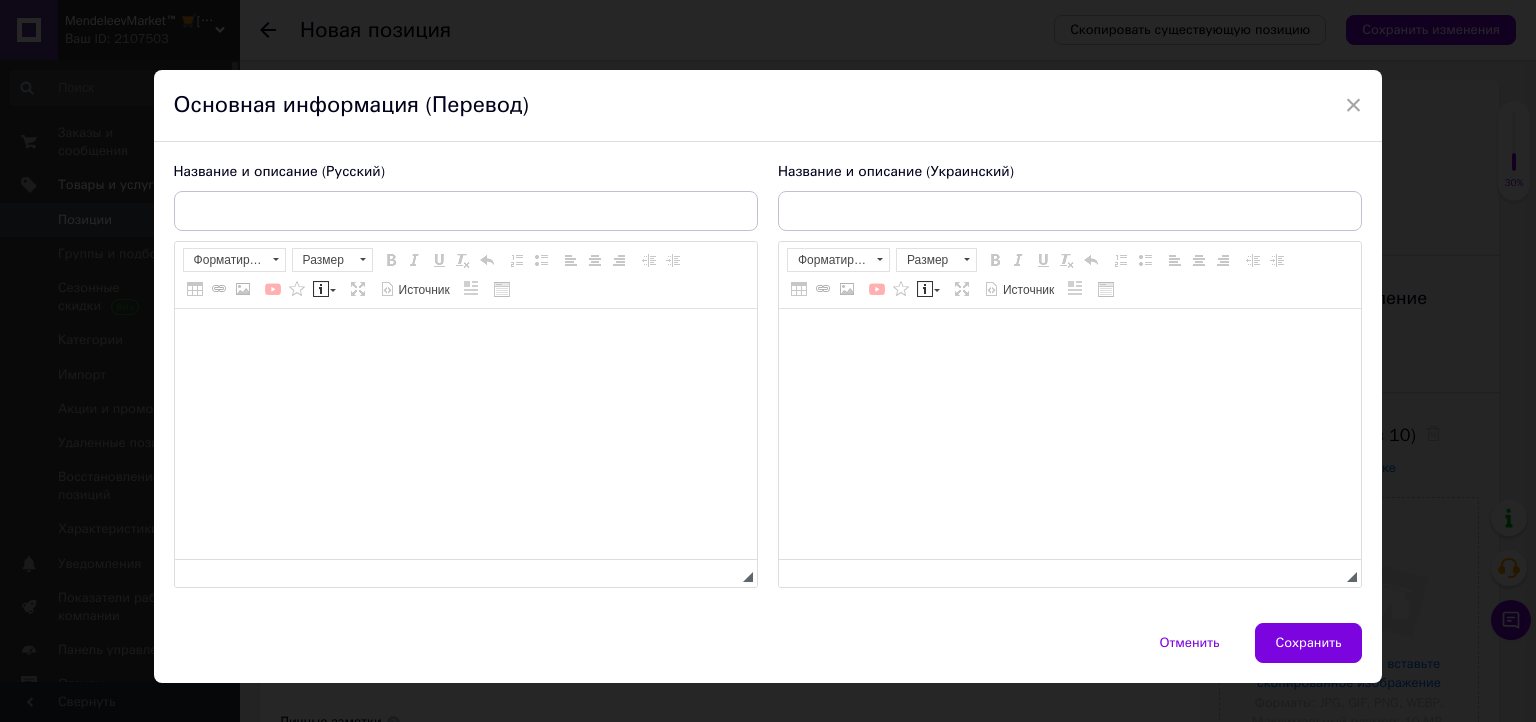 scroll, scrollTop: 0, scrollLeft: 0, axis: both 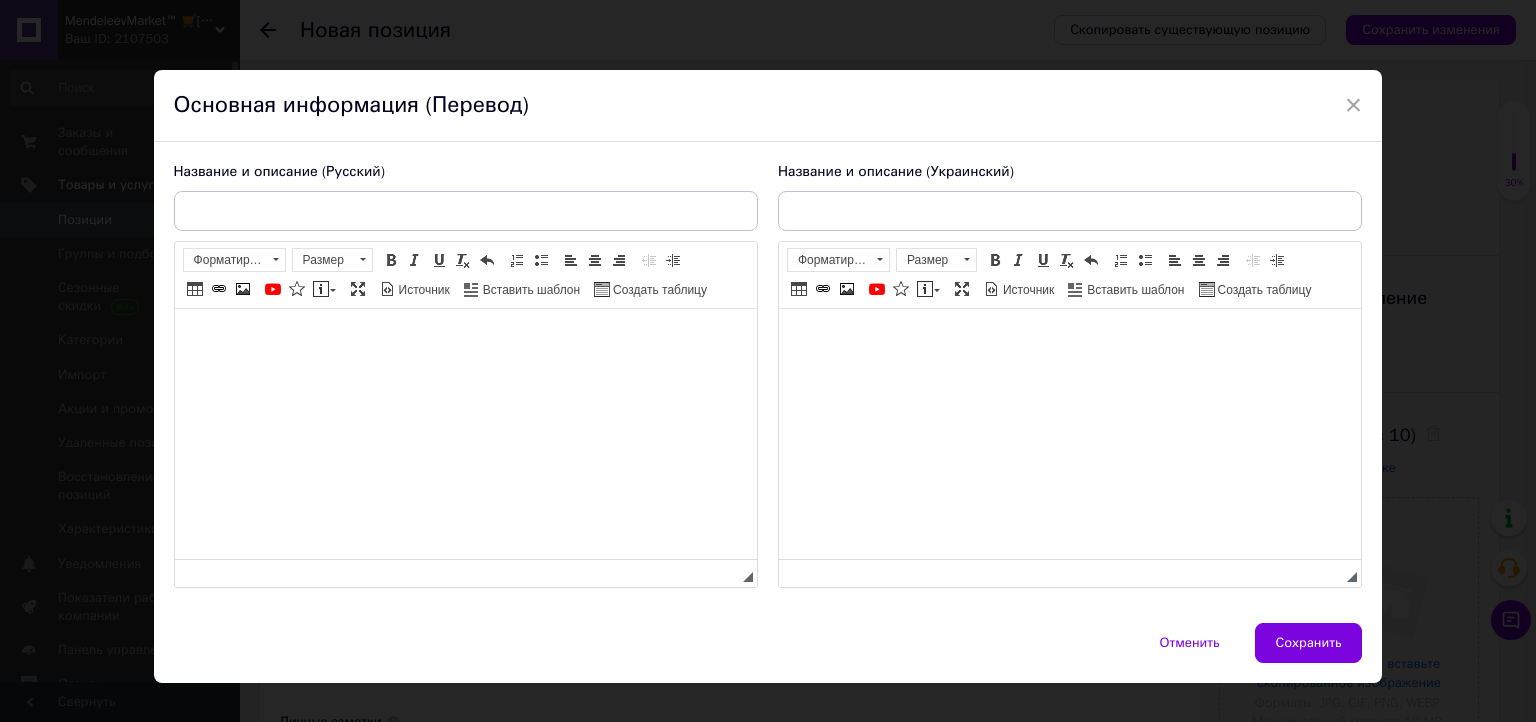 click at bounding box center [465, 339] 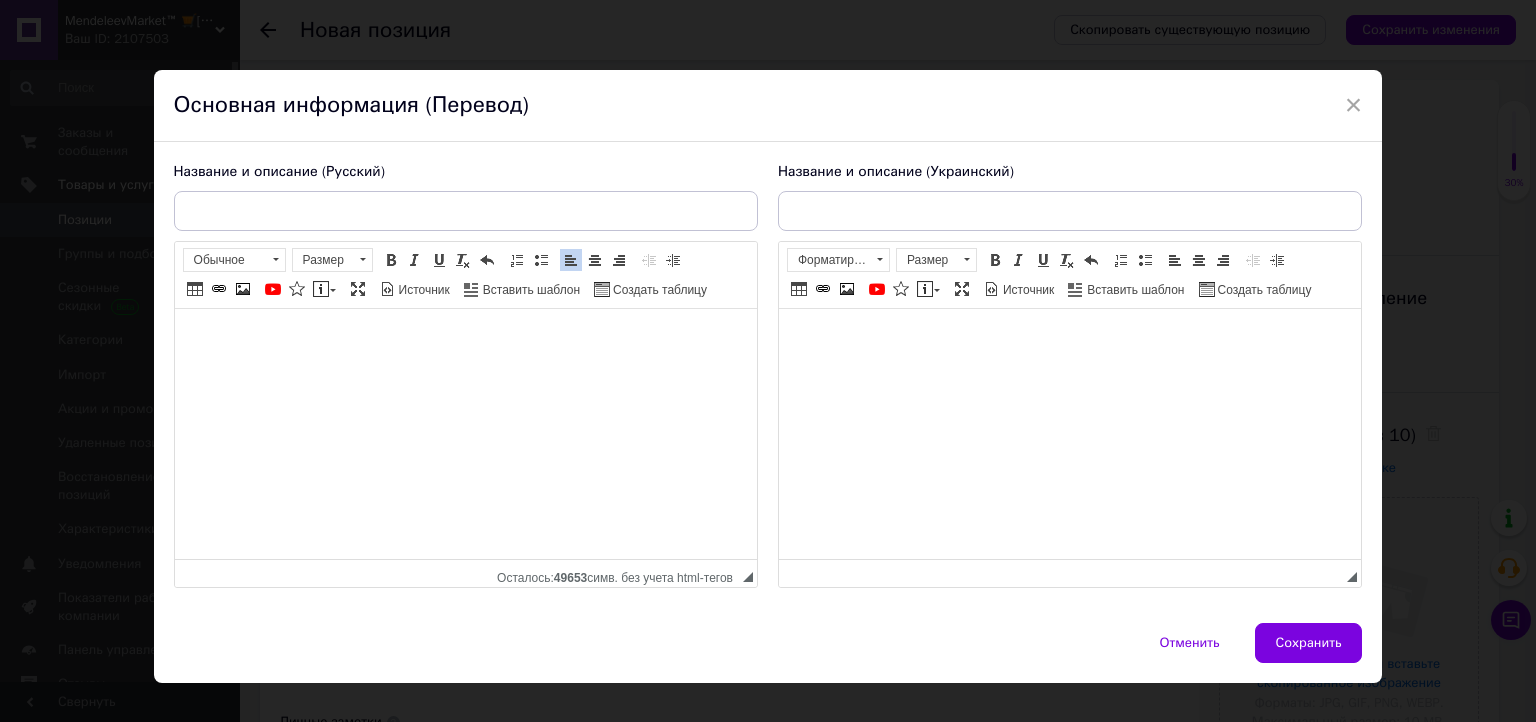 scroll, scrollTop: 44, scrollLeft: 0, axis: vertical 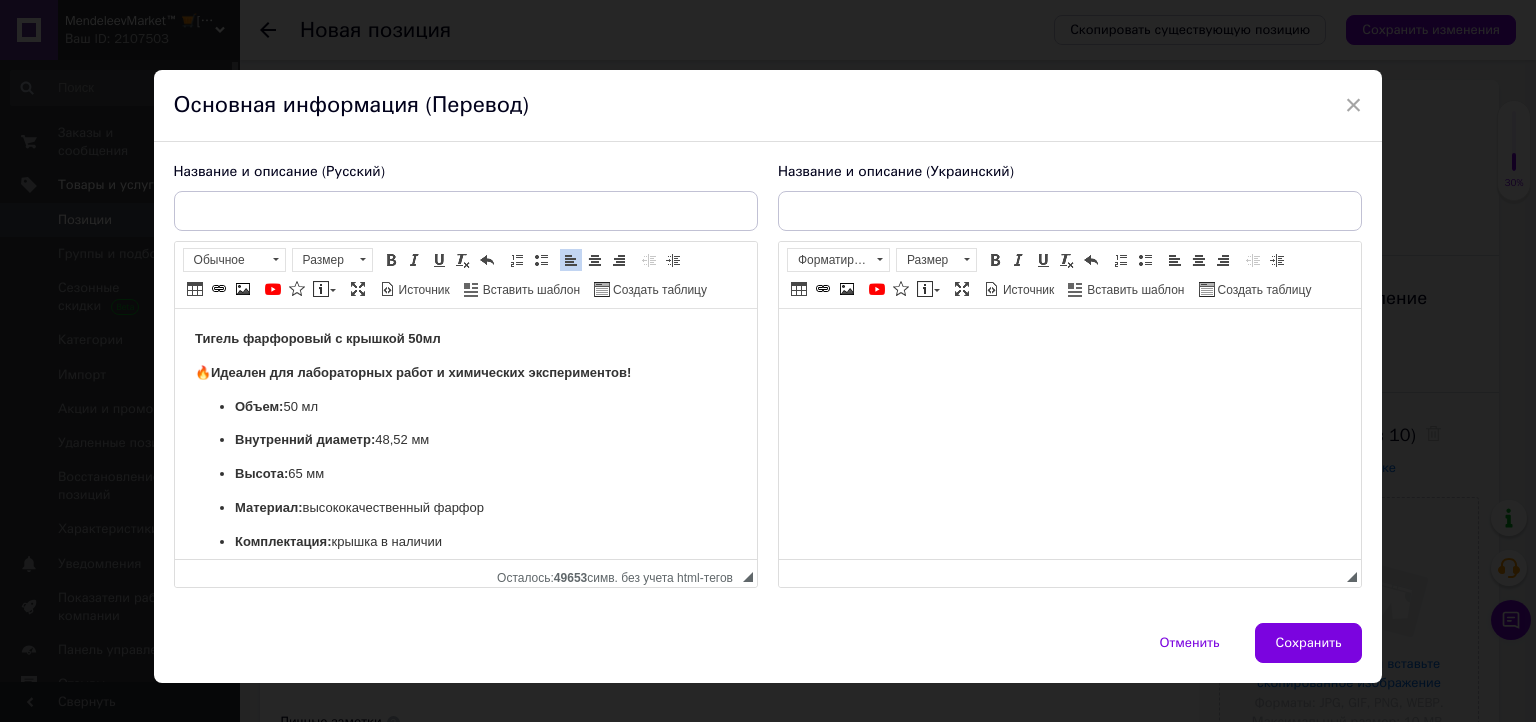 click on "🔥  Идеален для лабораторных работ и химических экспериментов!" at bounding box center (465, 373) 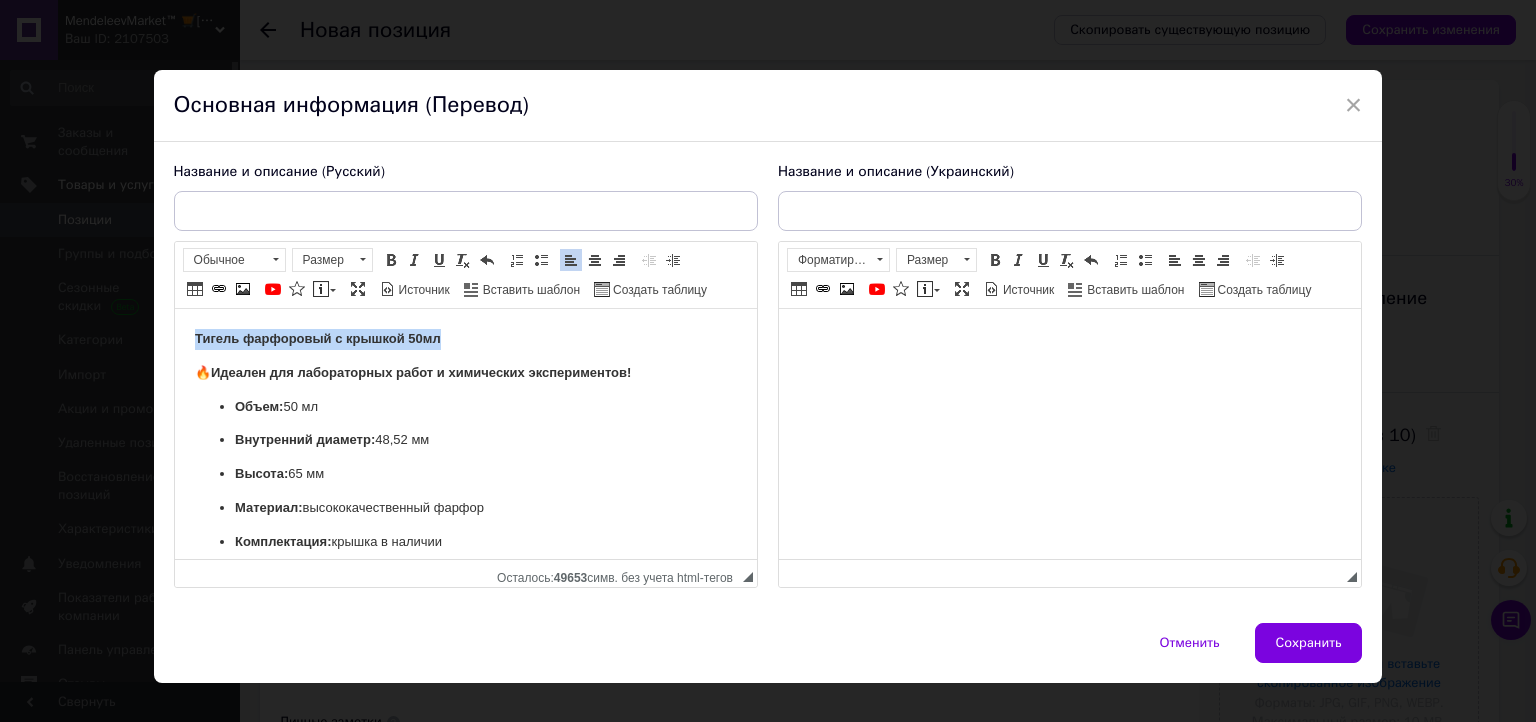 drag, startPoint x: 194, startPoint y: 333, endPoint x: 439, endPoint y: 326, distance: 245.09998 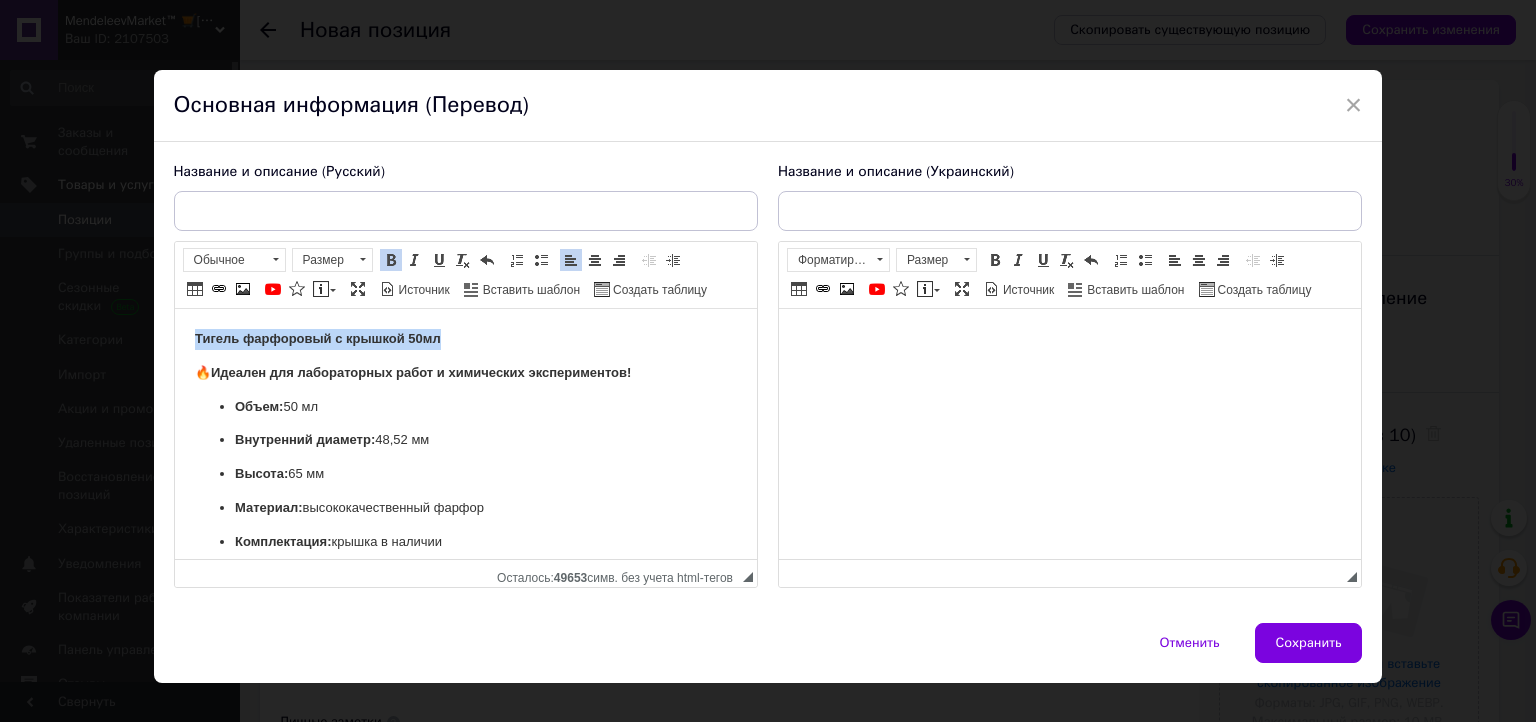 copy on "Тигель фарфоровый с крышкой 50мл" 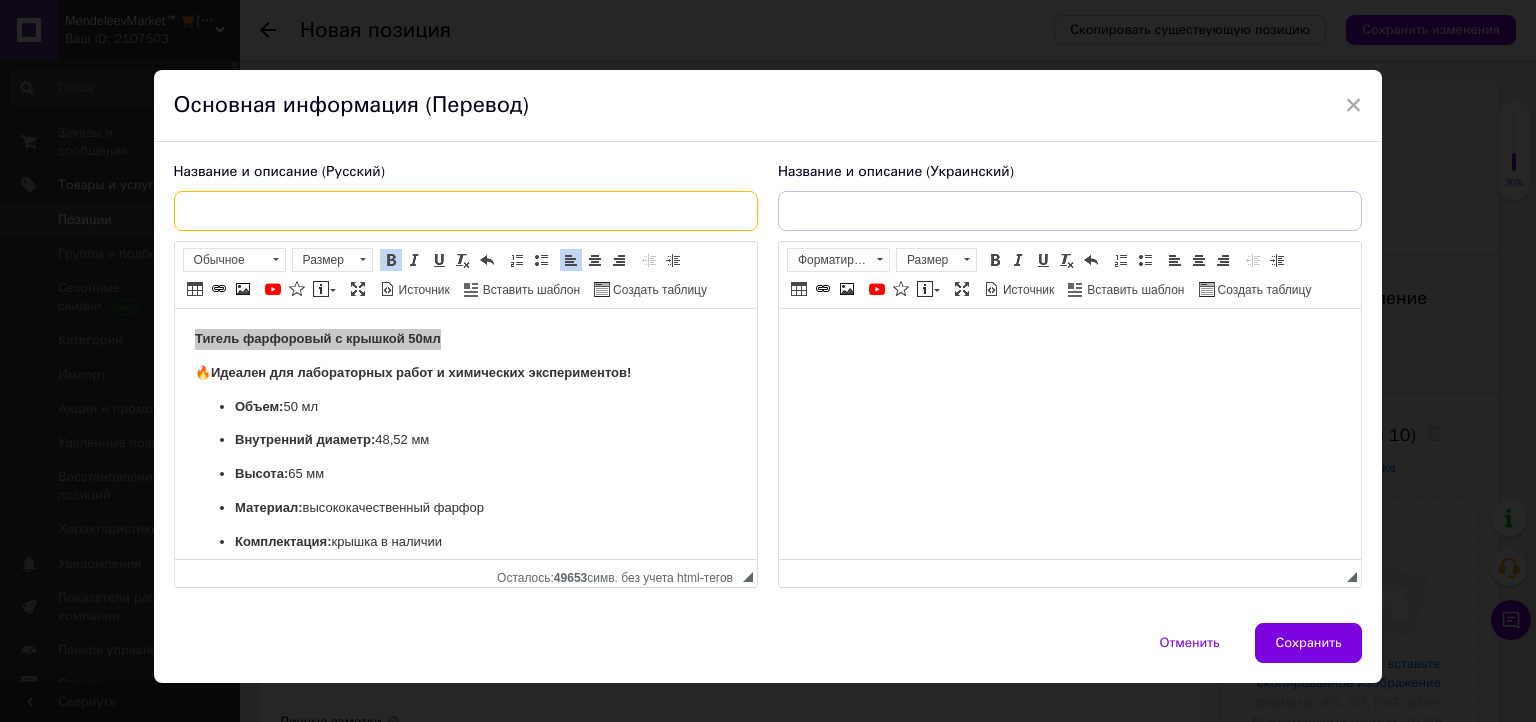 click at bounding box center (466, 211) 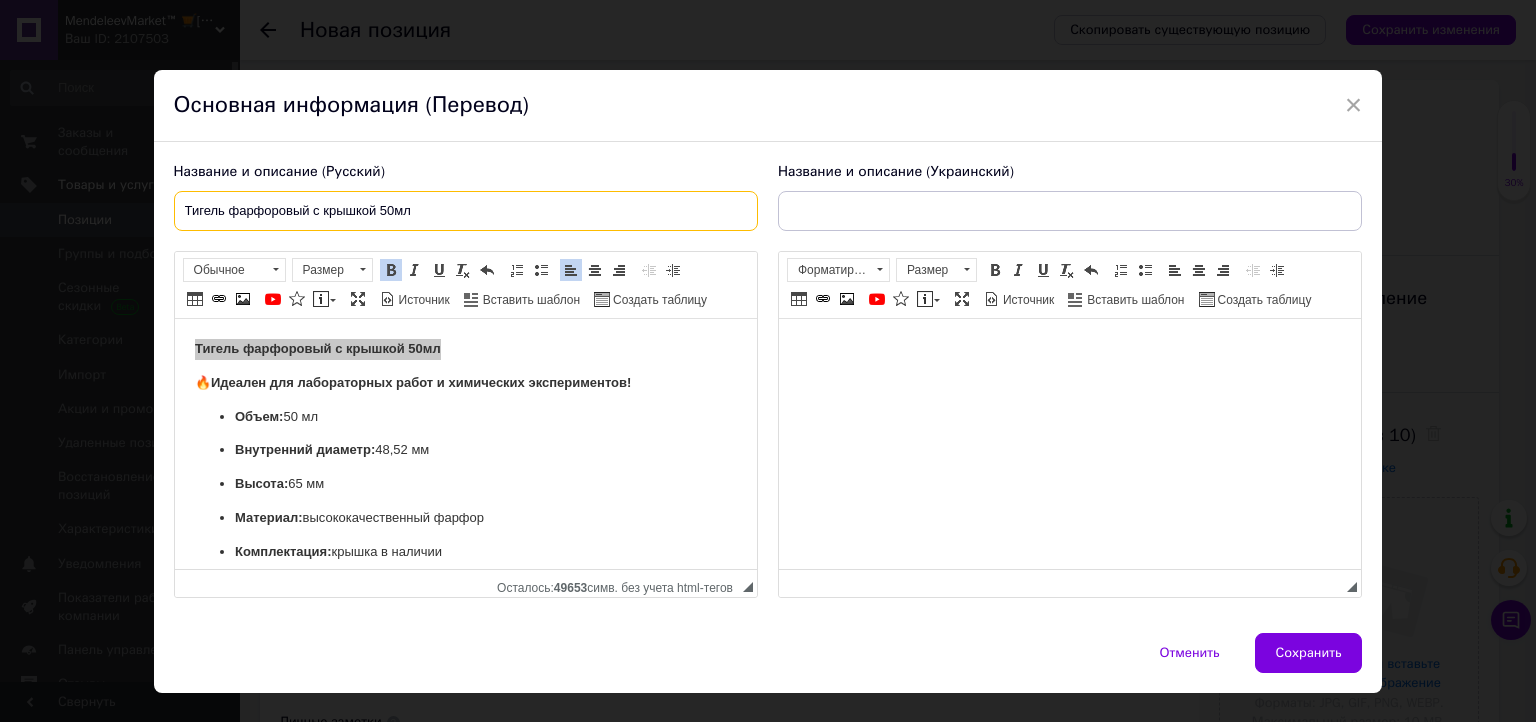 type on "Тигель фарфоровый с крышкой 50мл" 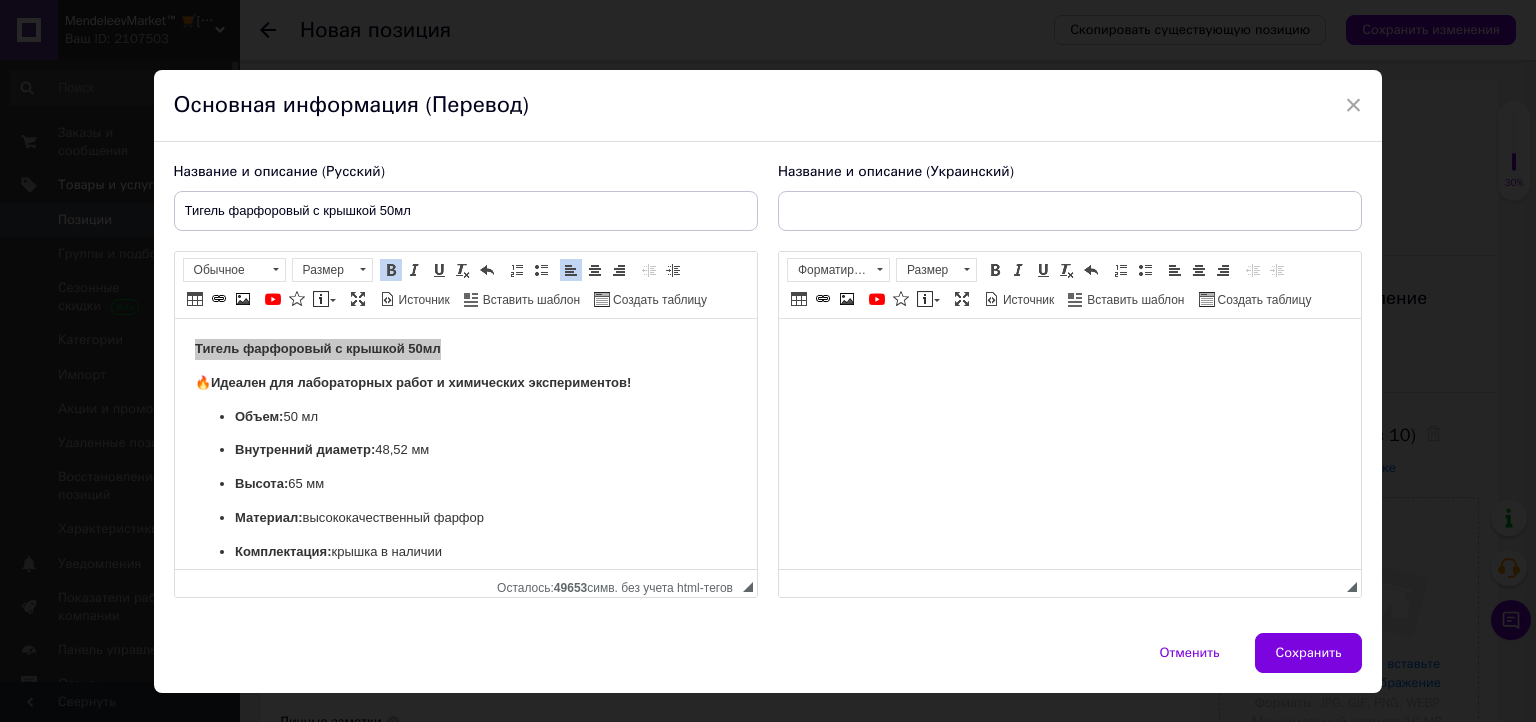 click at bounding box center [1069, 349] 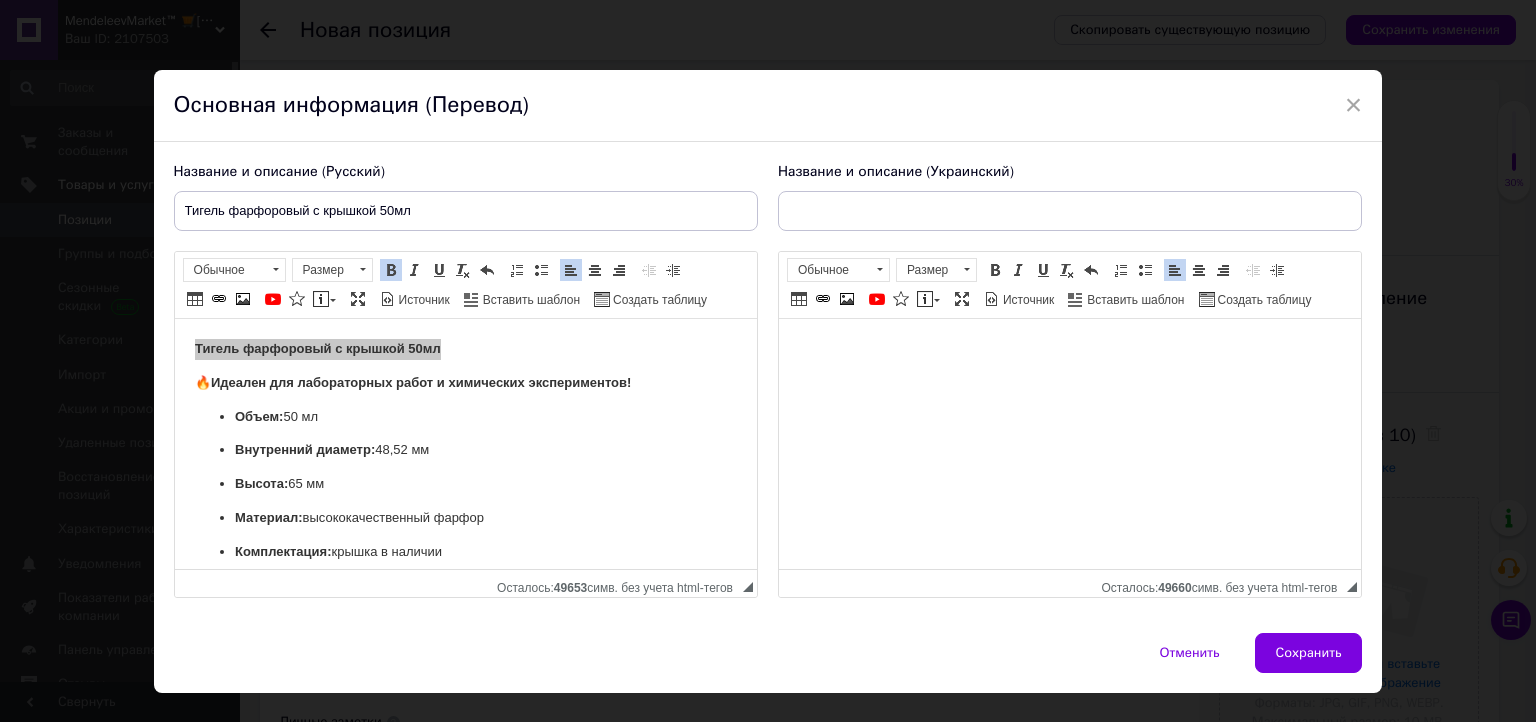 scroll, scrollTop: 44, scrollLeft: 0, axis: vertical 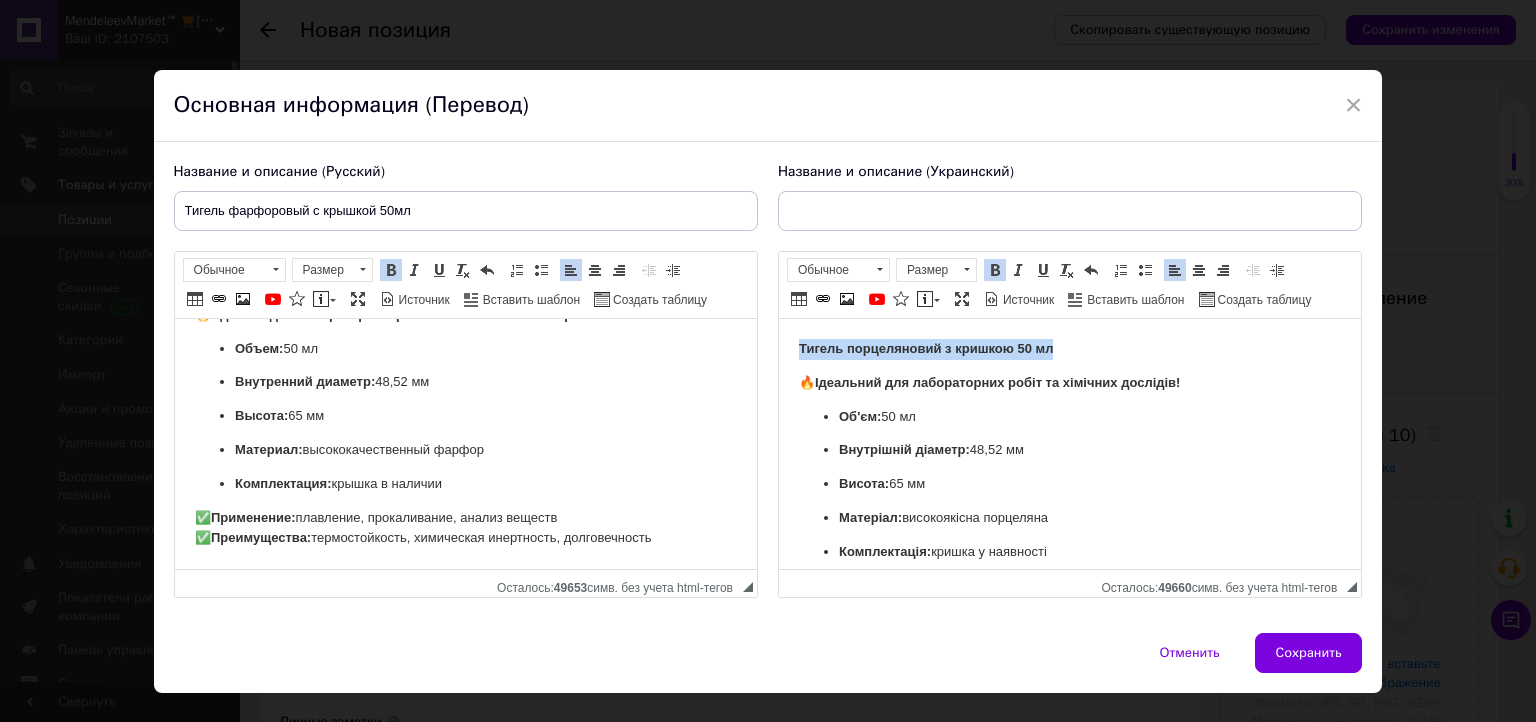 drag, startPoint x: 795, startPoint y: 347, endPoint x: 1054, endPoint y: 338, distance: 259.1563 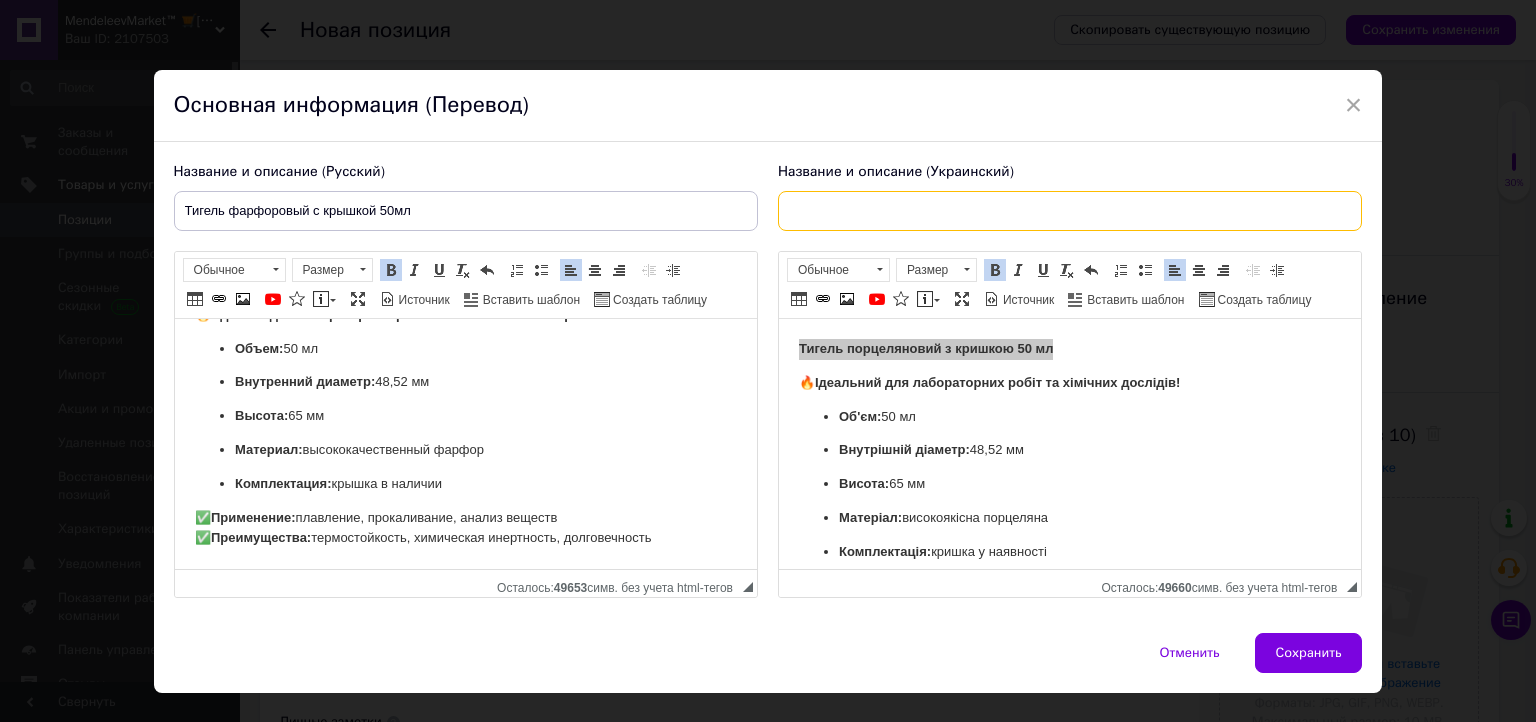 click at bounding box center (1070, 211) 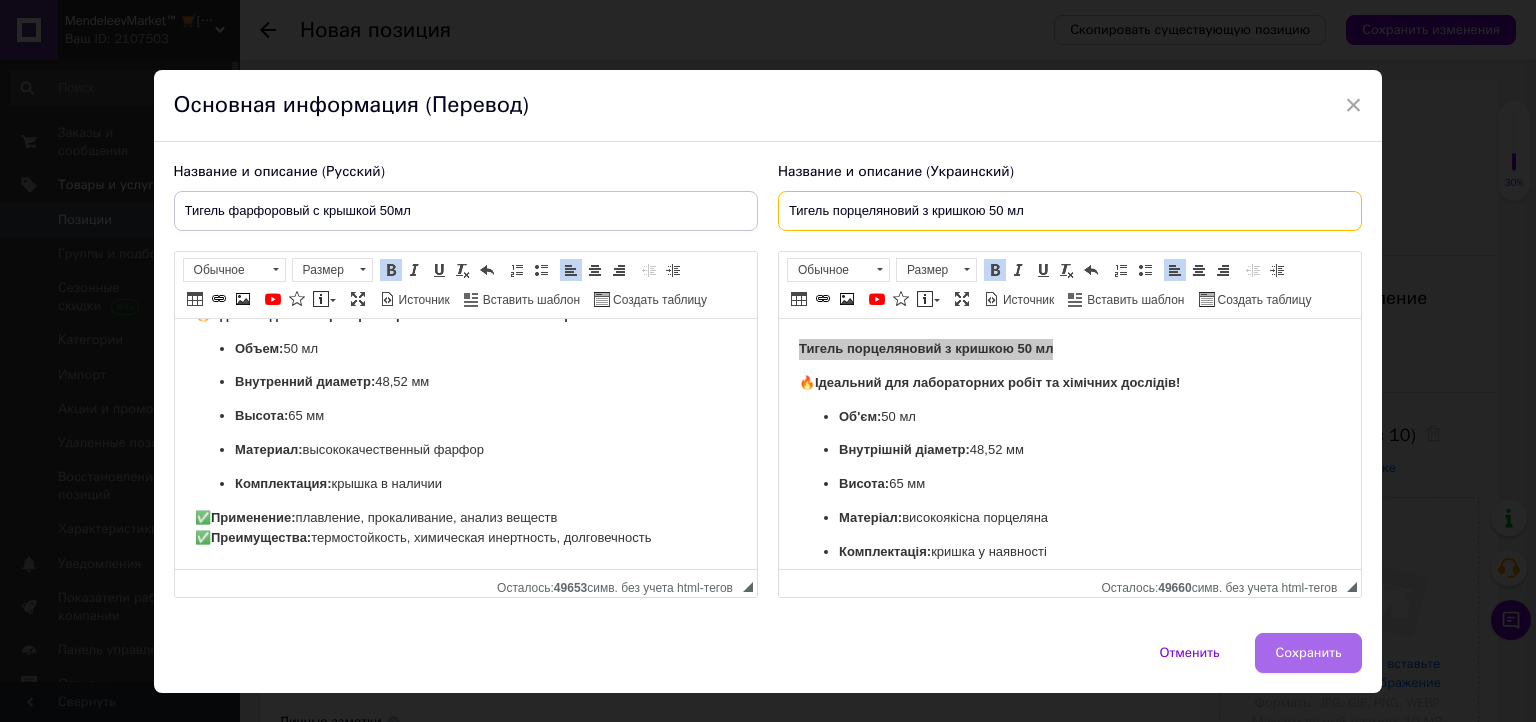 type on "Тигель порцеляновий з кришкою 50 мл" 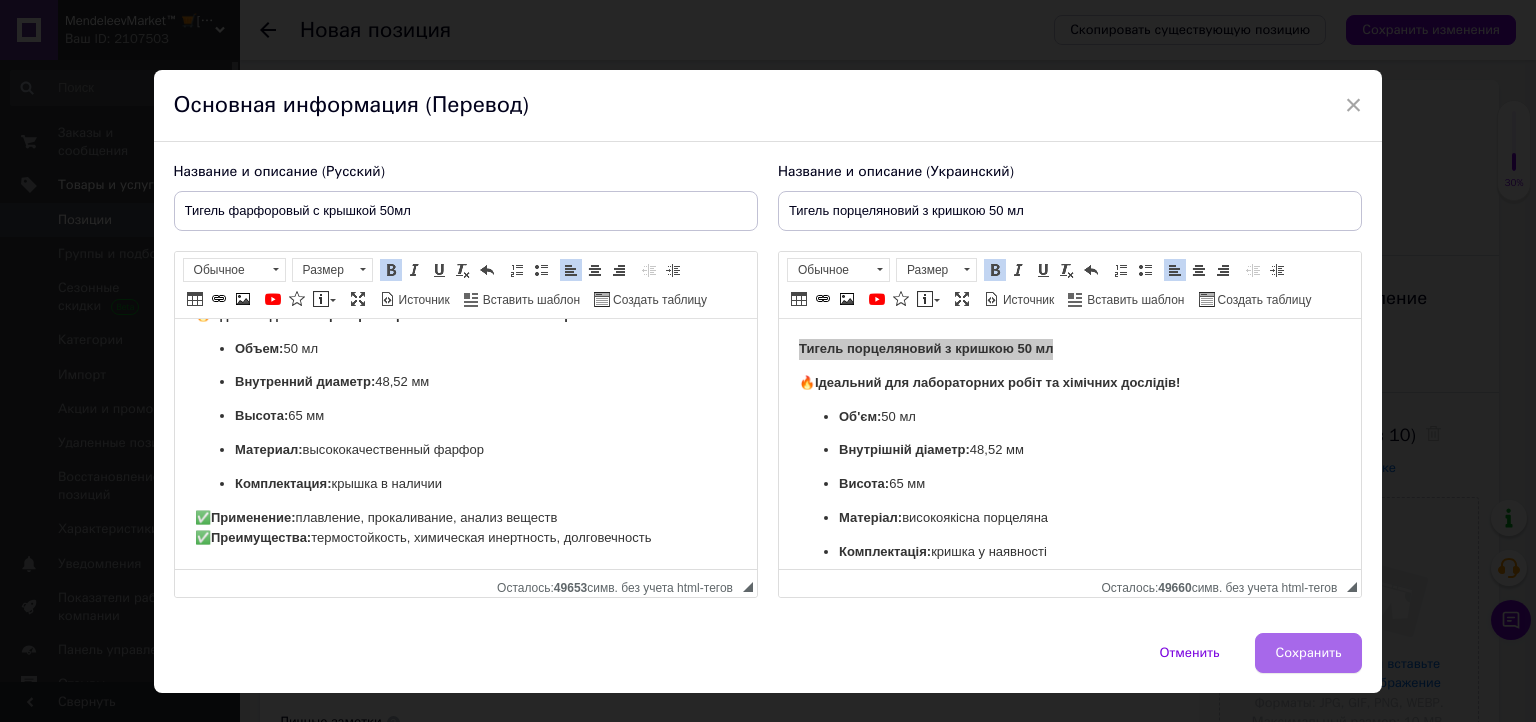 click on "Сохранить" at bounding box center [1309, 653] 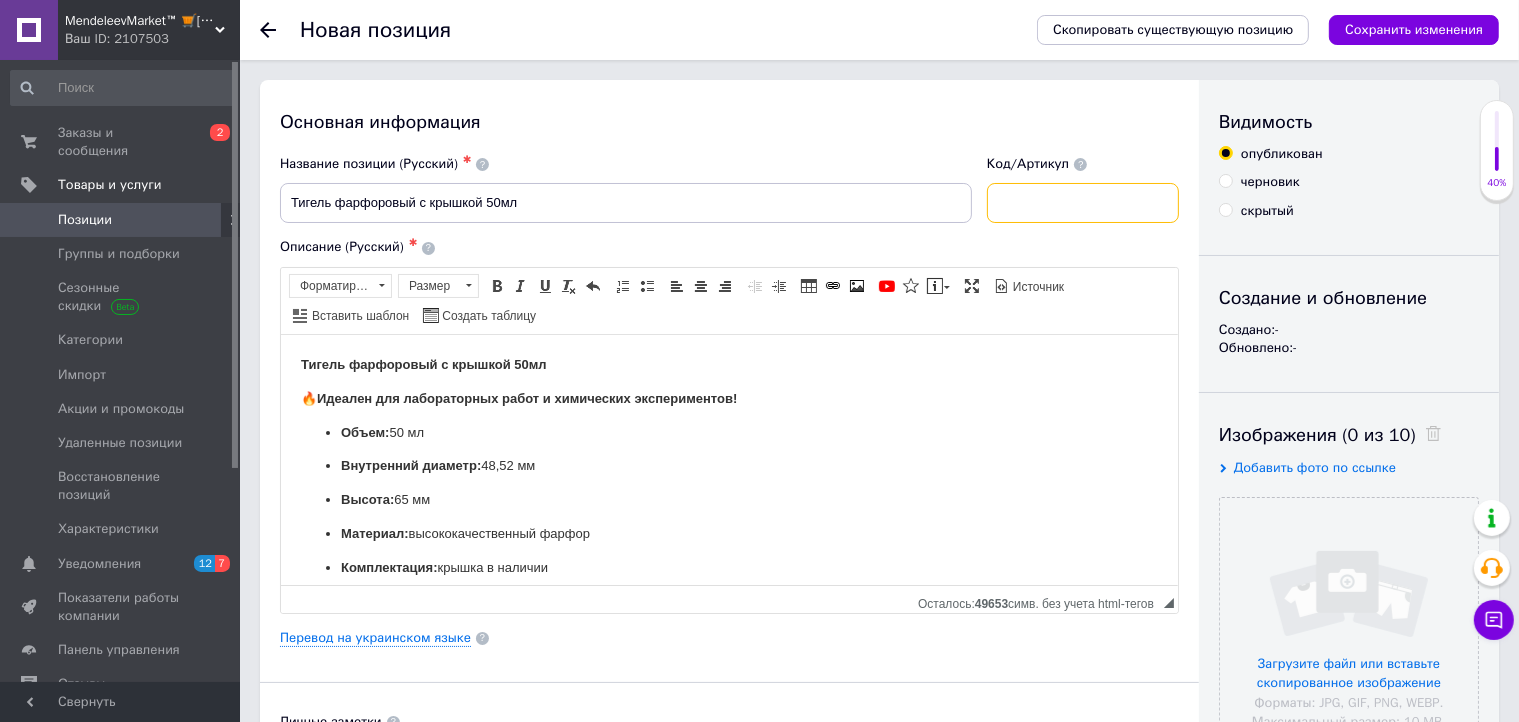 click at bounding box center (1083, 203) 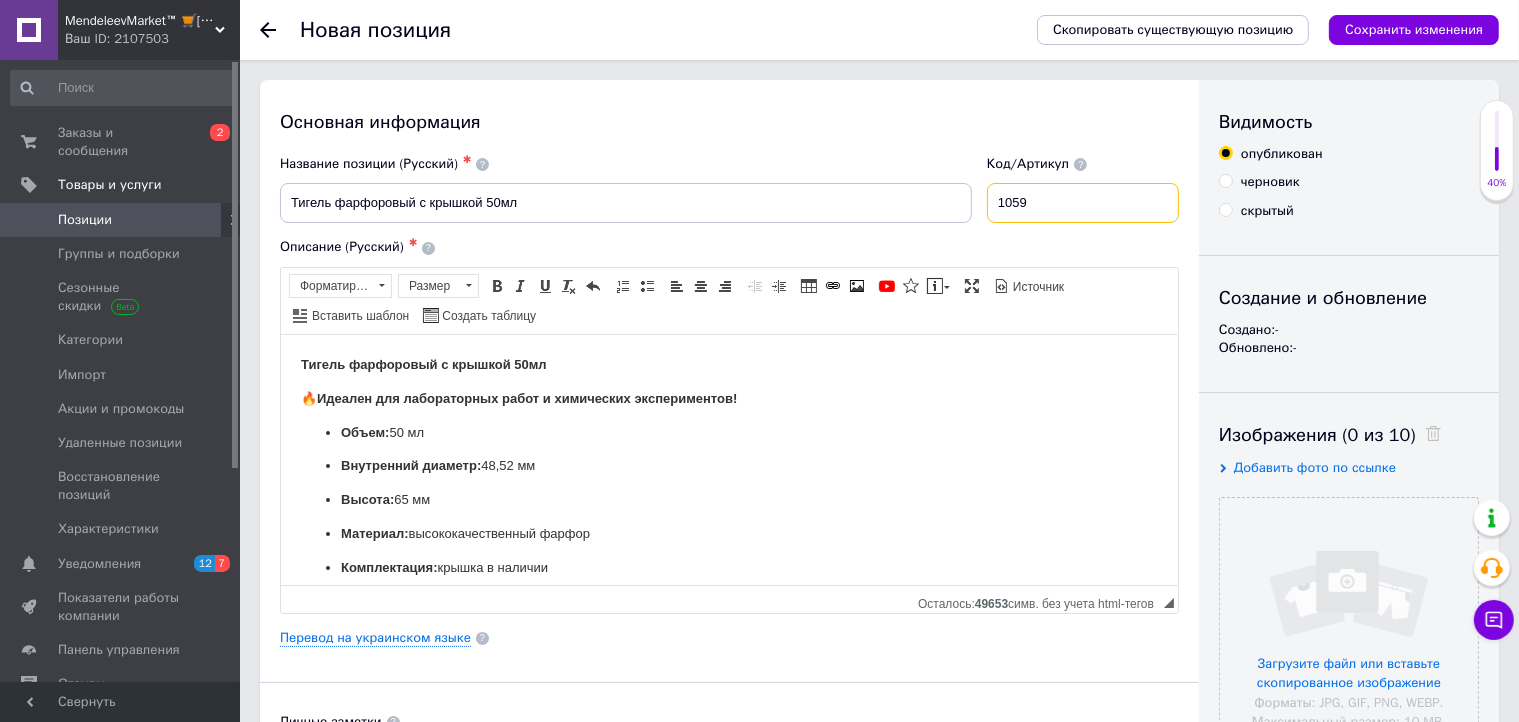 type on "1059" 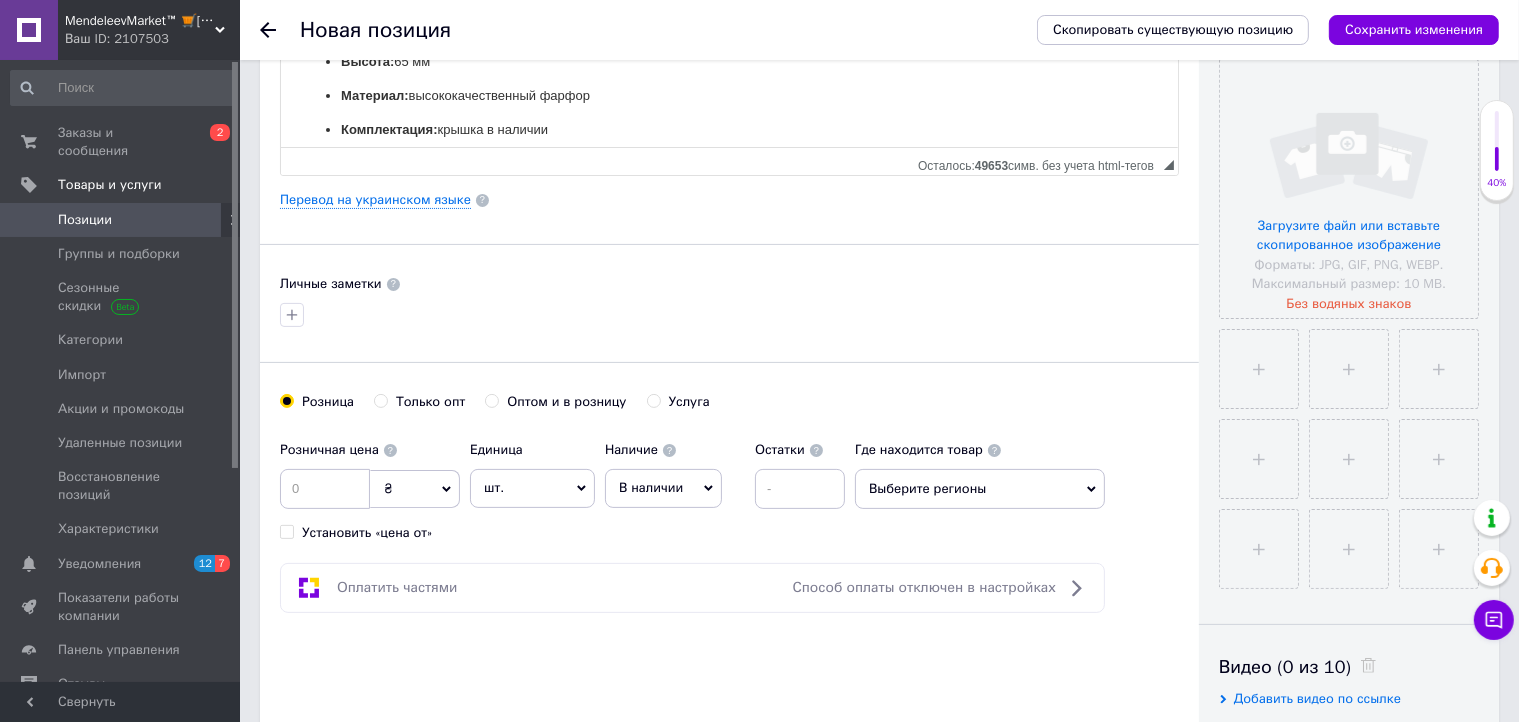 scroll, scrollTop: 423, scrollLeft: 0, axis: vertical 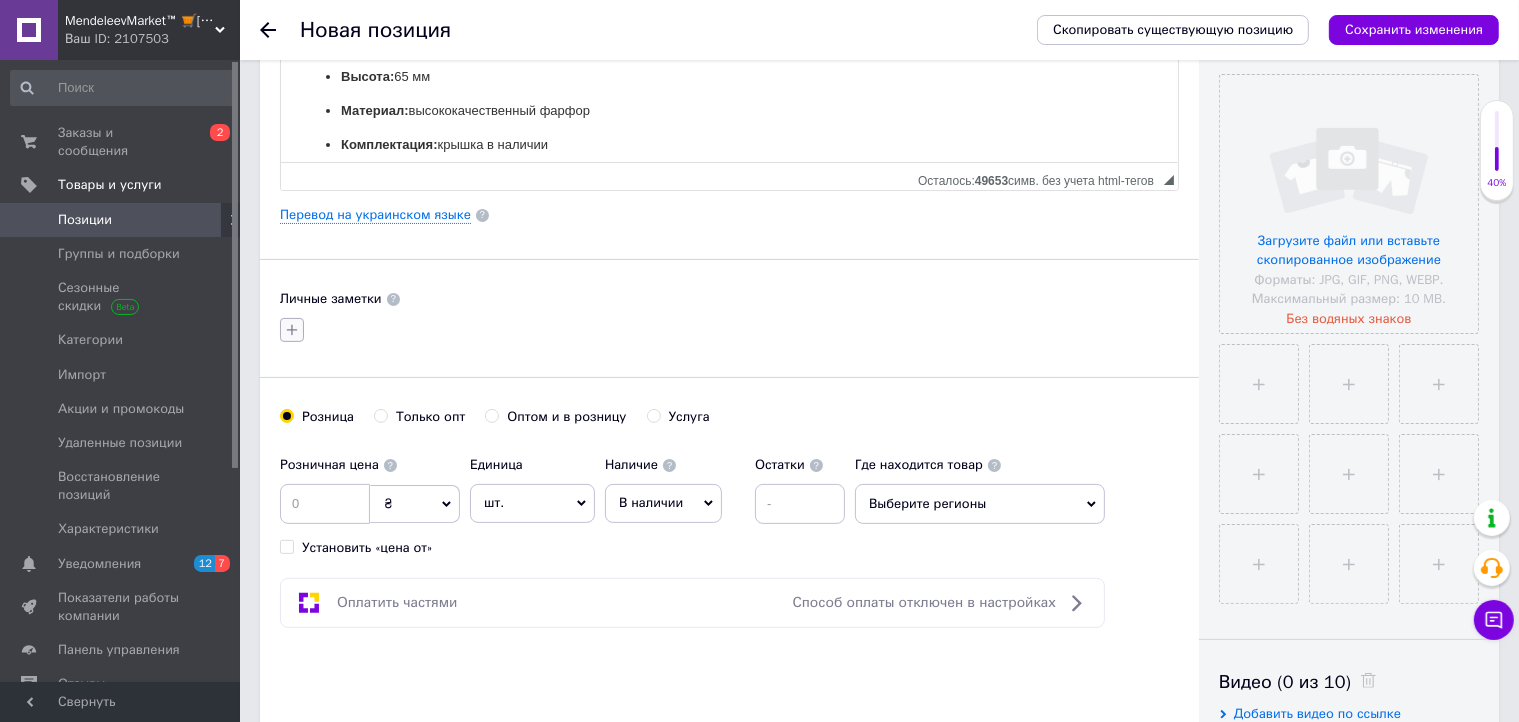 click 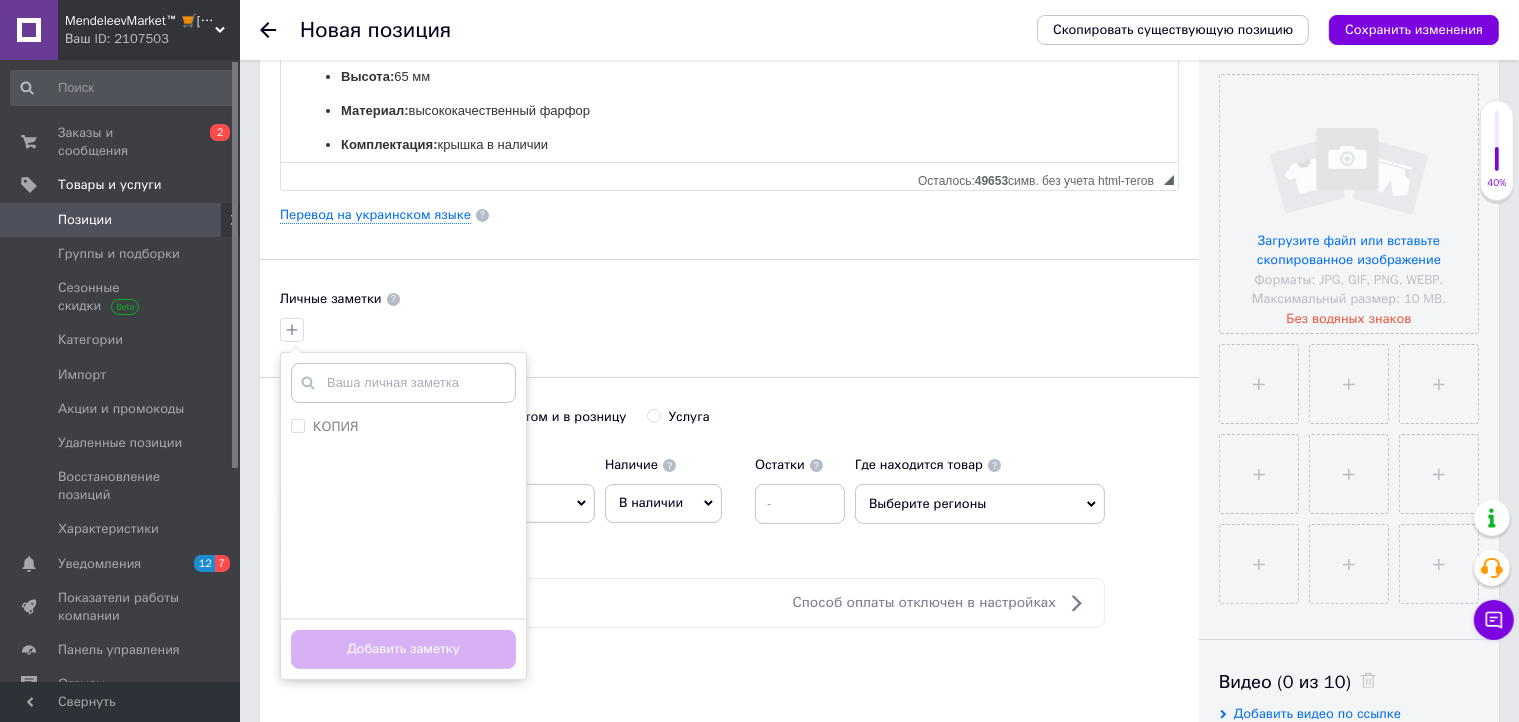 click at bounding box center [403, 383] 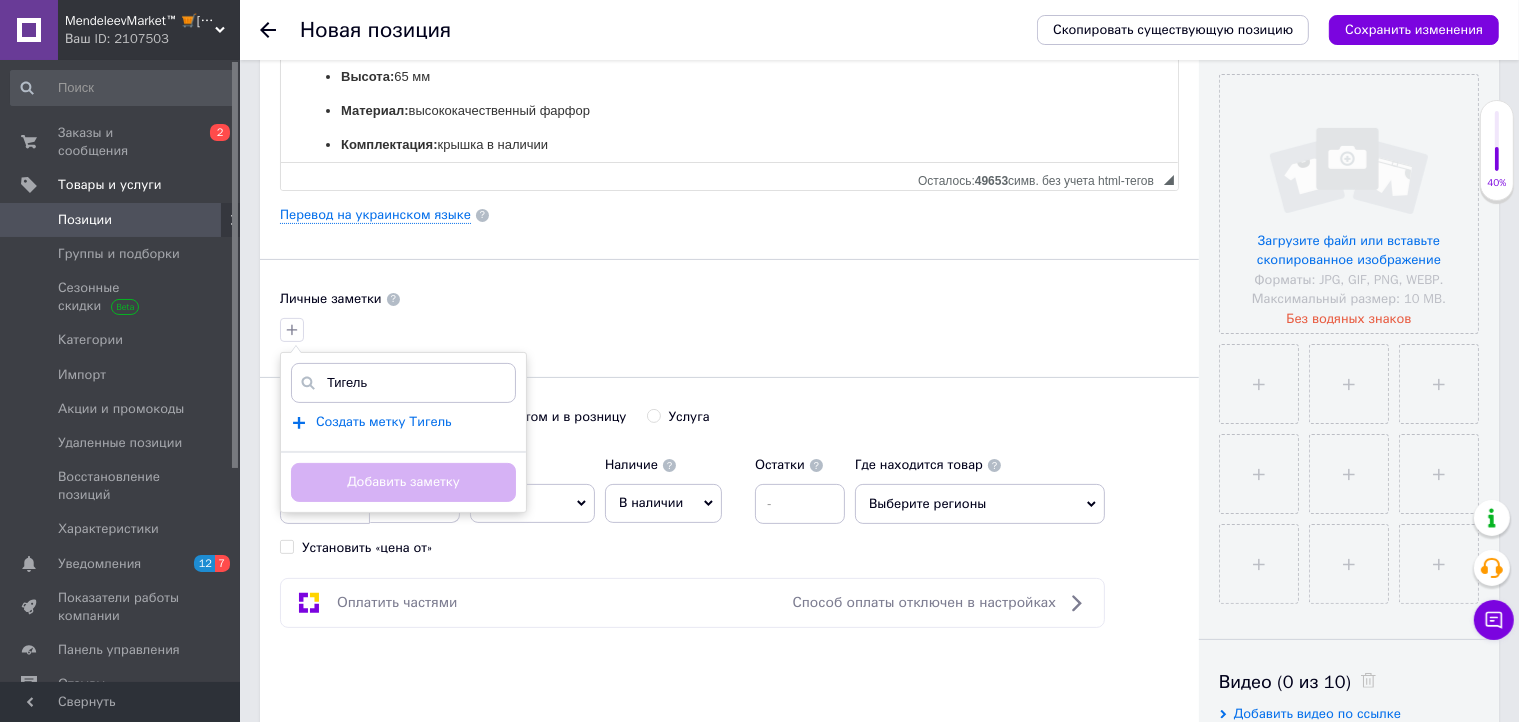 type on "Тигель" 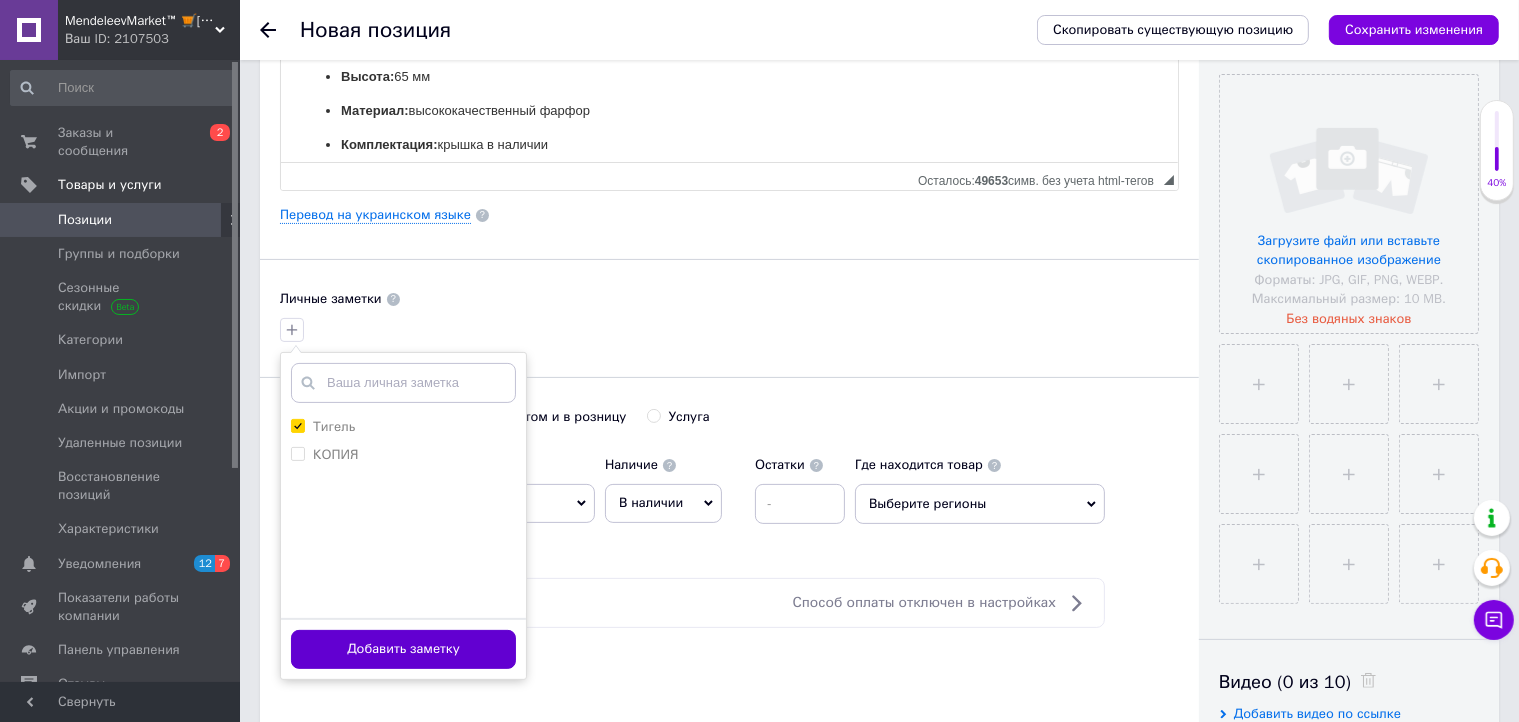 click on "Добавить заметку" at bounding box center [403, 649] 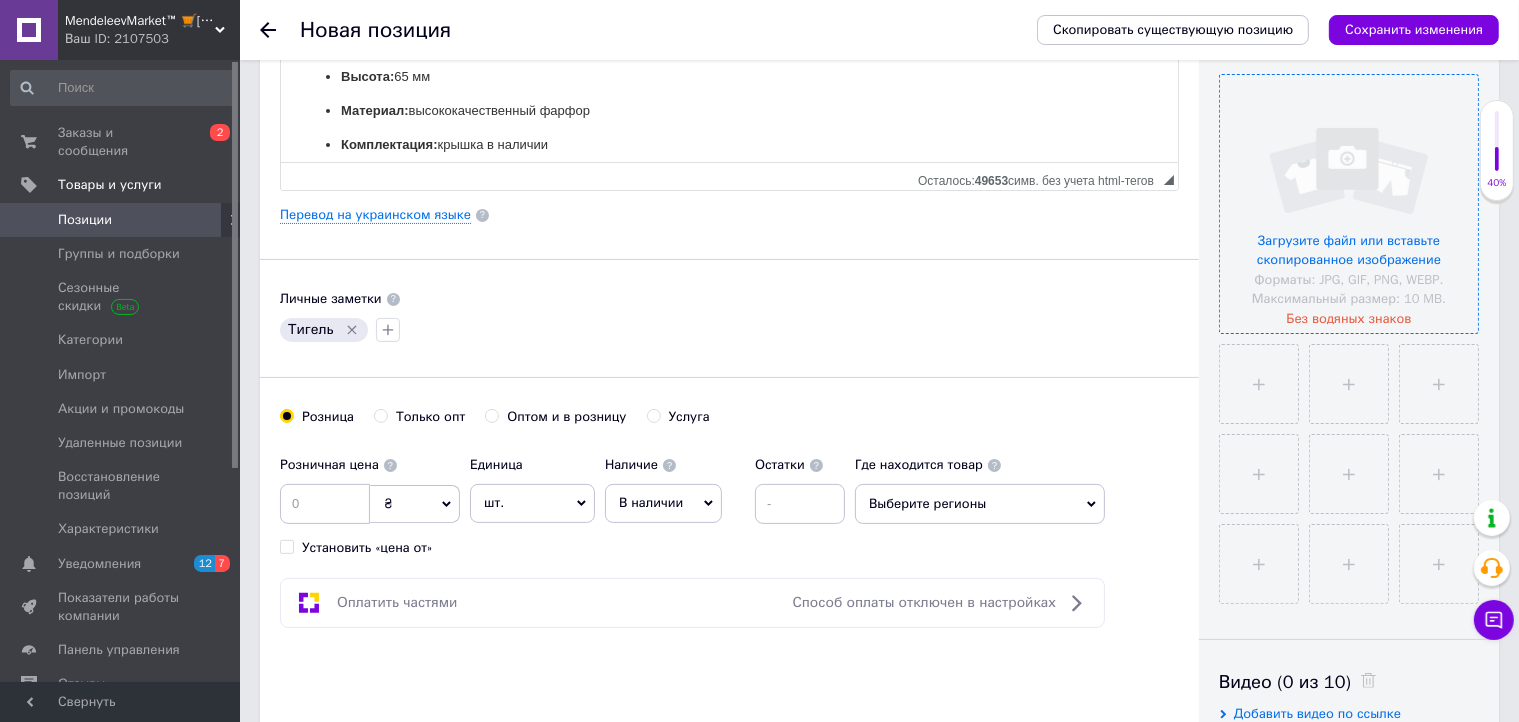 click at bounding box center [1349, 204] 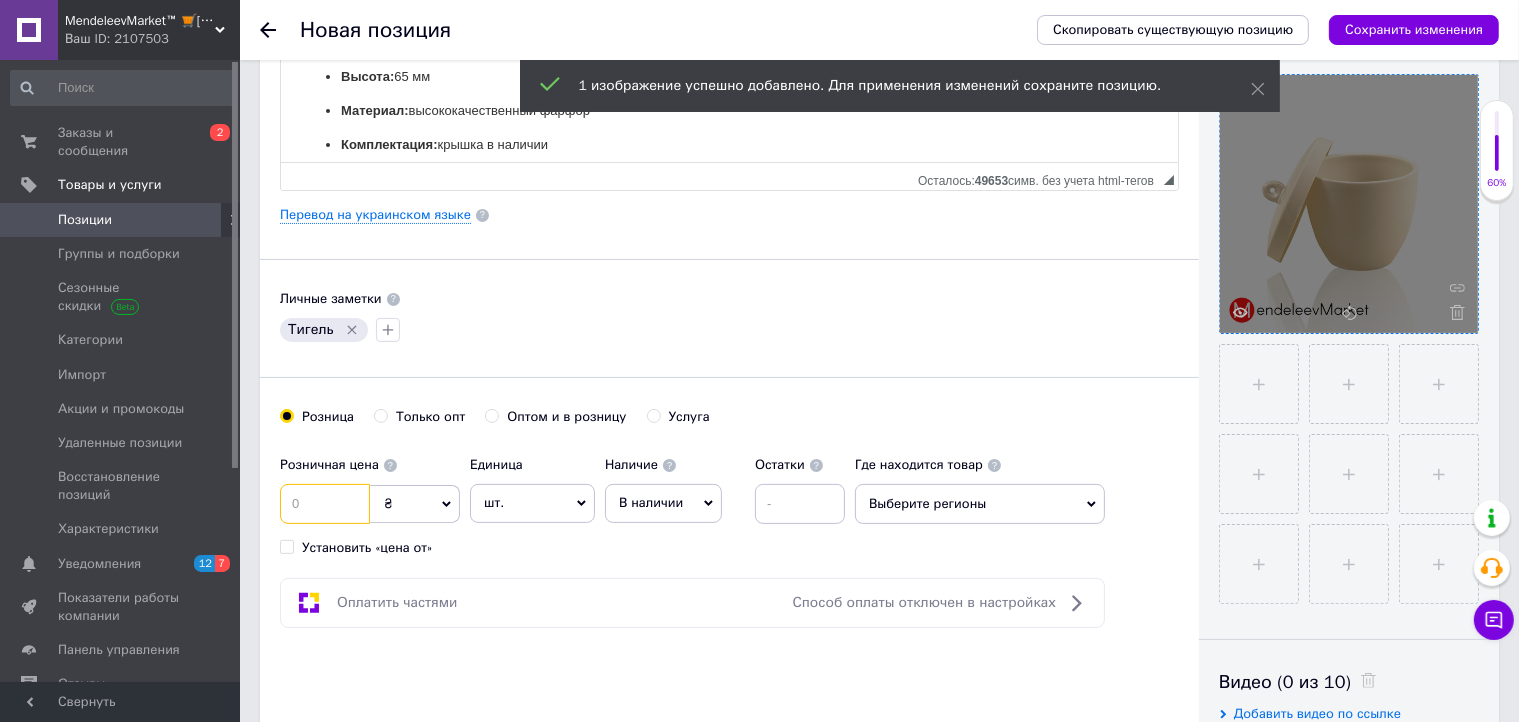 click at bounding box center [325, 504] 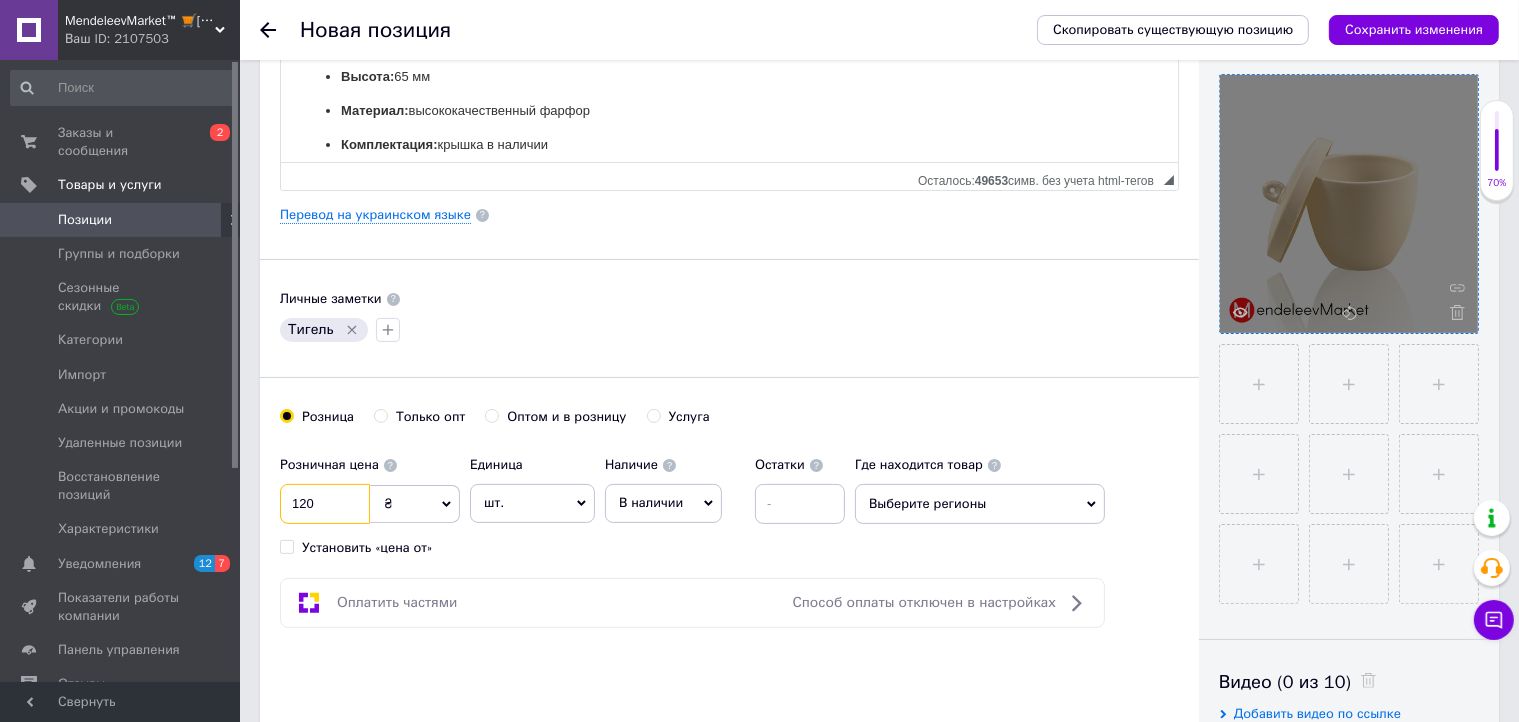 type on "120" 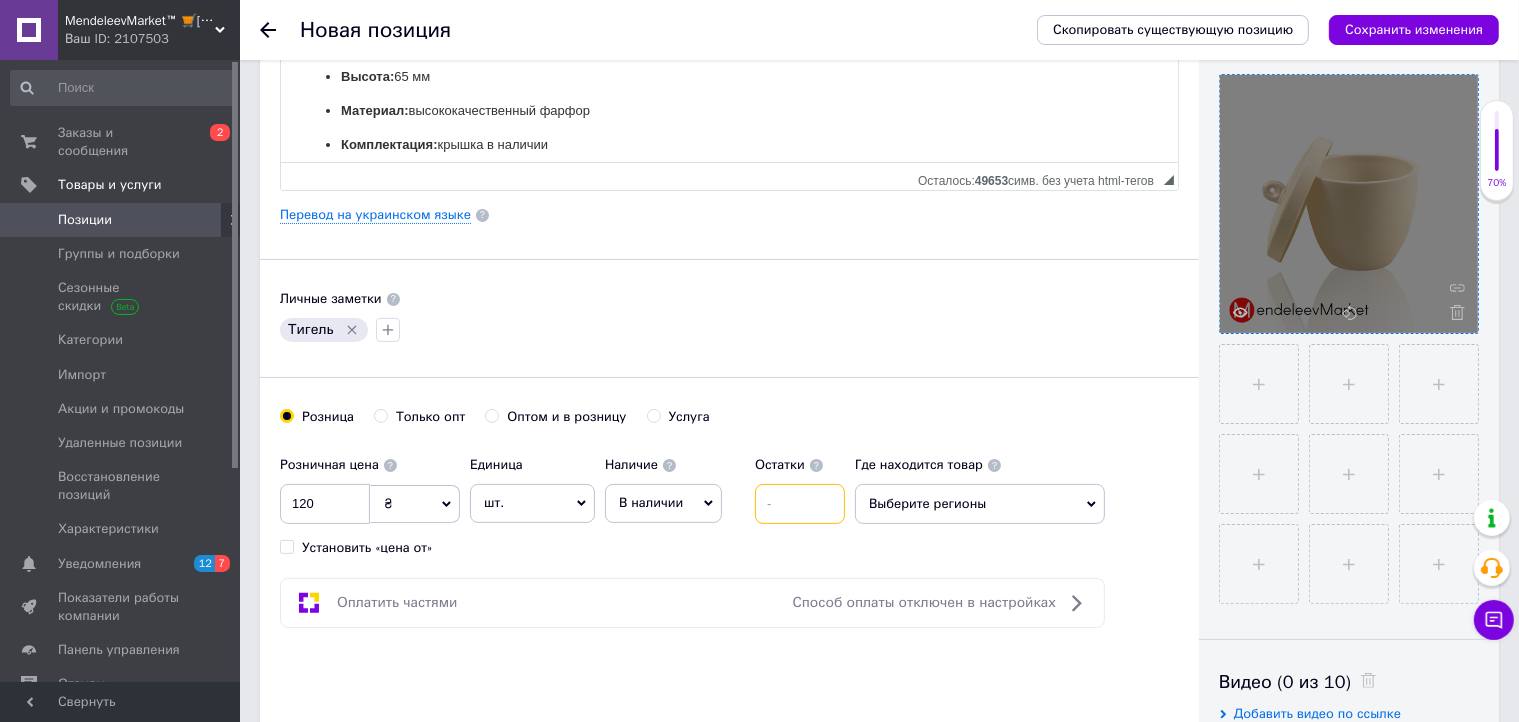 click at bounding box center (800, 504) 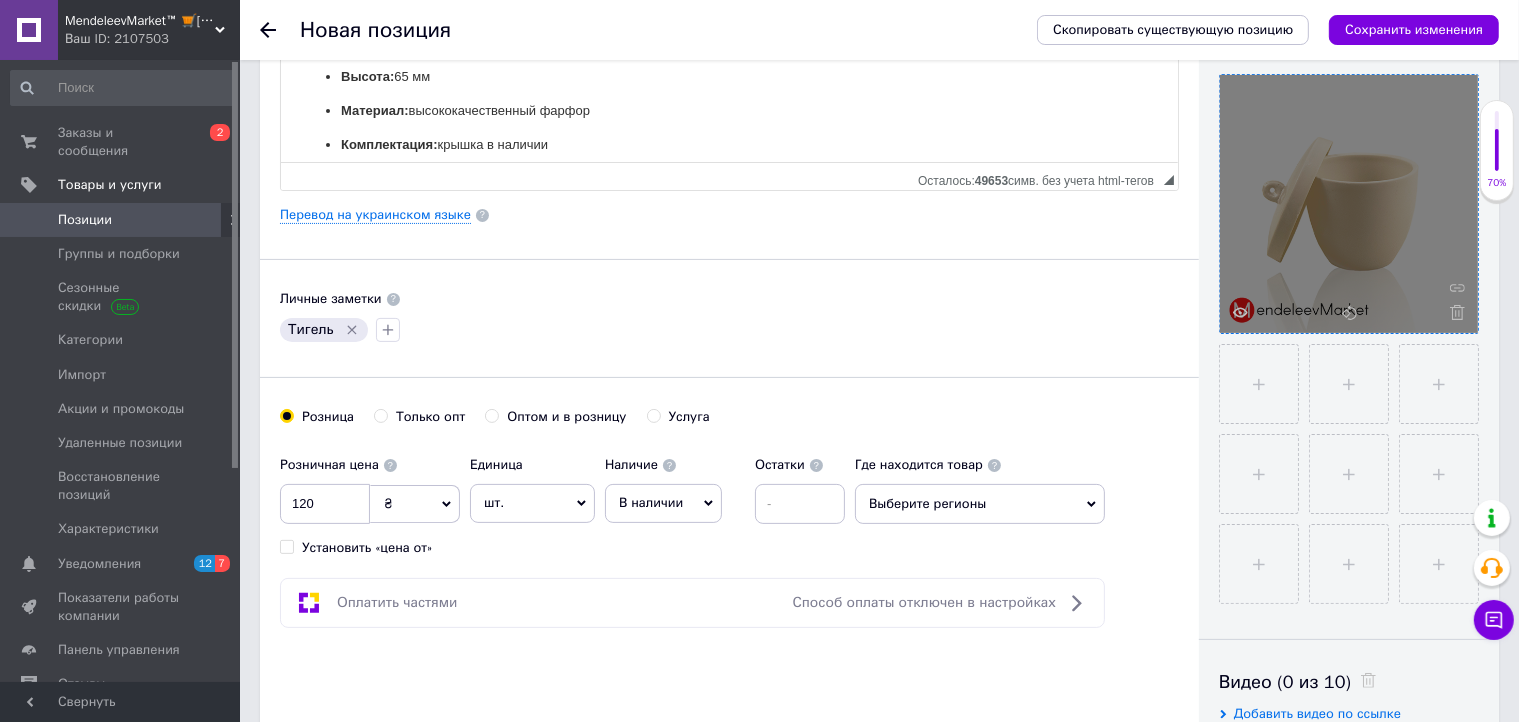 click at bounding box center [816, 465] 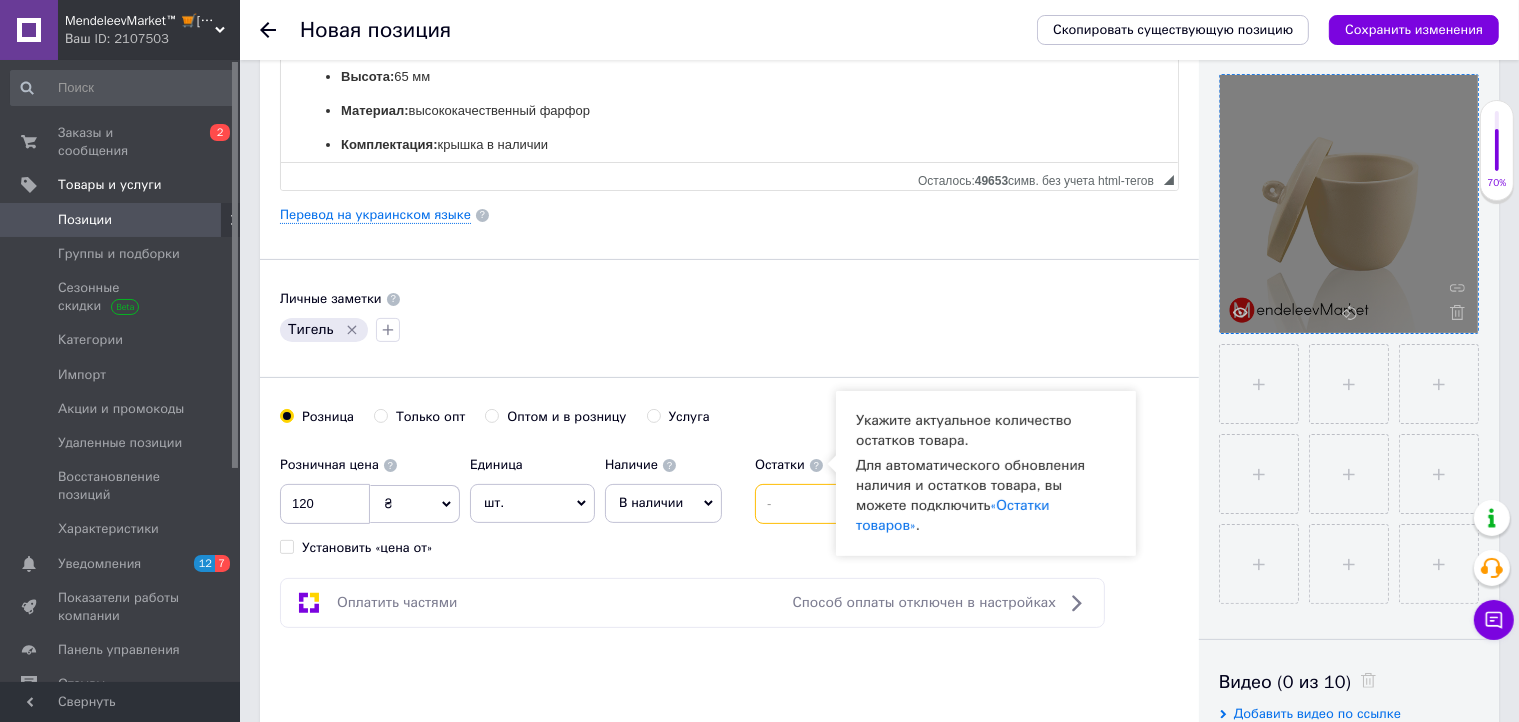 click at bounding box center [800, 504] 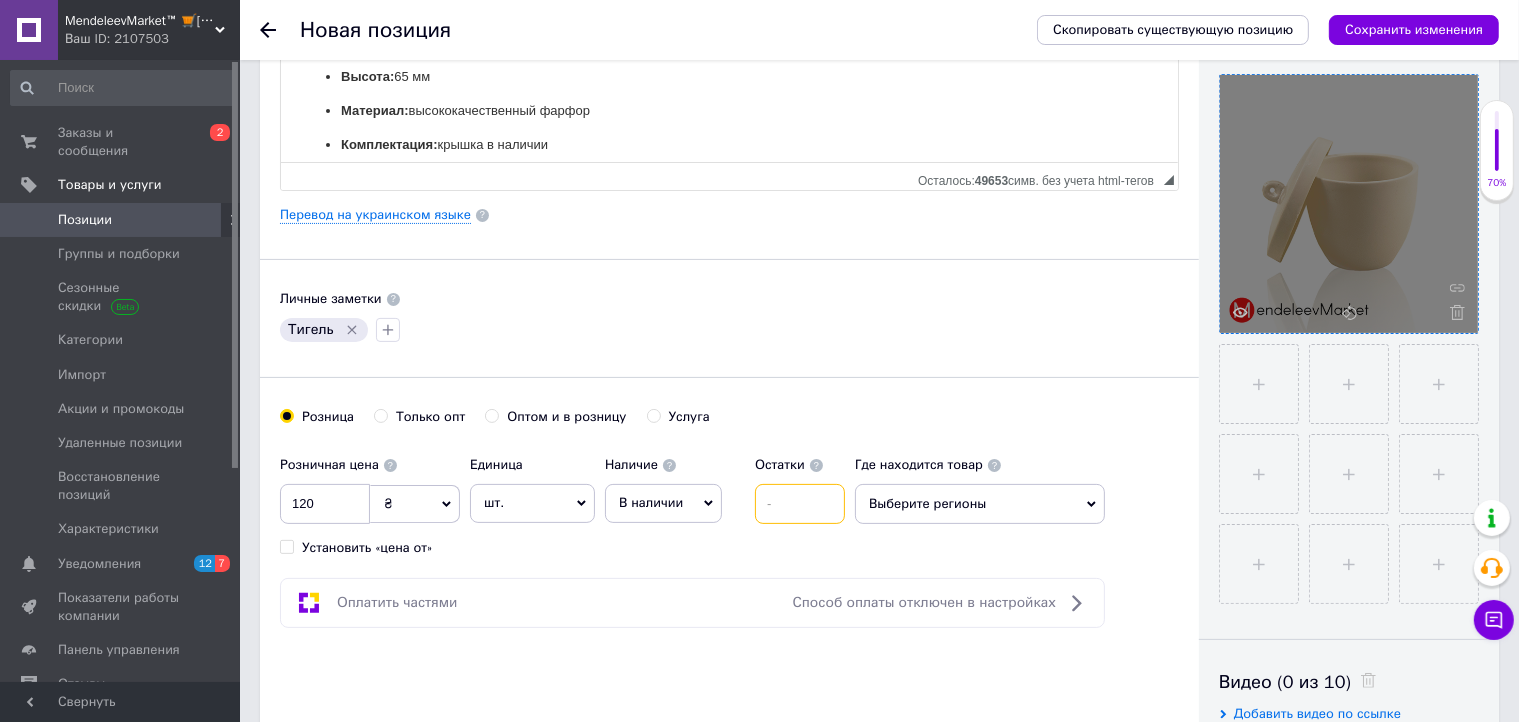 click at bounding box center [800, 504] 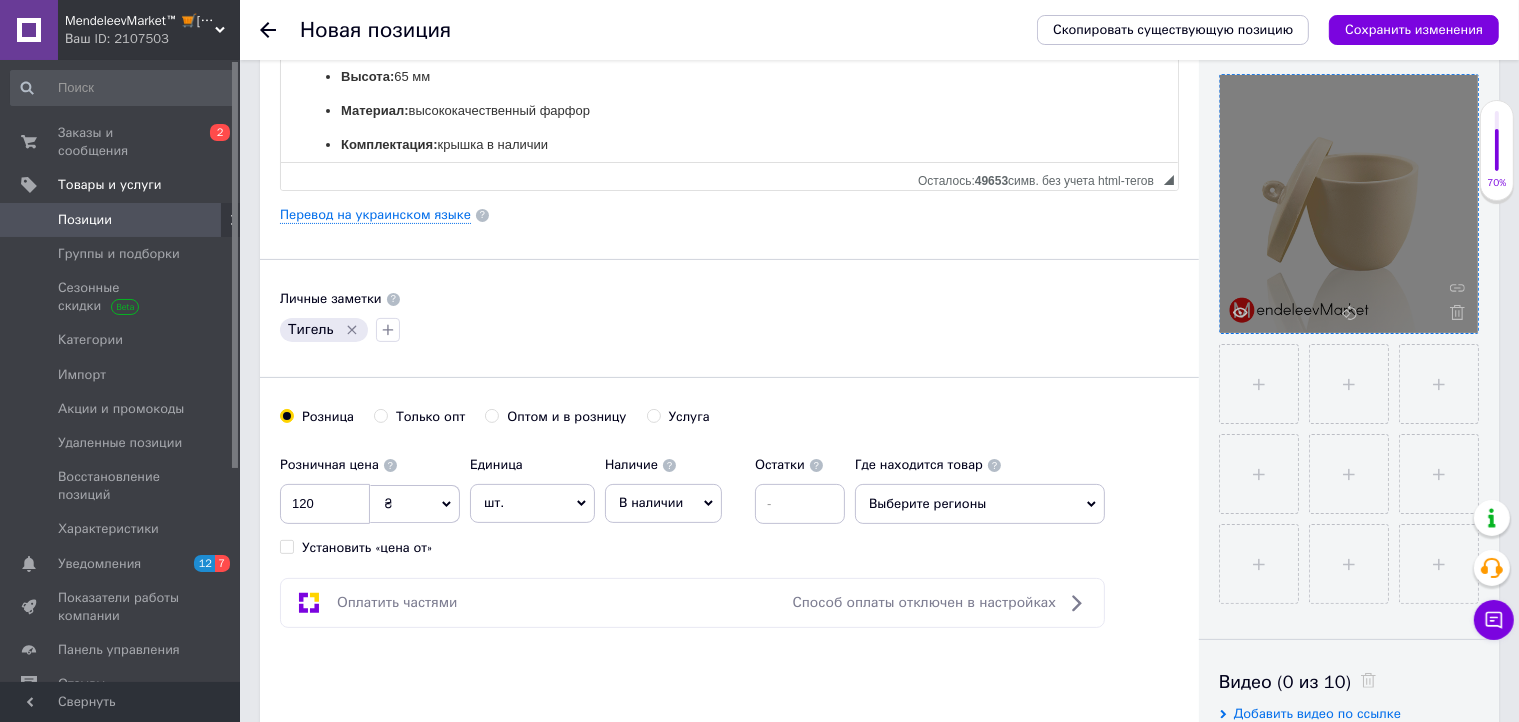 click at bounding box center [816, 465] 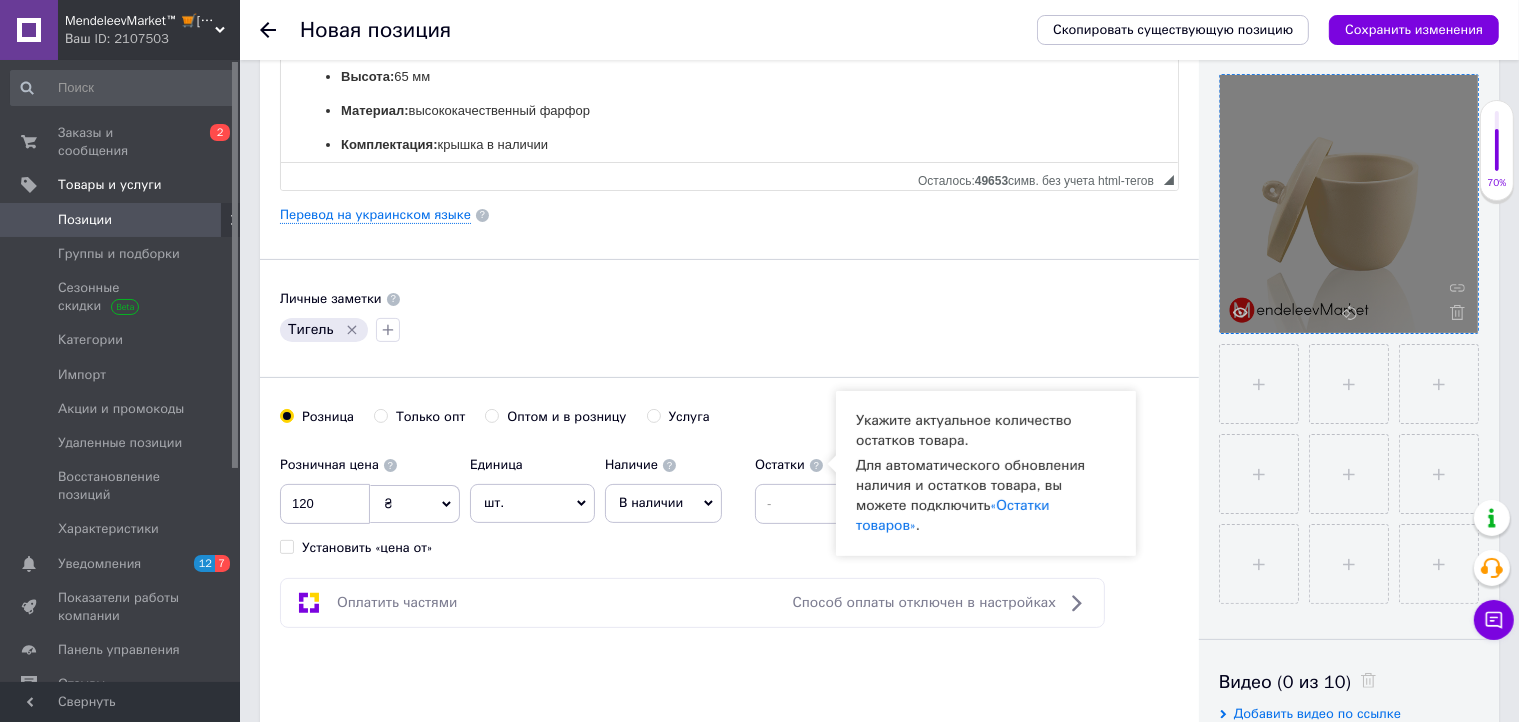 click on "Основная информация Название позиции (Русский) ✱ Тигель фарфоровый с крышкой 50мл Код/Артикул 1059 Описание (Русский) ✱ Тигель фарфоровый с крышкой 50мл
🔥  Идеален для лабораторных работ и химических экспериментов!
Объем:  50 мл
Внутренний диаметр:  48,52 мм
Высота:  65 мм
Материал:  высококачественный фарфор
Комплектация:  крышка в наличии
✅  Применение:  плавление, прокаливание, анализ веществ
✅  Преимущества:  термостойкость, химическая инертность, долговечность
Rich Text Editor, 155D3300-5BD8-459A-BA69-C08499351324 Панели инструментов редактора" at bounding box center [729, 215] 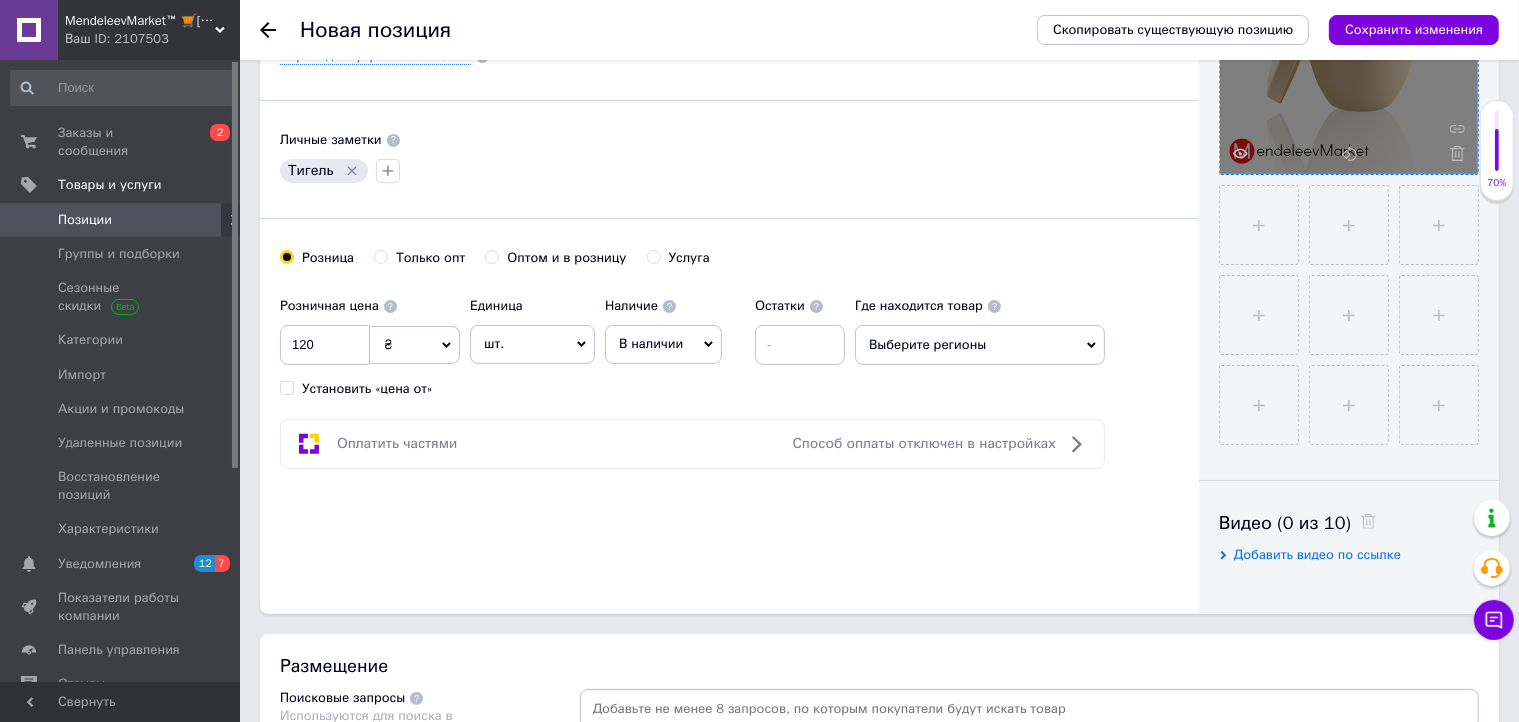 scroll, scrollTop: 588, scrollLeft: 0, axis: vertical 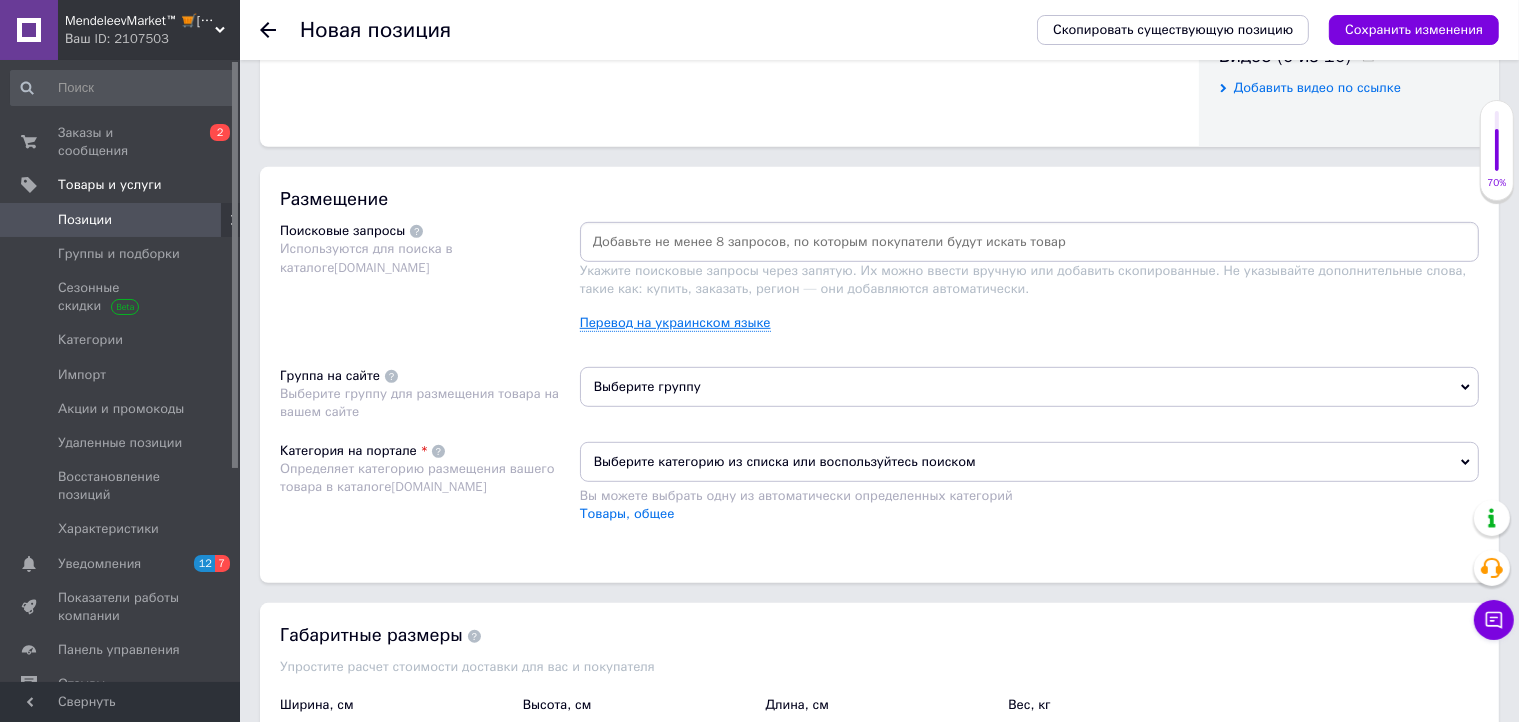 click on "Перевод на украинском языке" at bounding box center [675, 323] 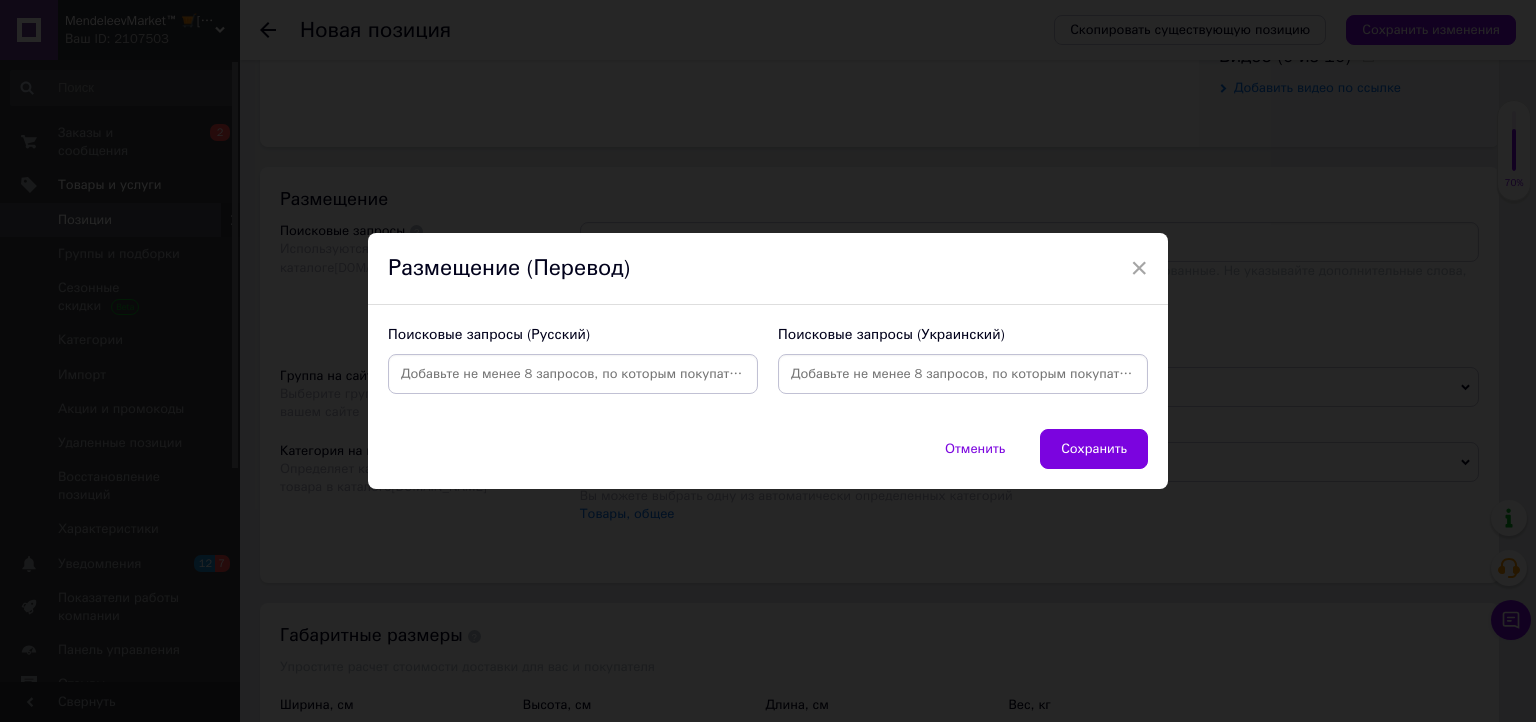 click at bounding box center (573, 374) 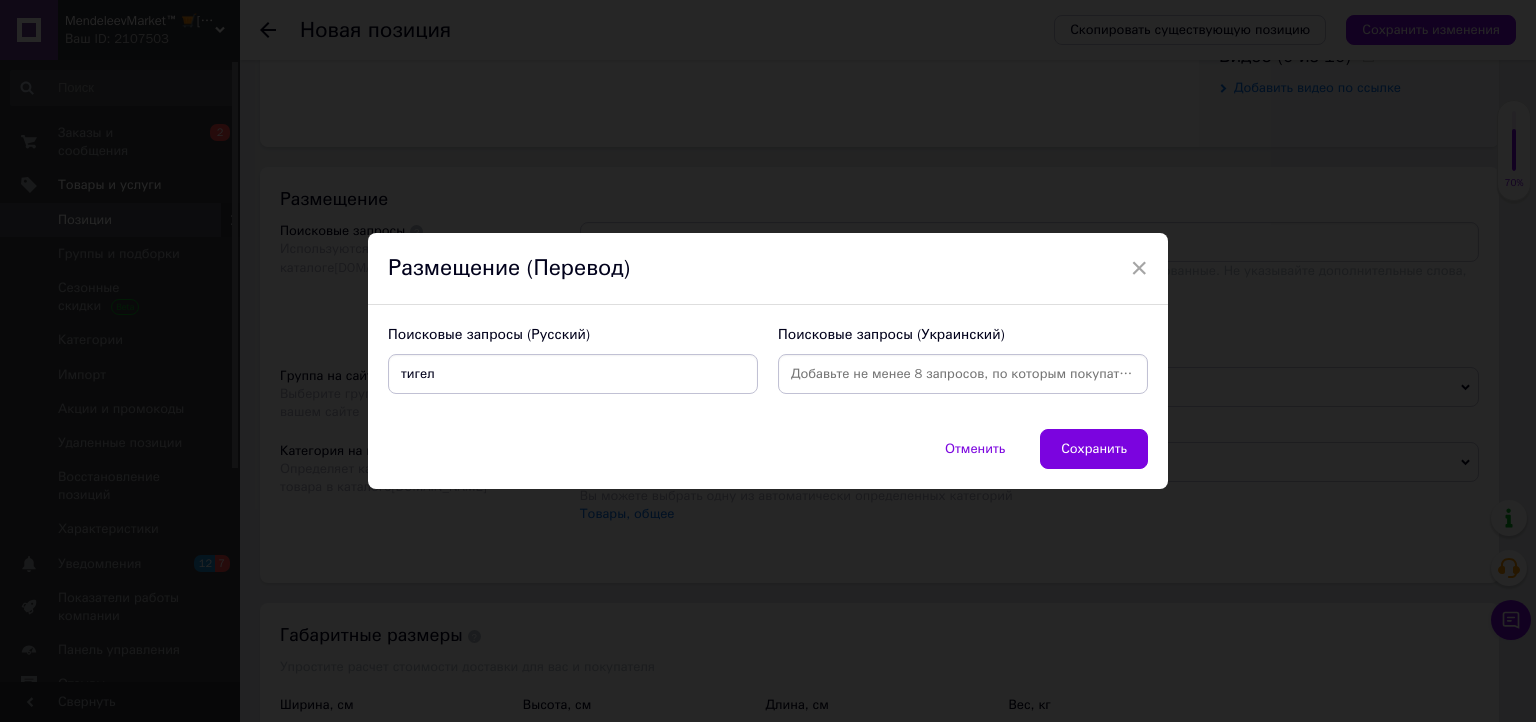 type on "тигель" 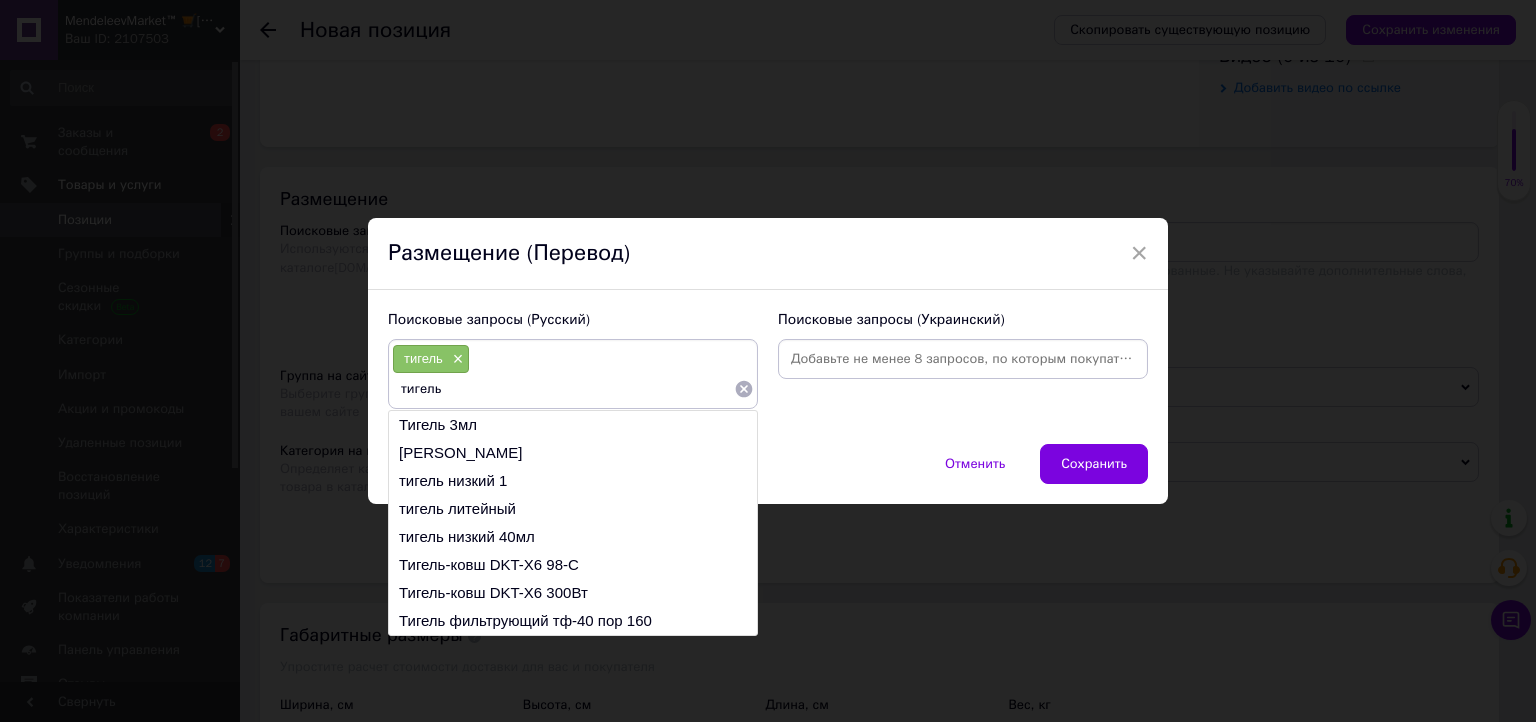drag, startPoint x: 396, startPoint y: 387, endPoint x: 447, endPoint y: 378, distance: 51.78803 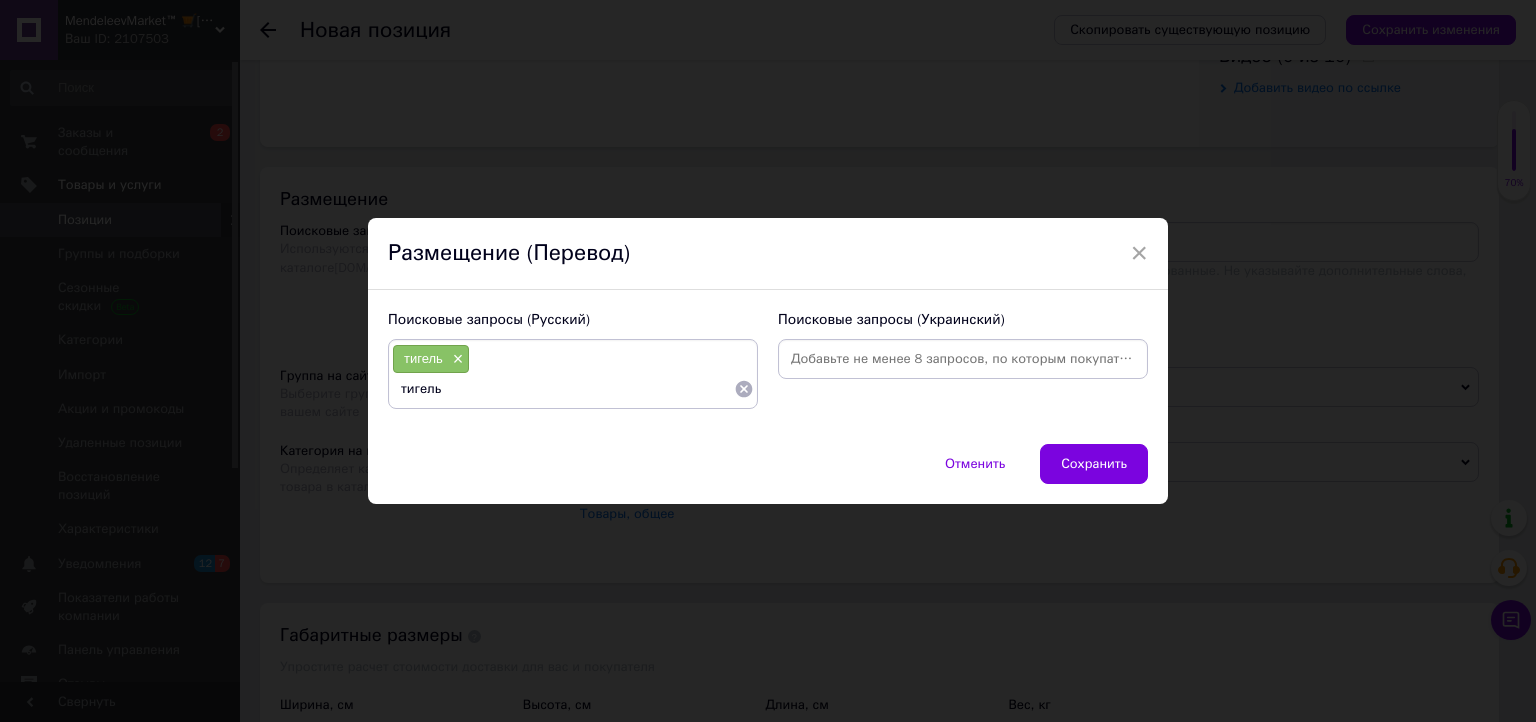 click on "тигель" at bounding box center [563, 389] 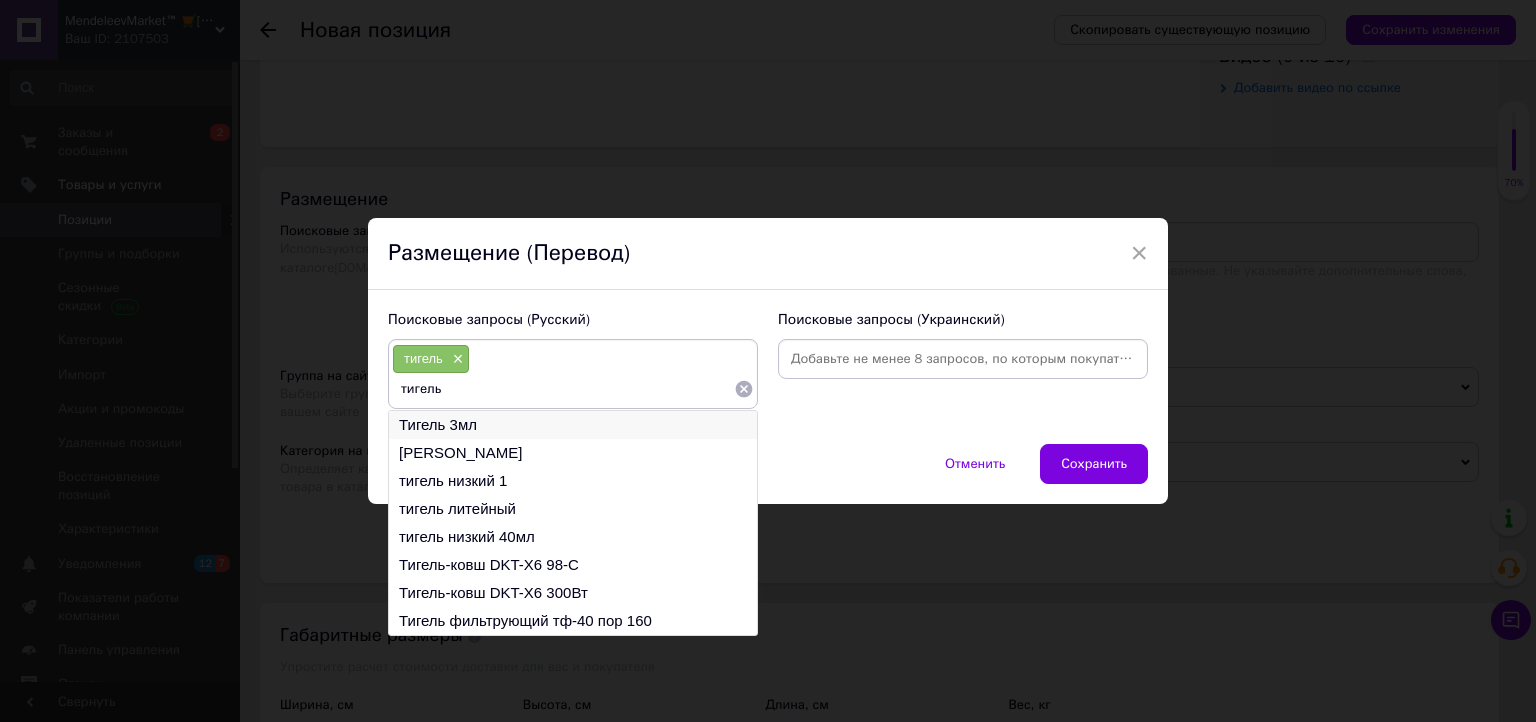 type on "тигель" 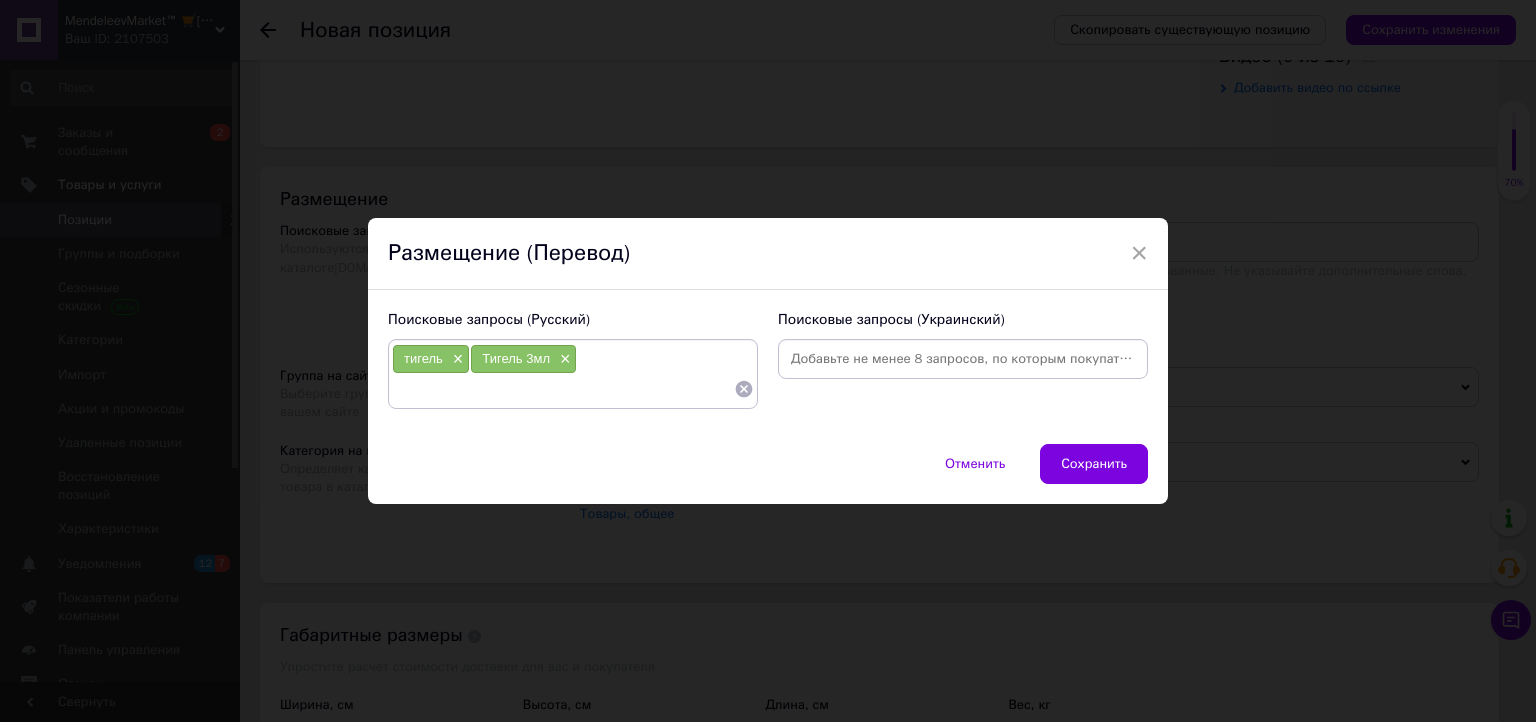 click at bounding box center (563, 389) 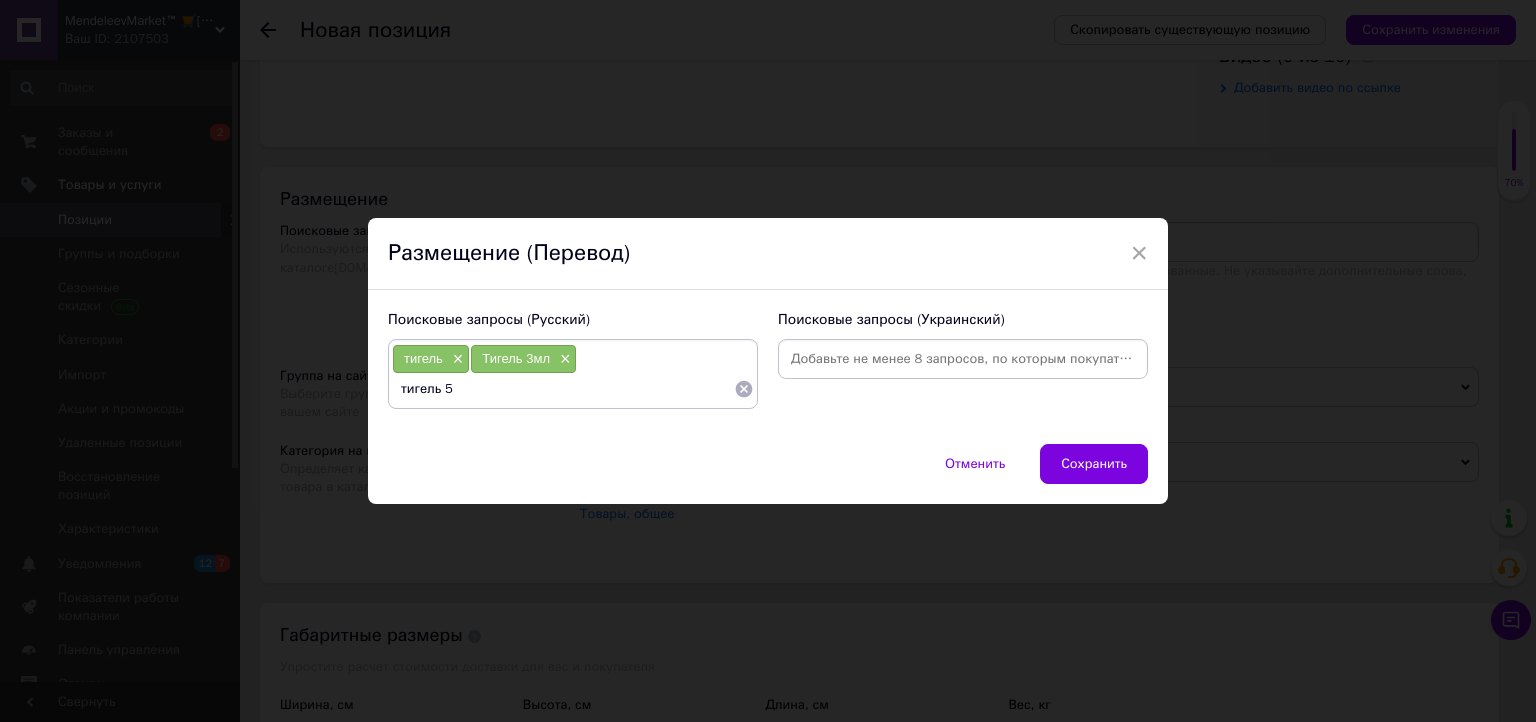 type on "тигель 50" 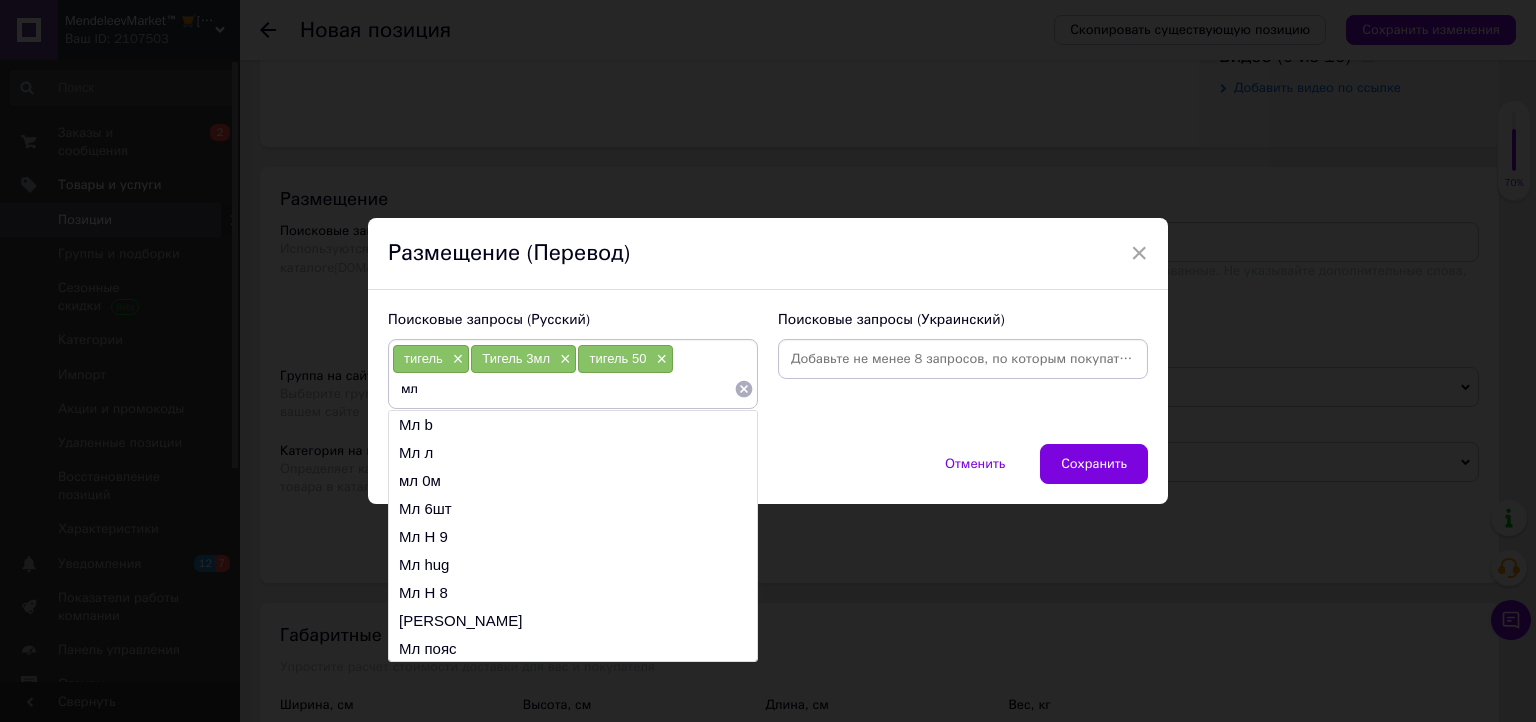 type on "м" 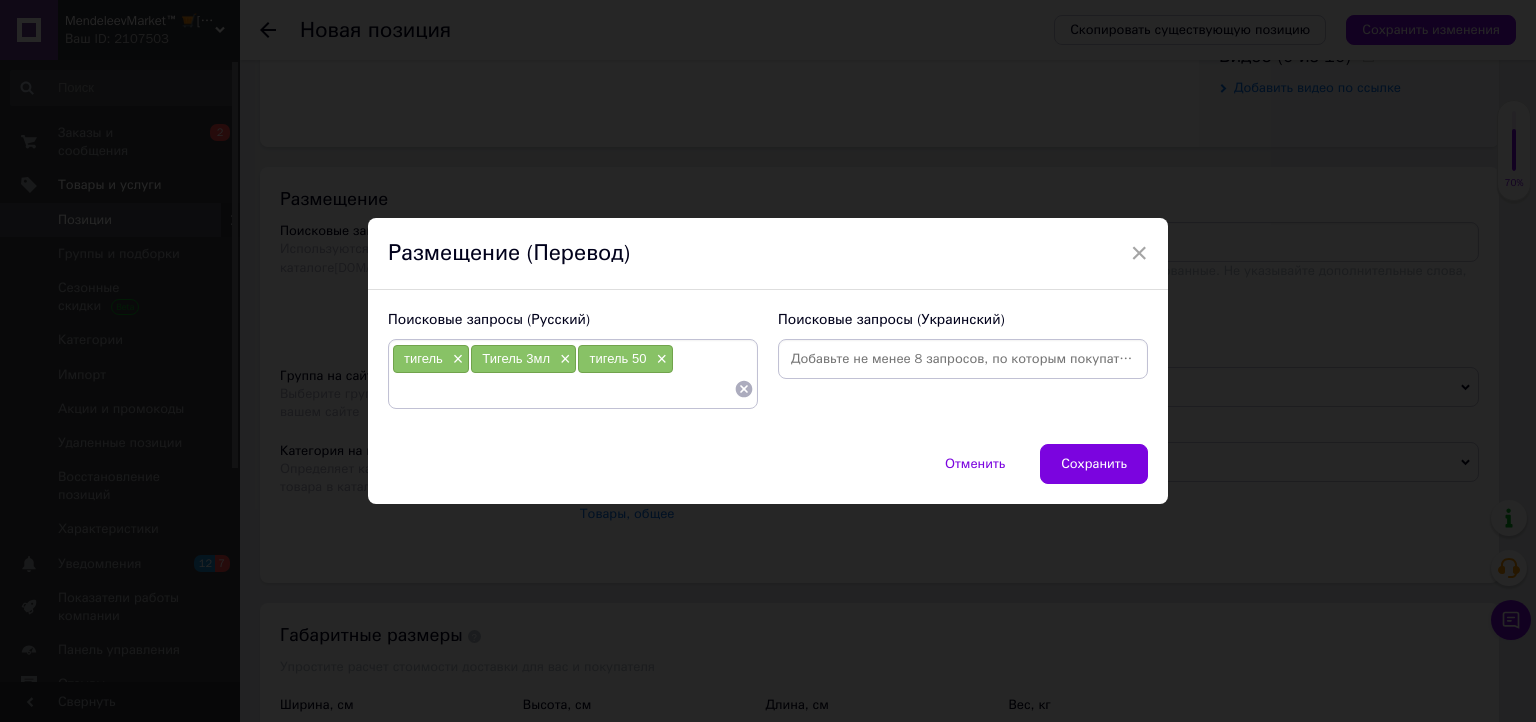 paste on "тигель" 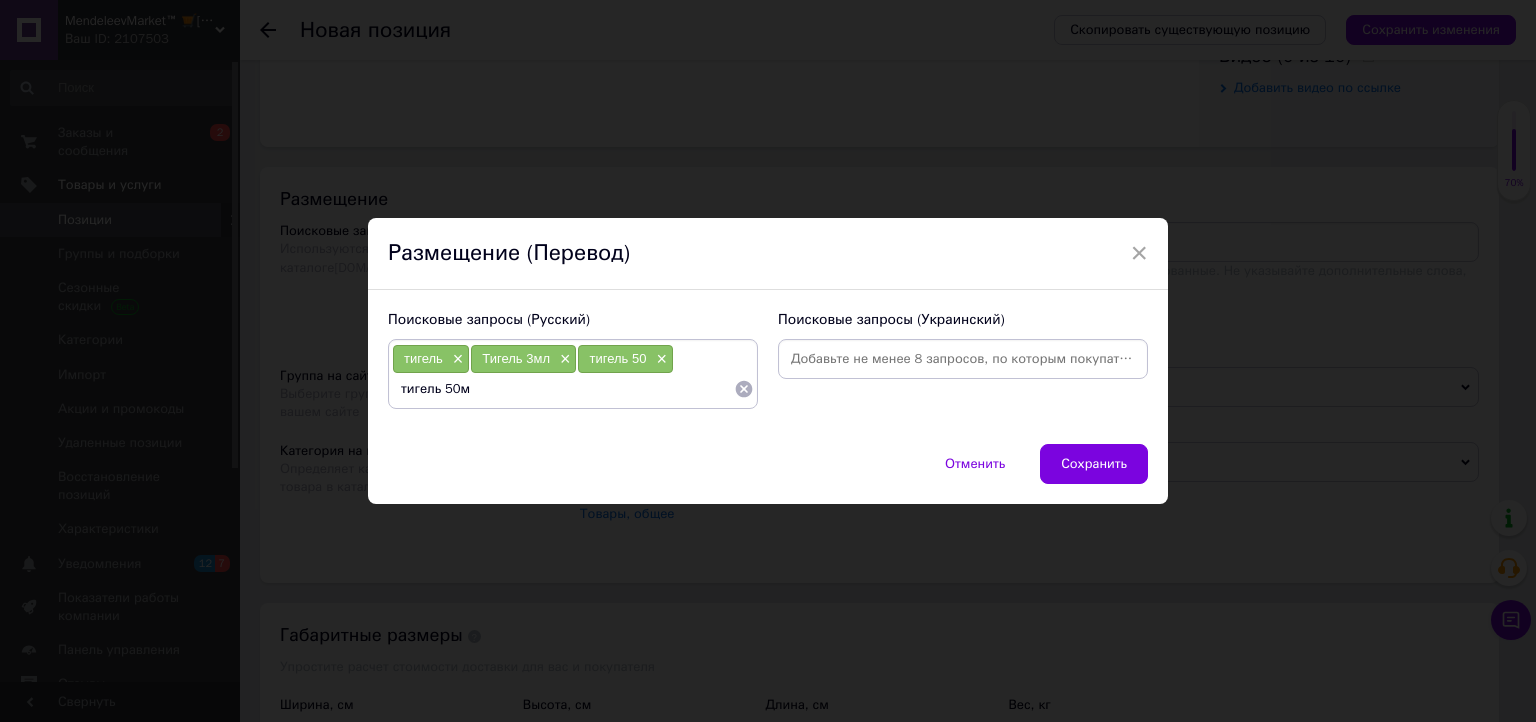 type on "тигель 50мл" 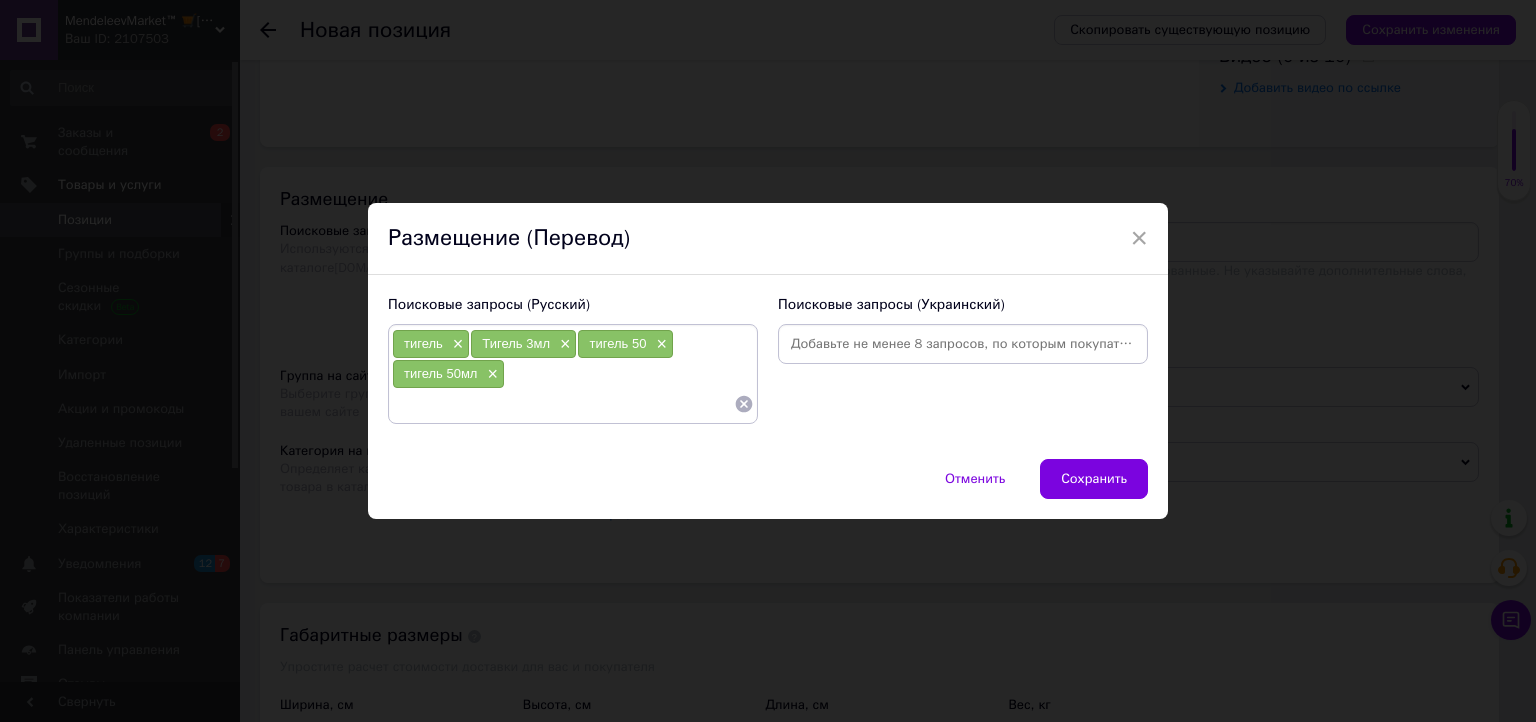 paste on "тигель" 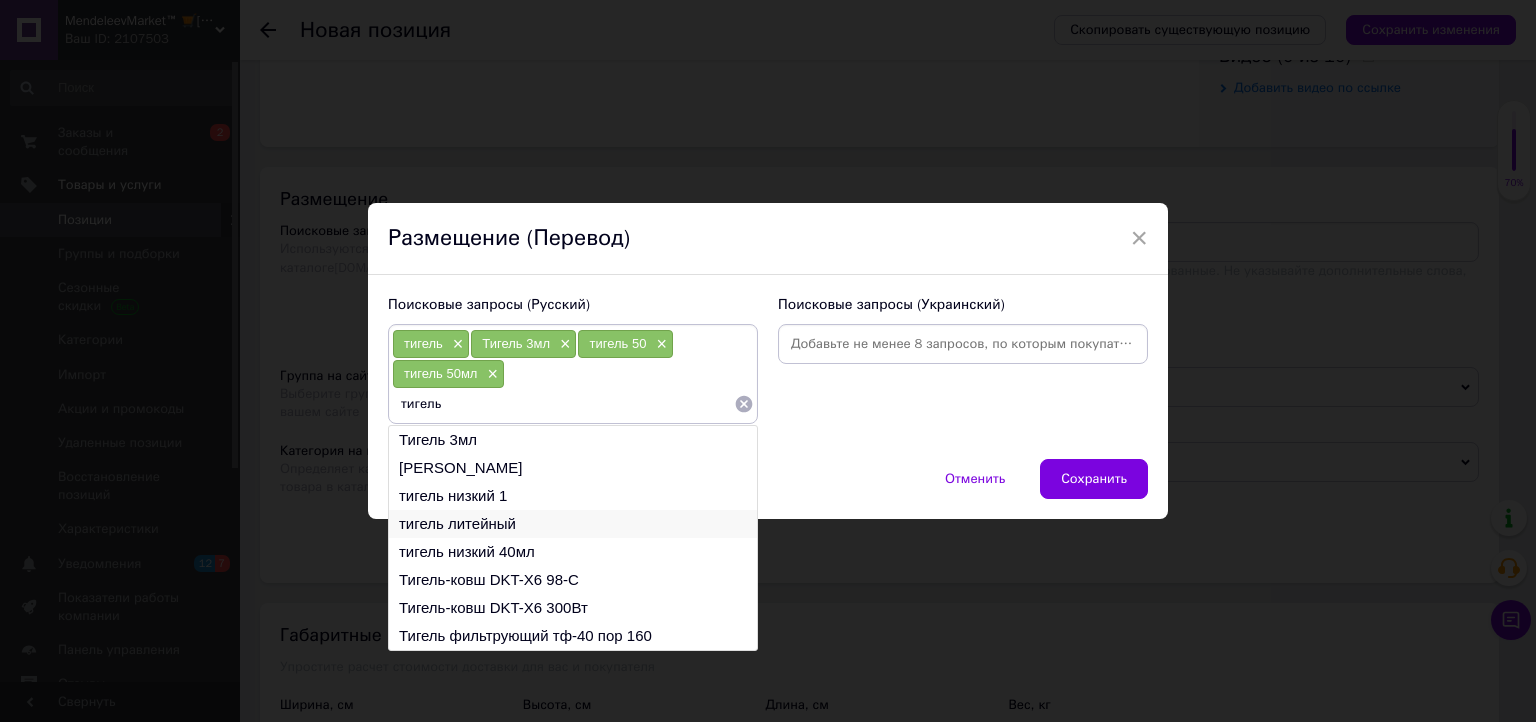 type on "тигель" 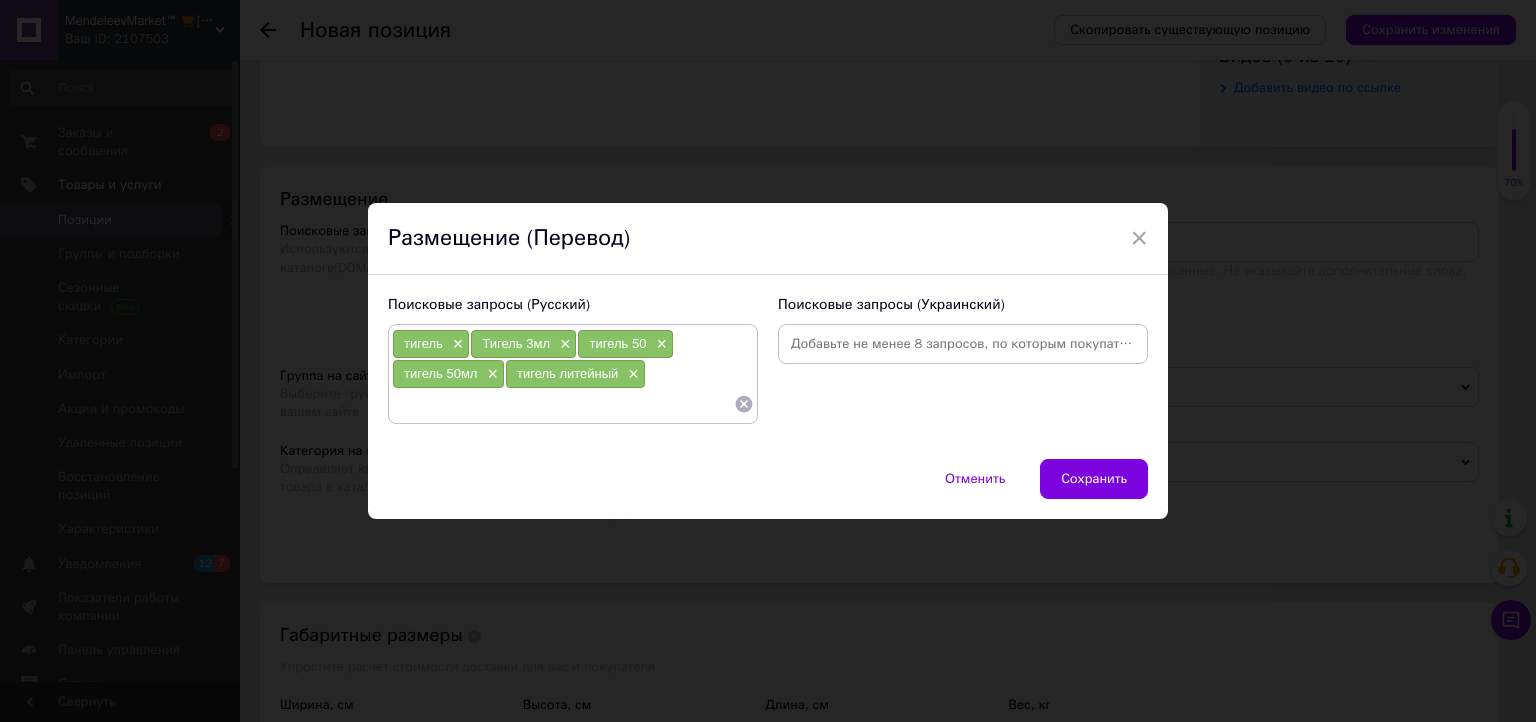 click at bounding box center [563, 404] 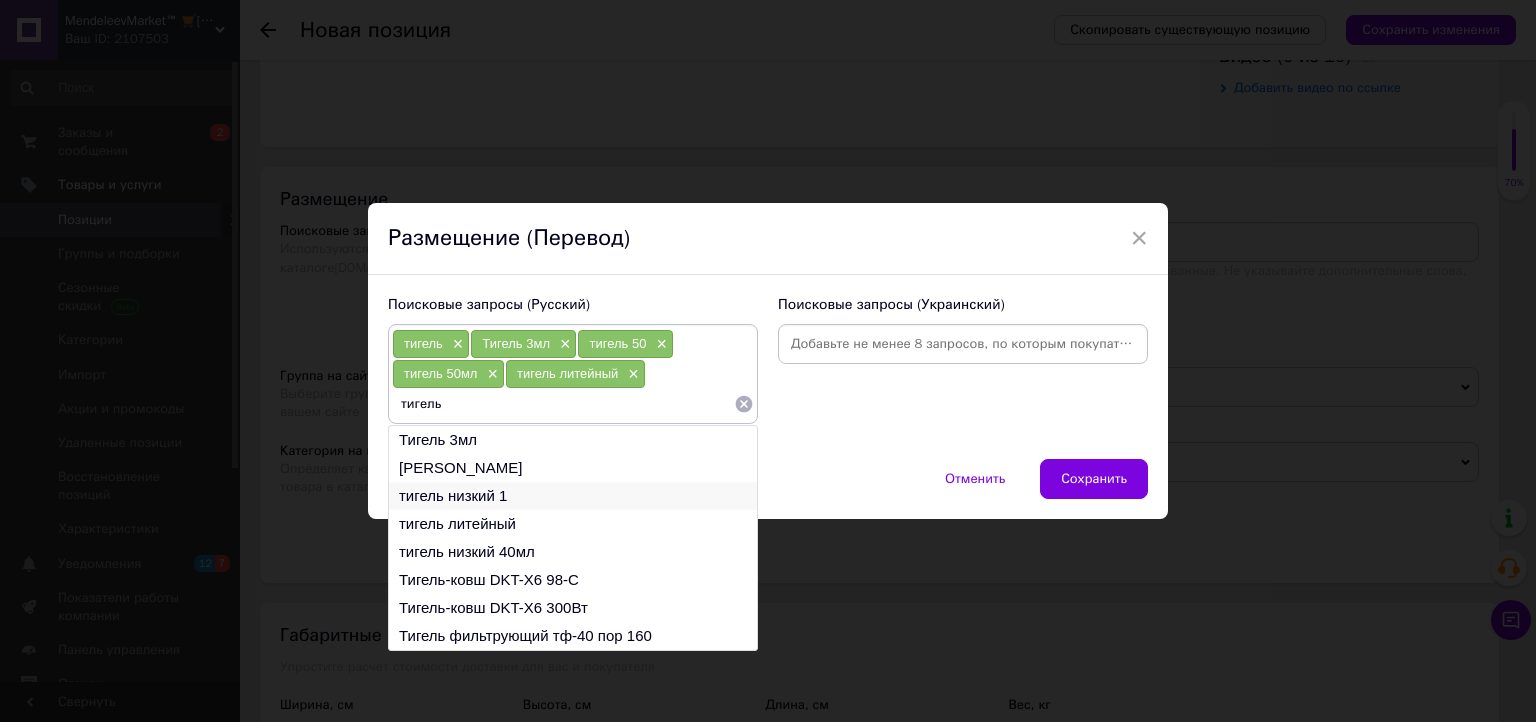 type on "тигель" 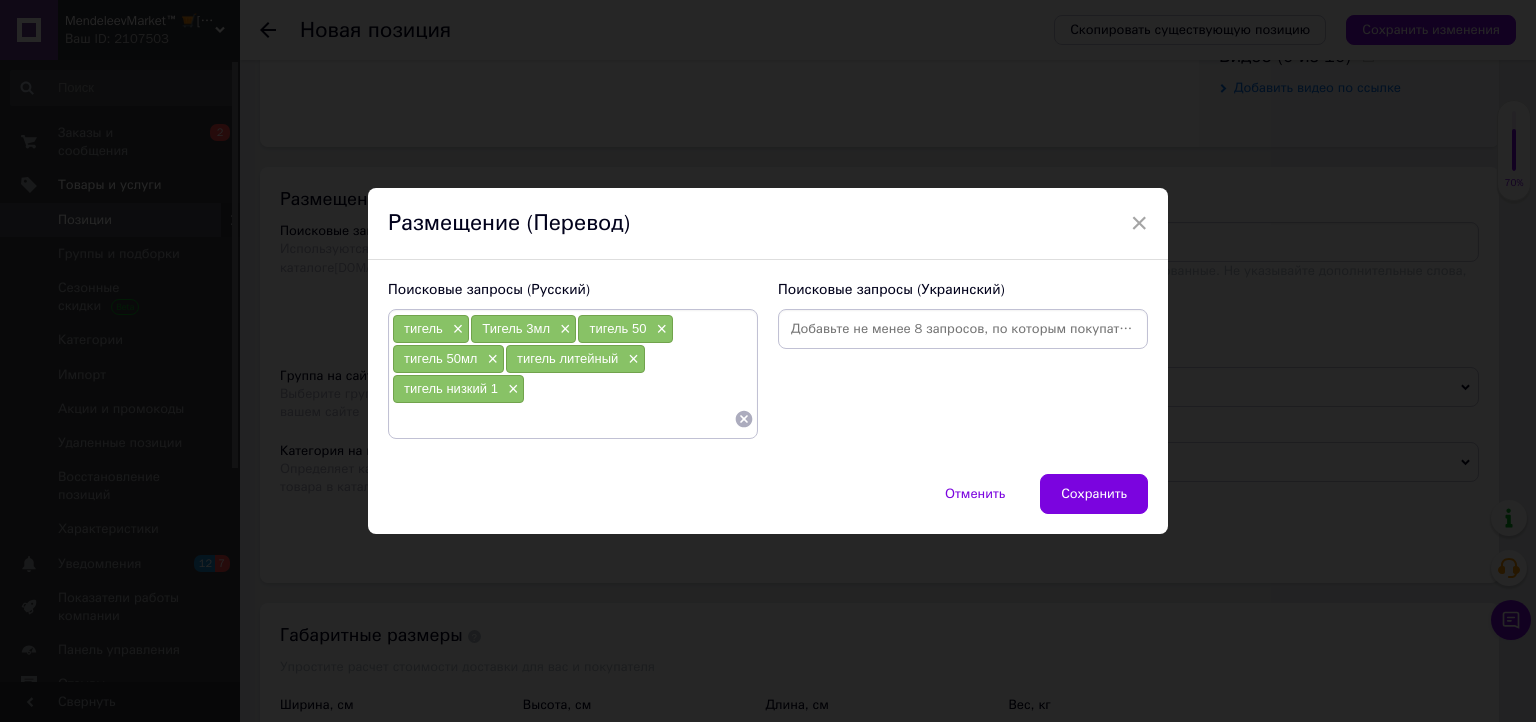 click at bounding box center [563, 419] 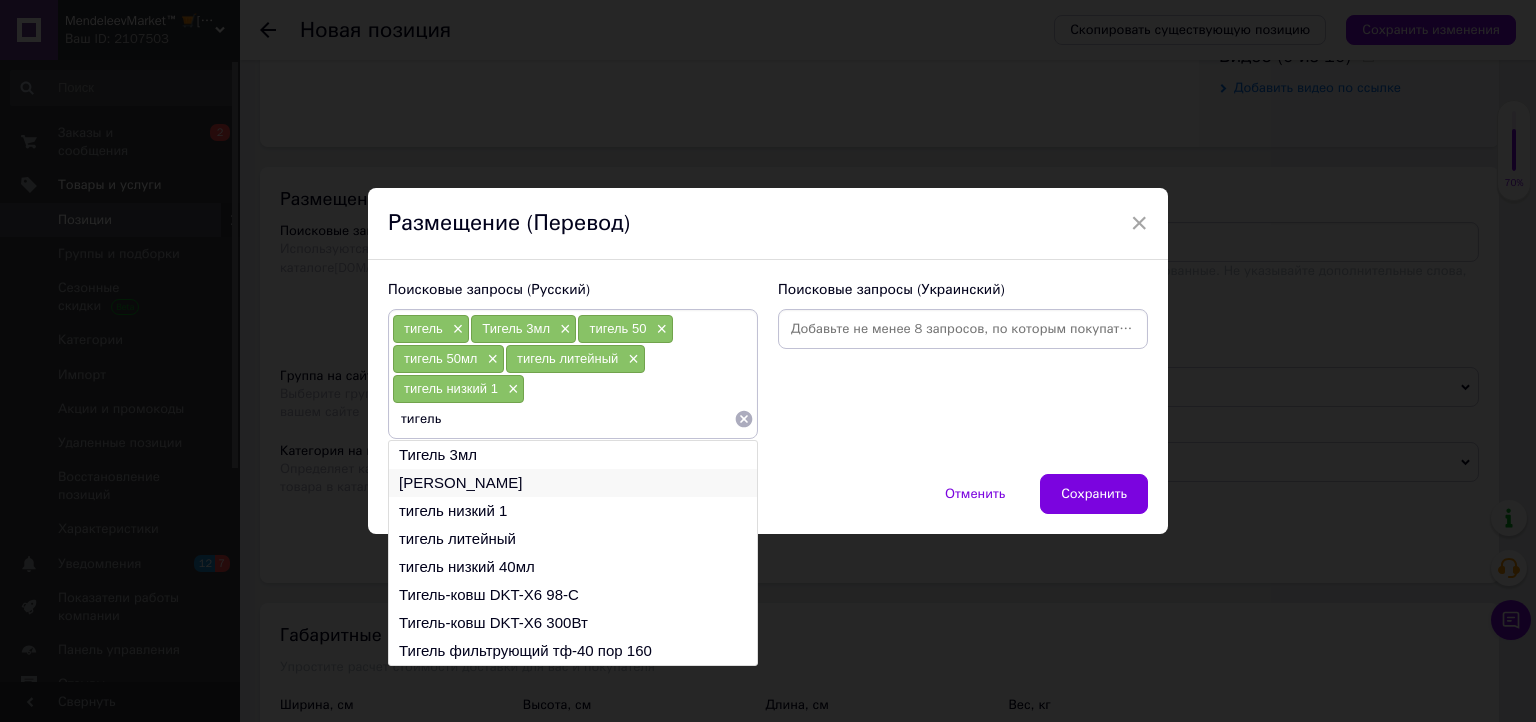 type on "тигель" 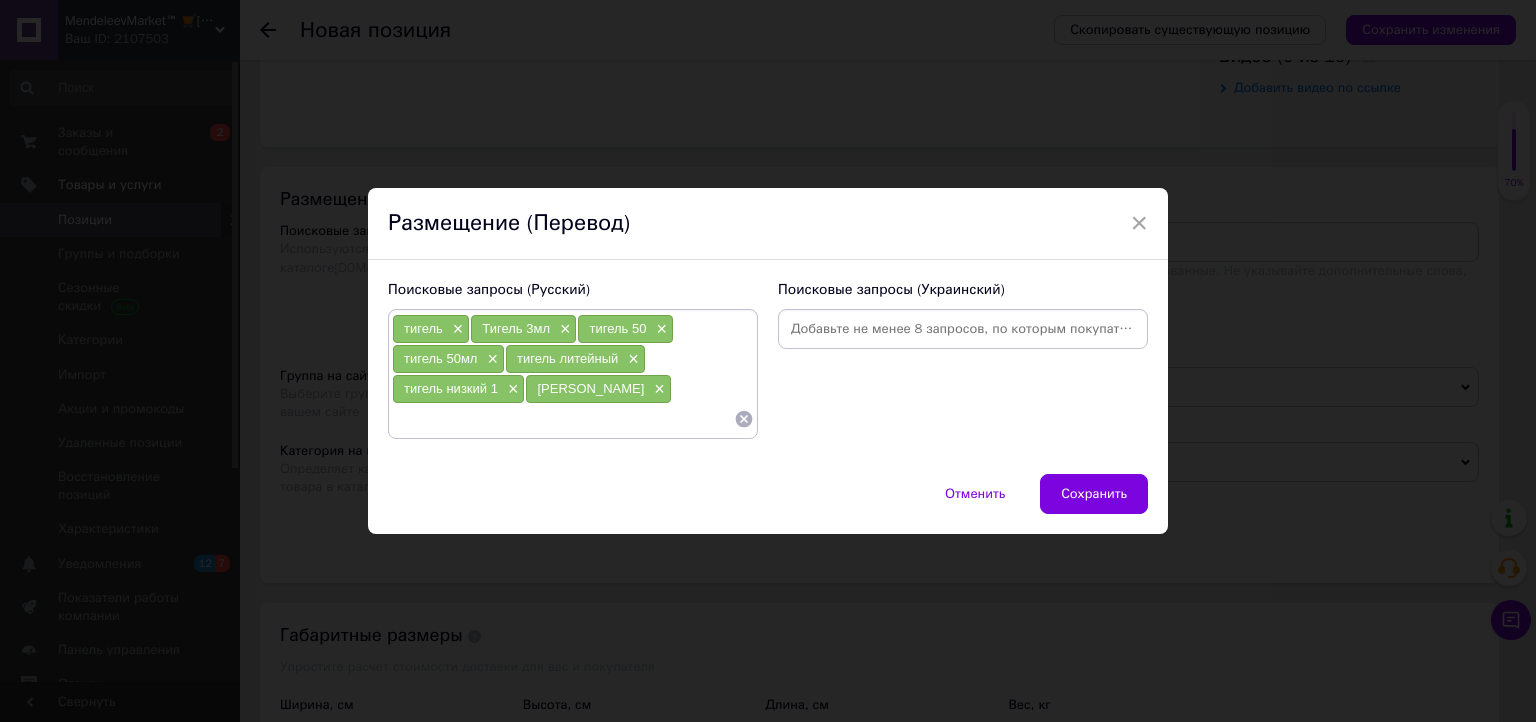 click at bounding box center (563, 419) 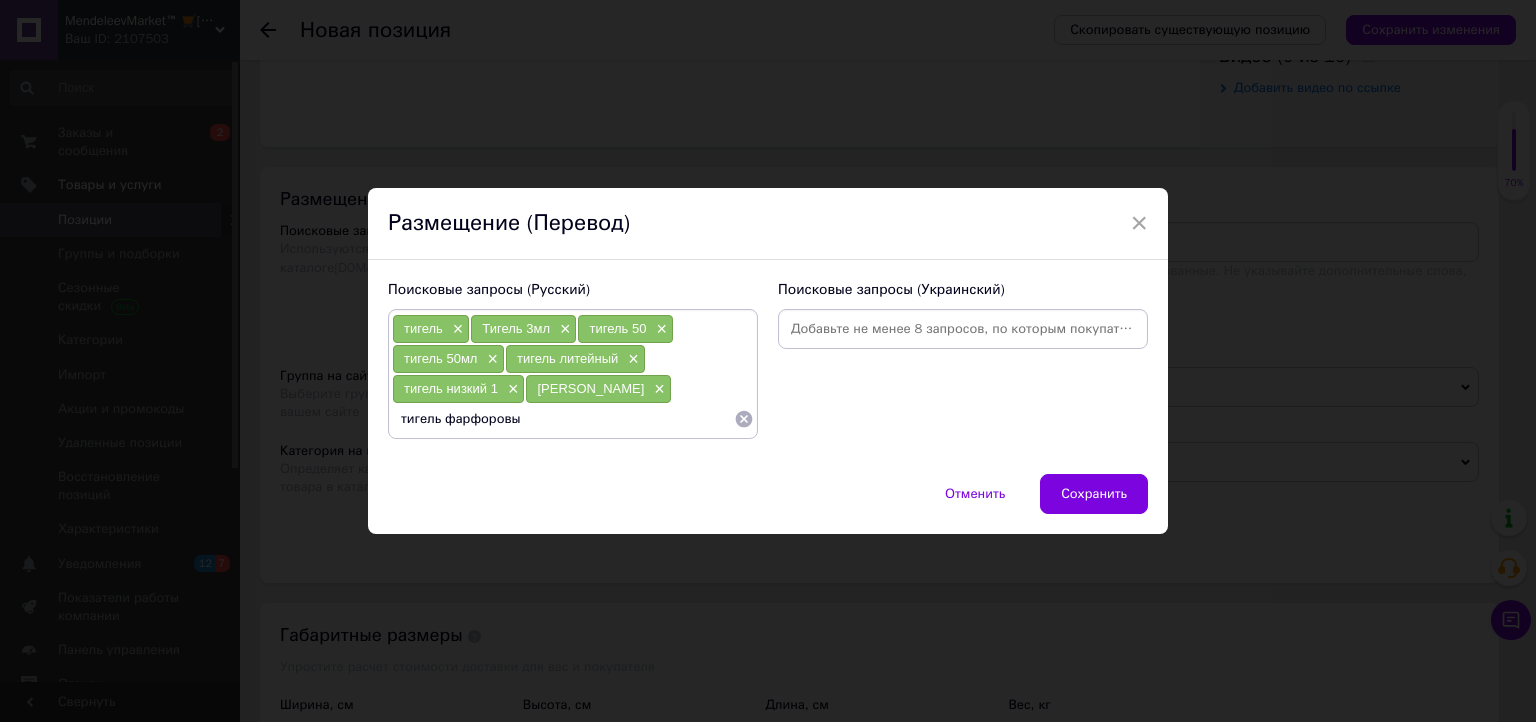 type on "тигель фарфоровый" 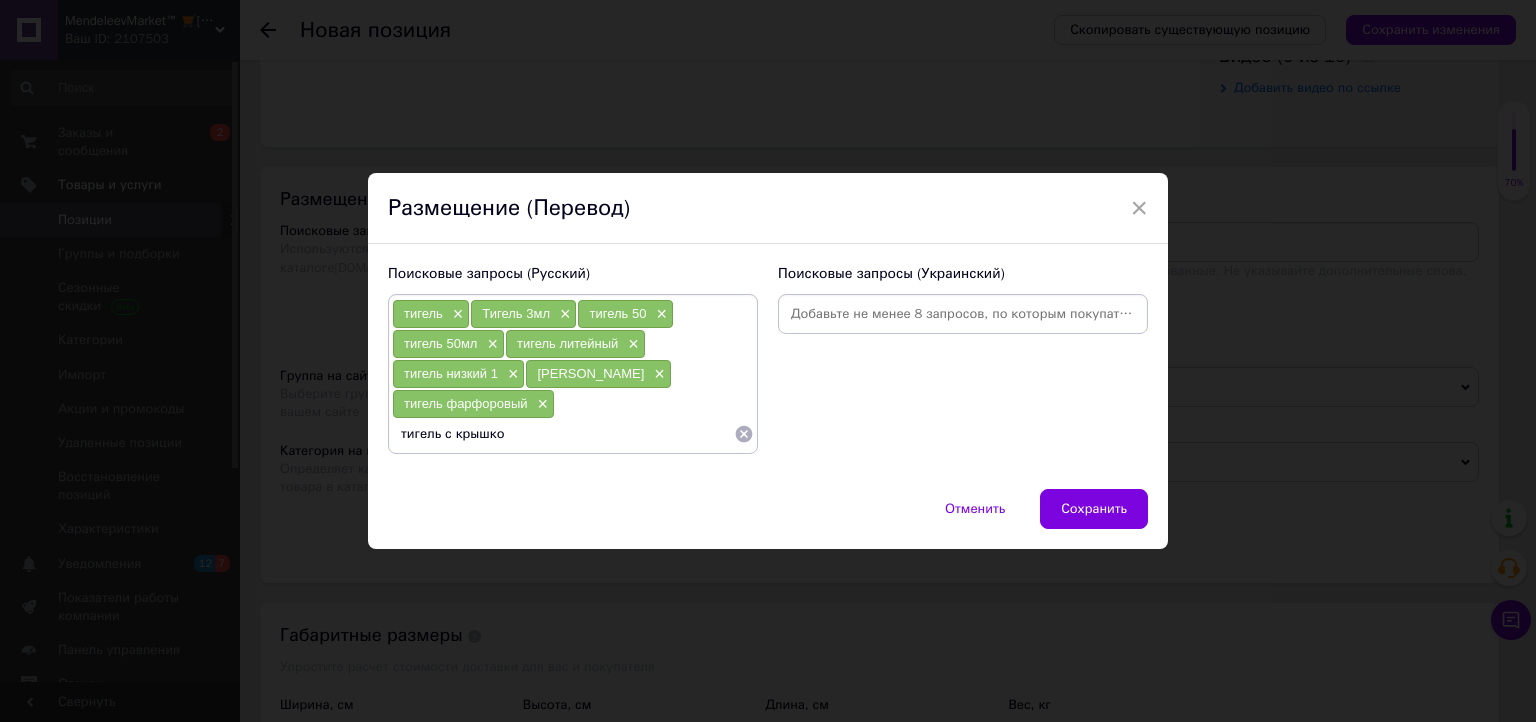 type on "[PERSON_NAME] с крышкой" 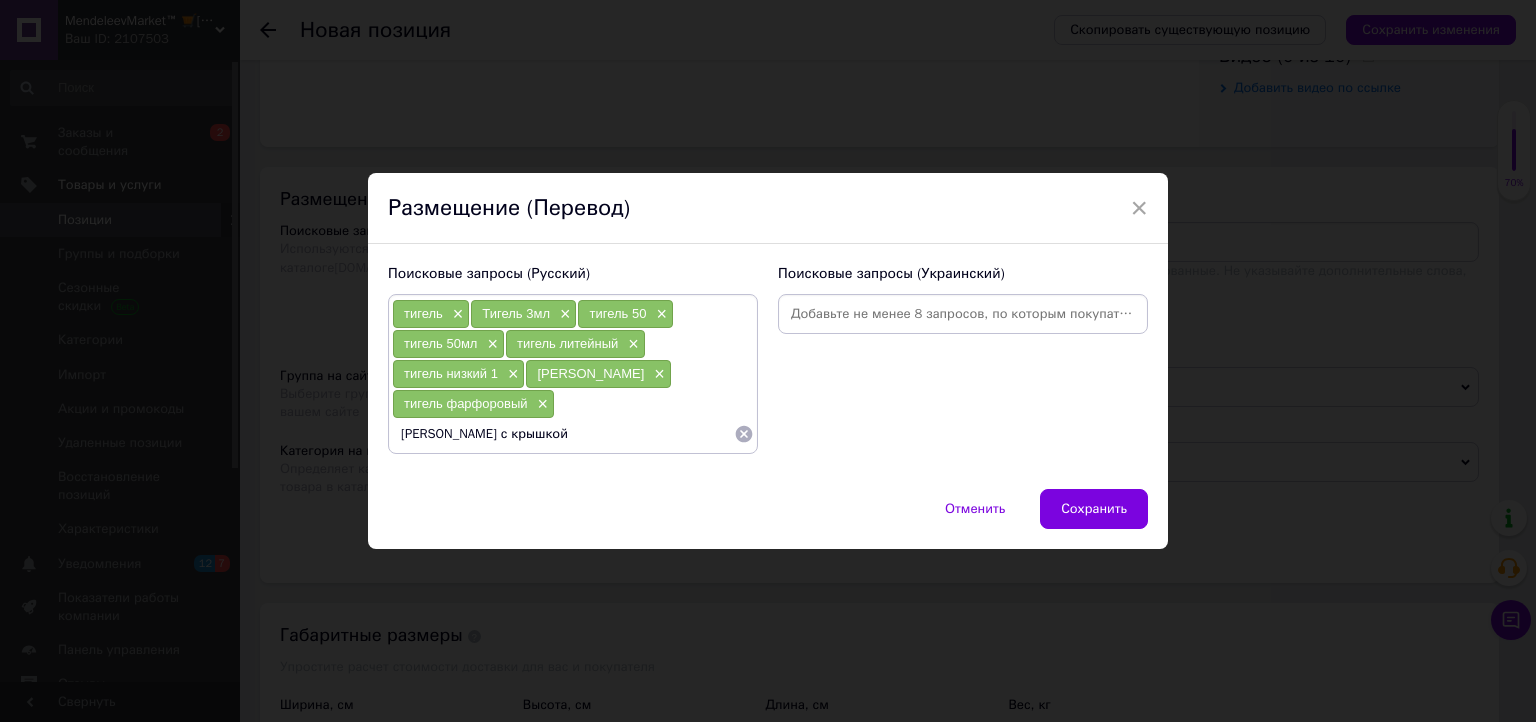 type 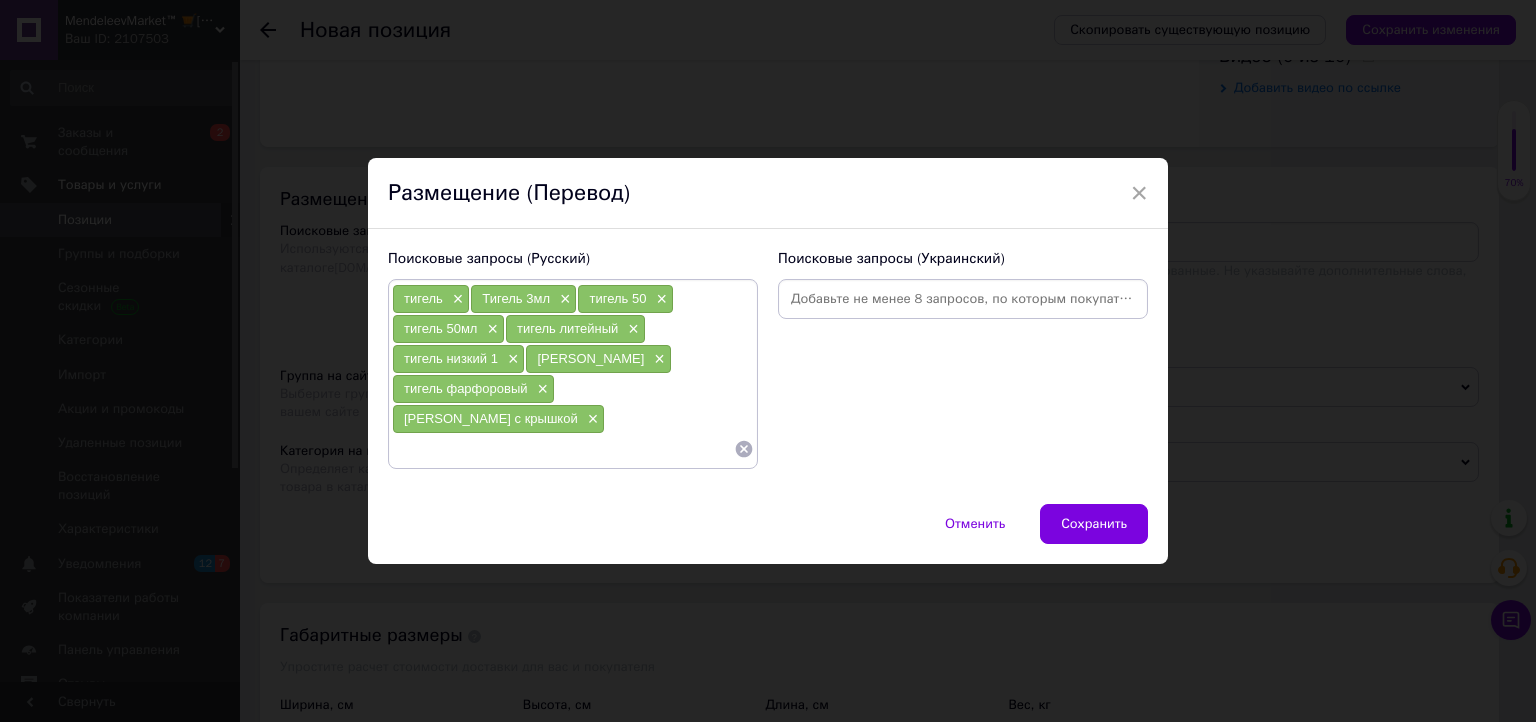 click at bounding box center [963, 299] 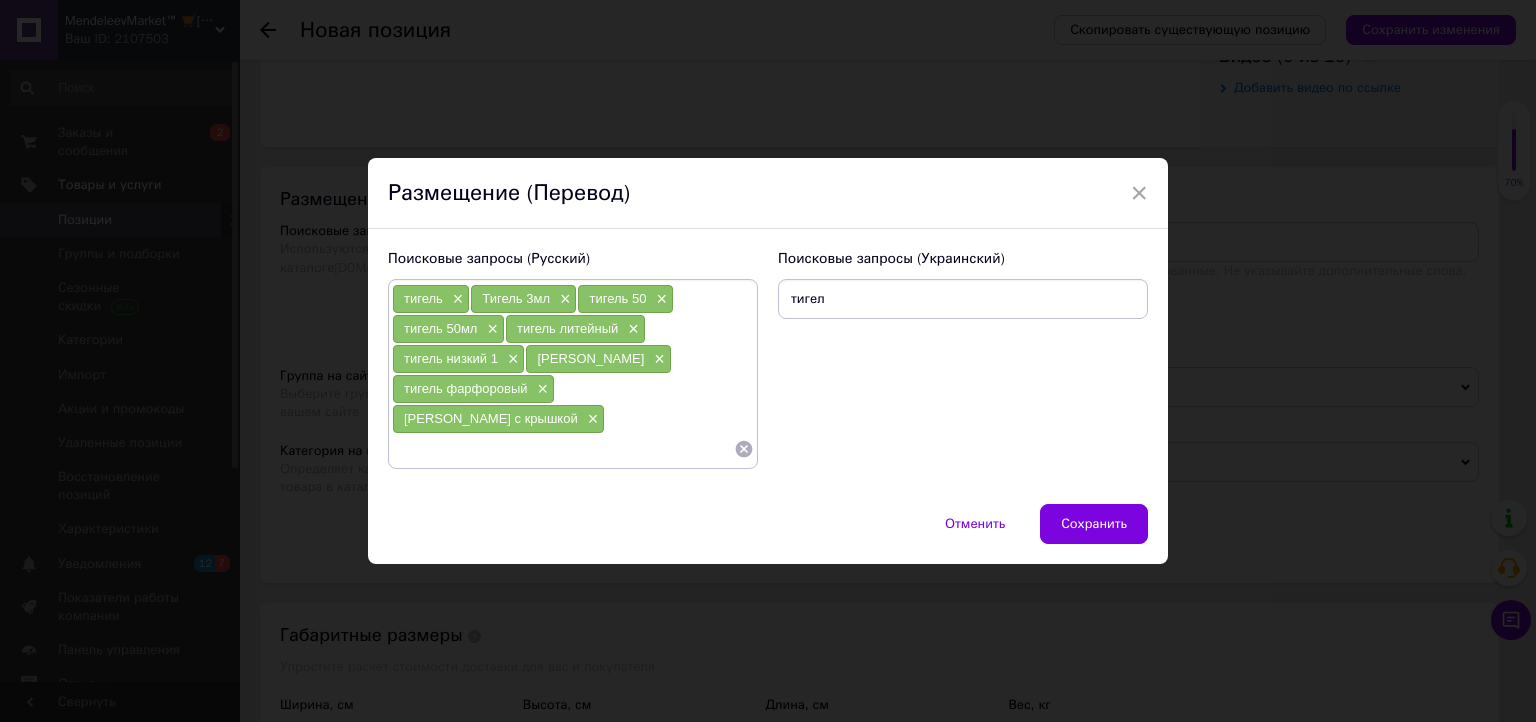 type on "тигель" 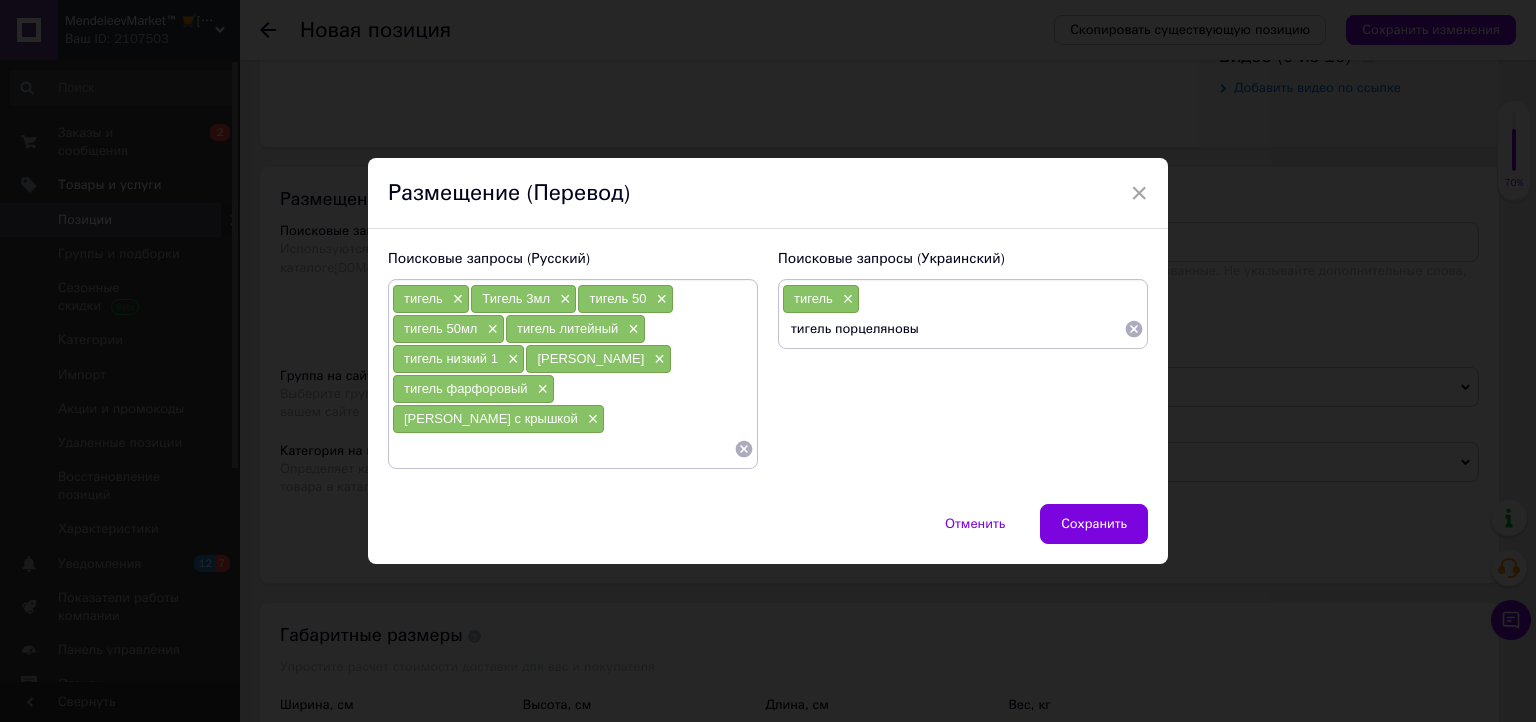 type on "тигель порцеляновый" 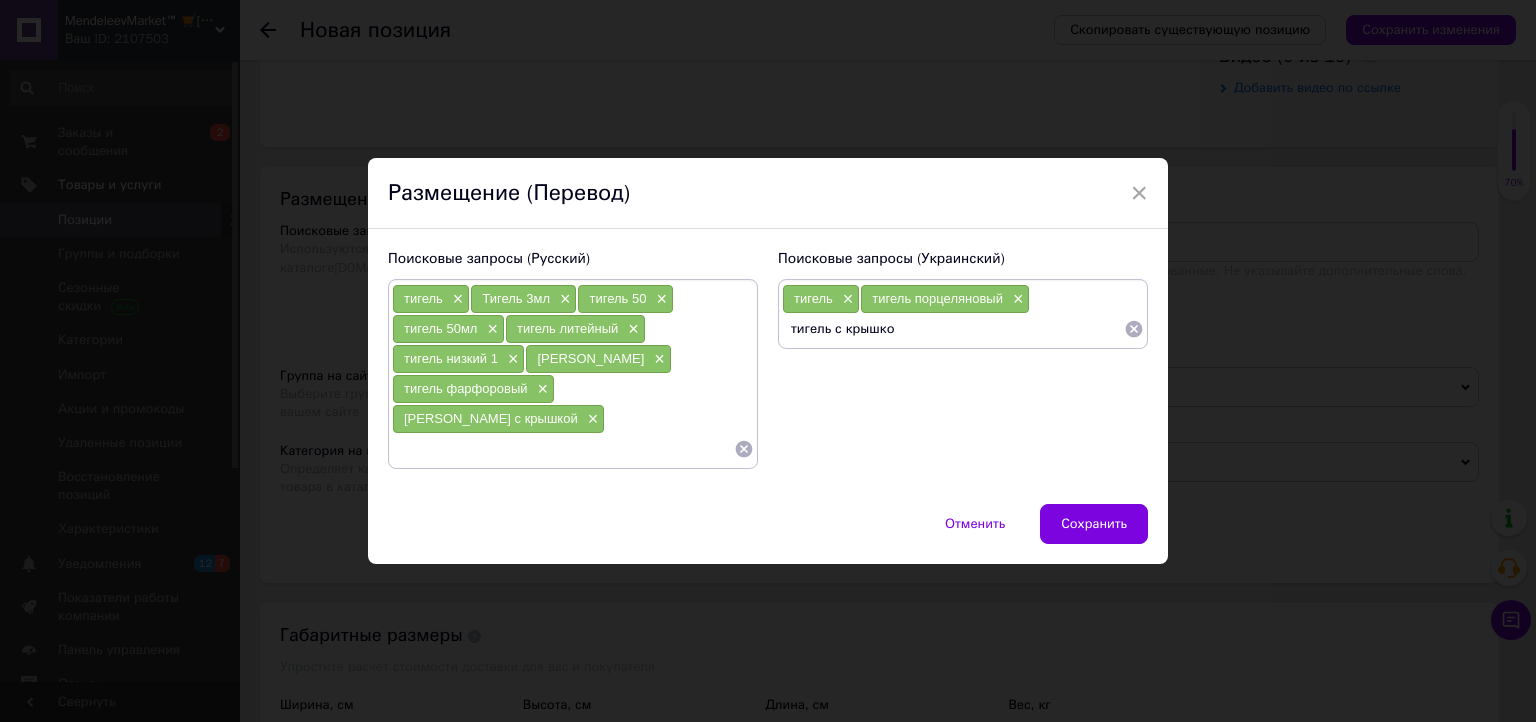 type on "[PERSON_NAME] с крышкой" 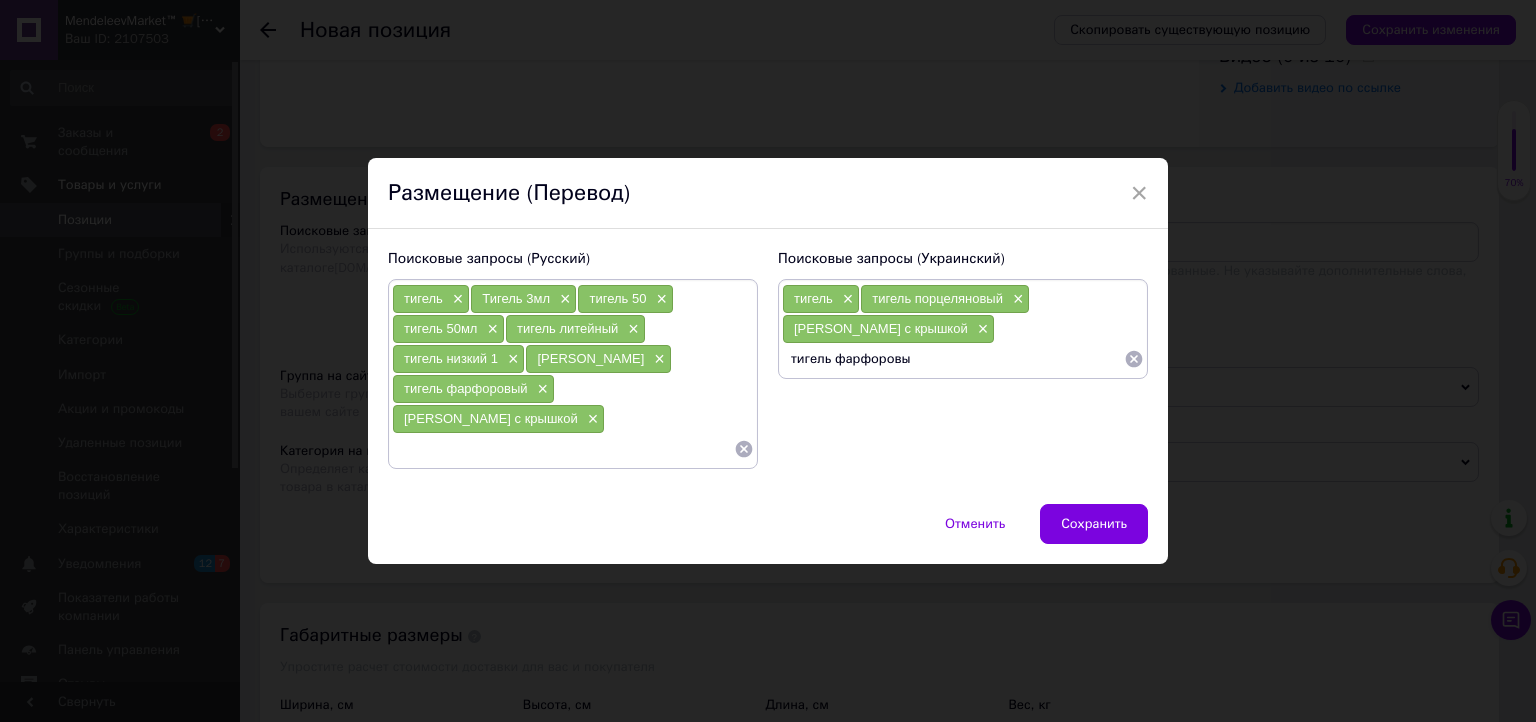 type on "тигель фарфоровый" 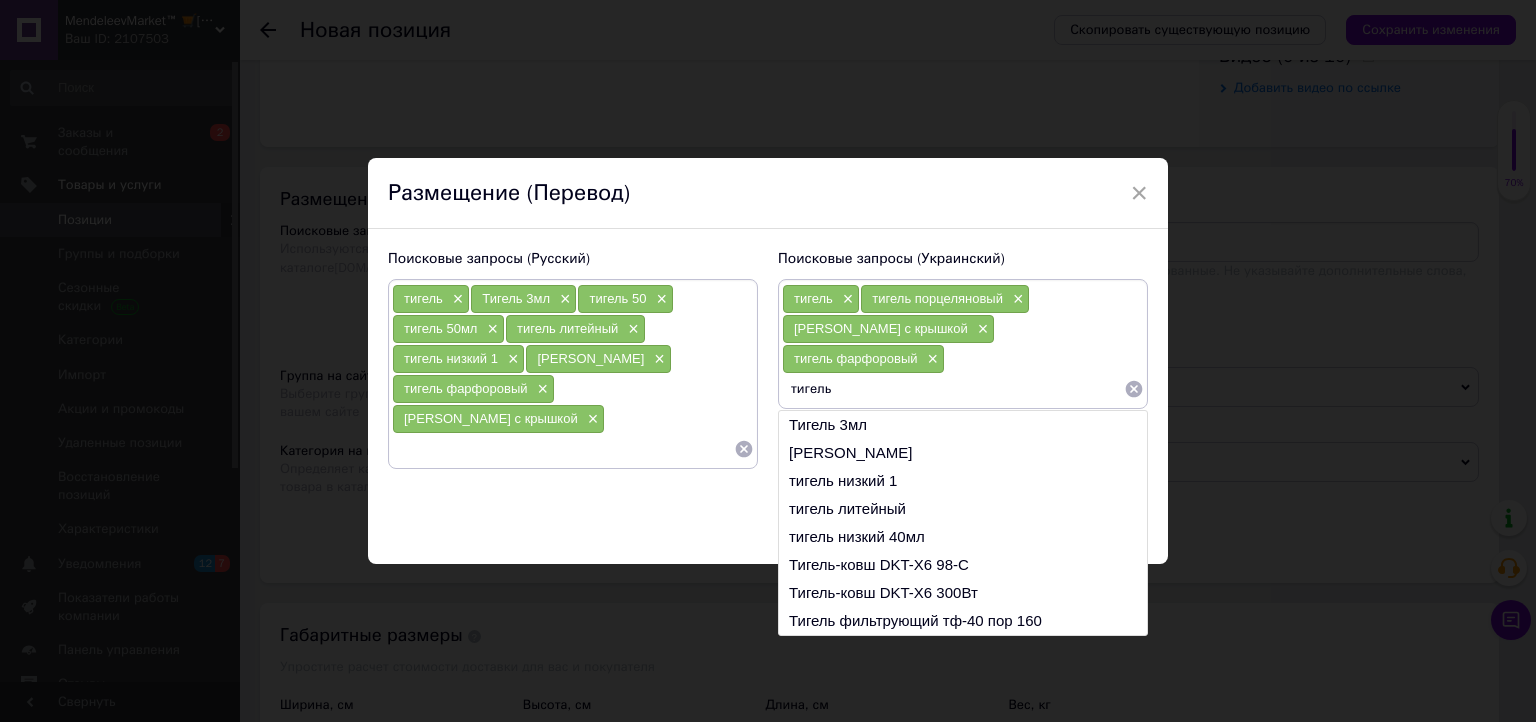 drag, startPoint x: 787, startPoint y: 374, endPoint x: 826, endPoint y: 370, distance: 39.20459 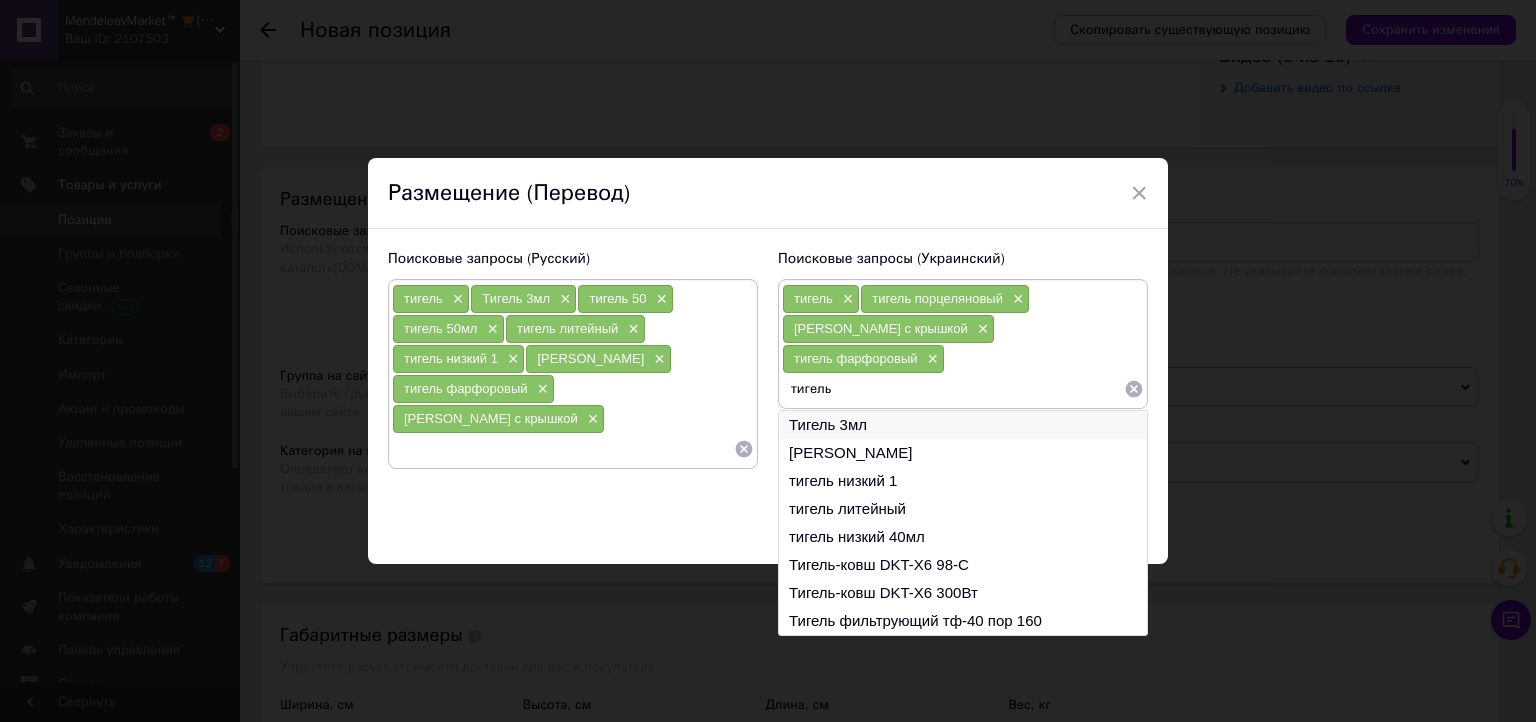 type on "тигель" 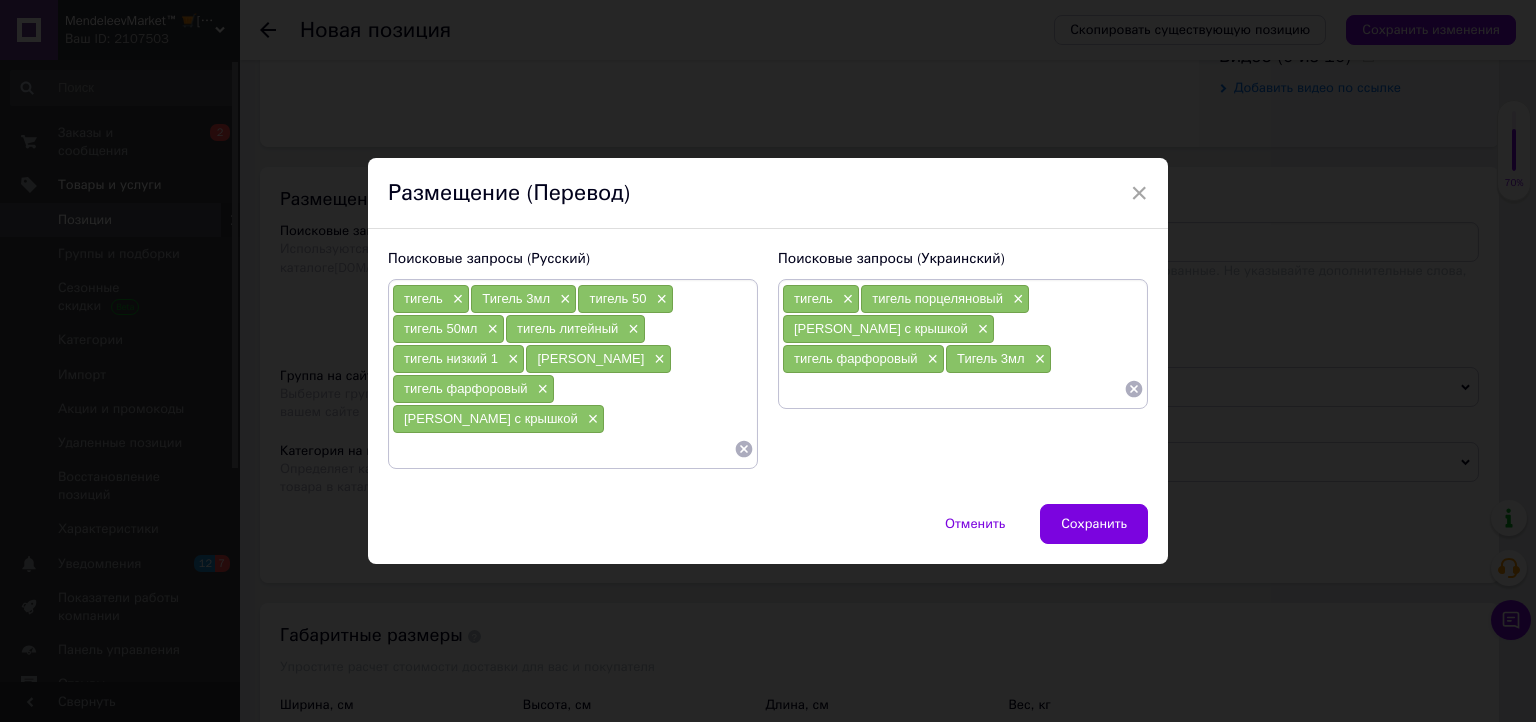 click at bounding box center (953, 389) 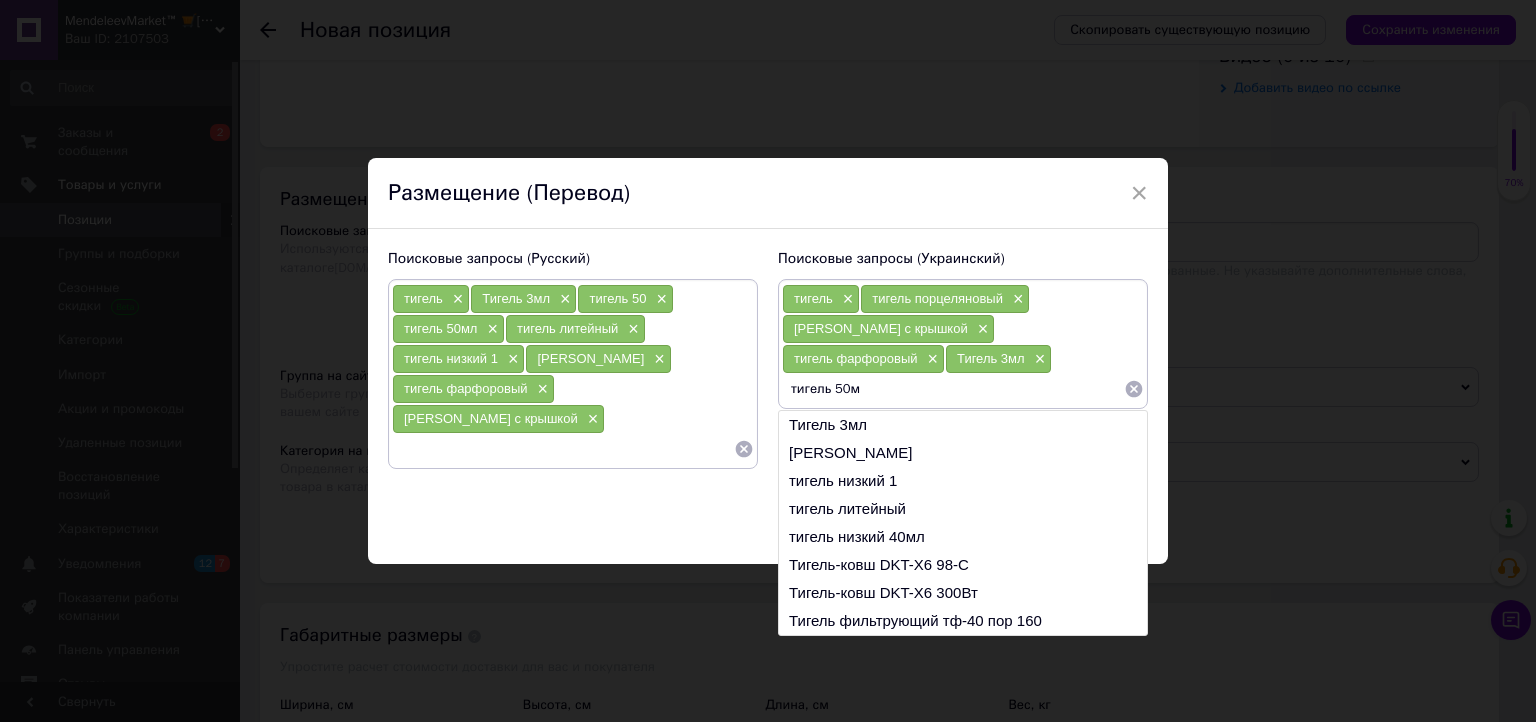 type on "тигель 50мл" 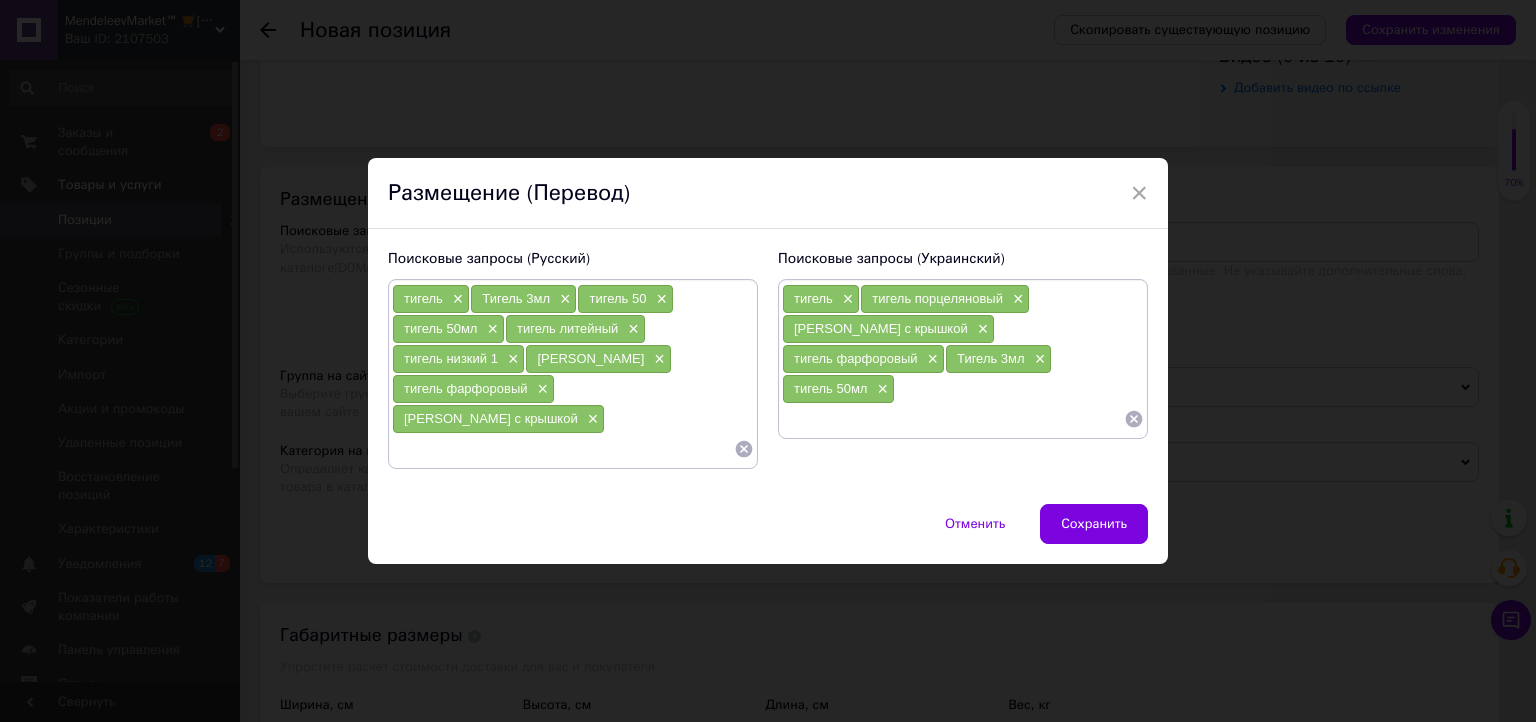 paste on "тигель" 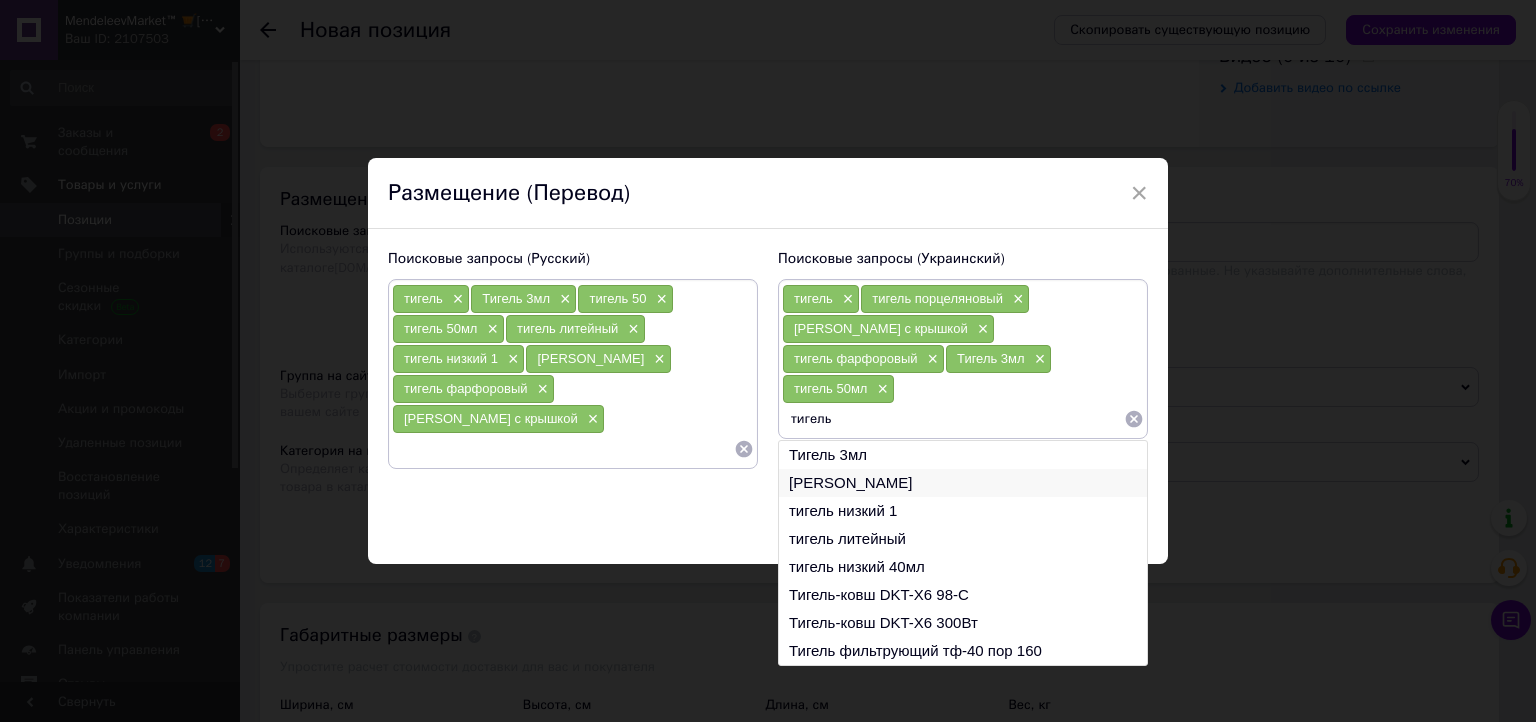 type on "тигель" 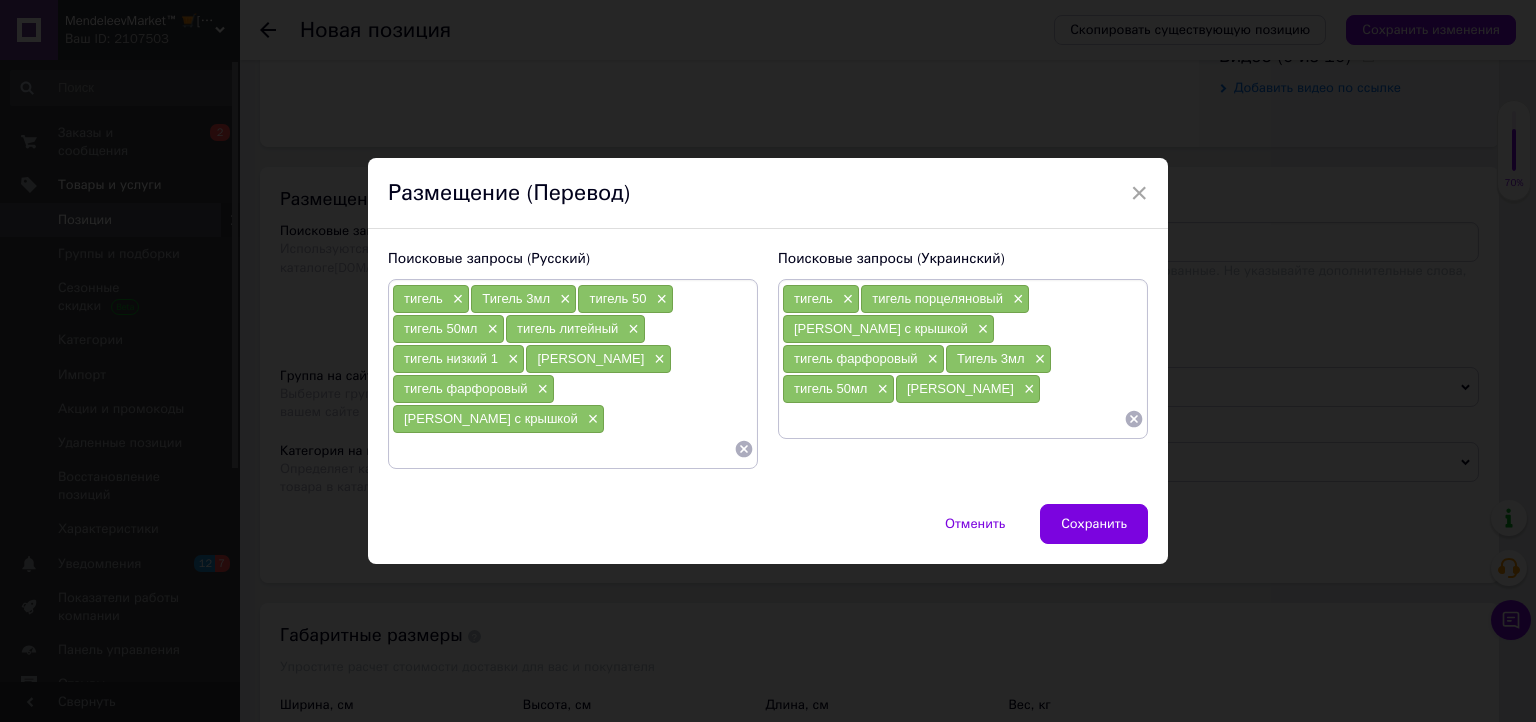 click at bounding box center (953, 419) 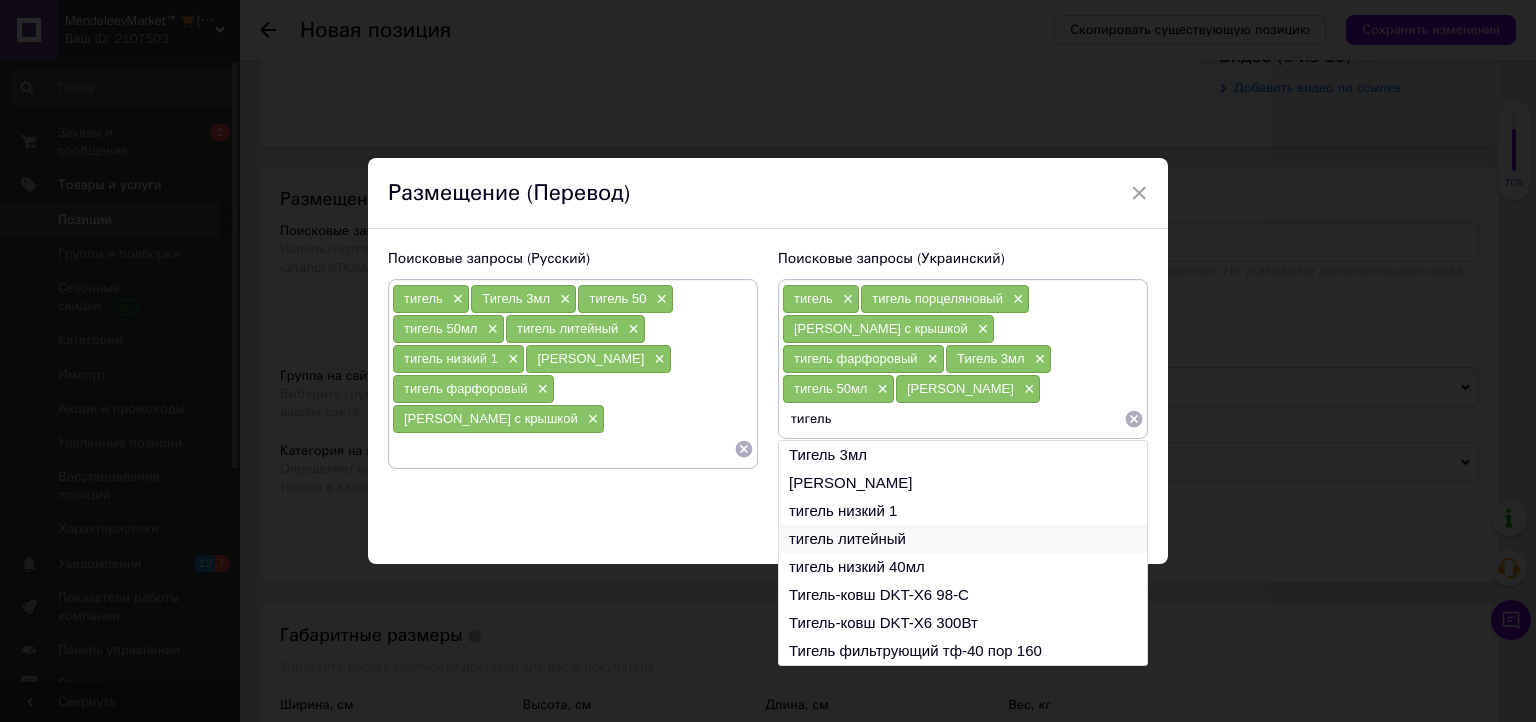 type on "тигель" 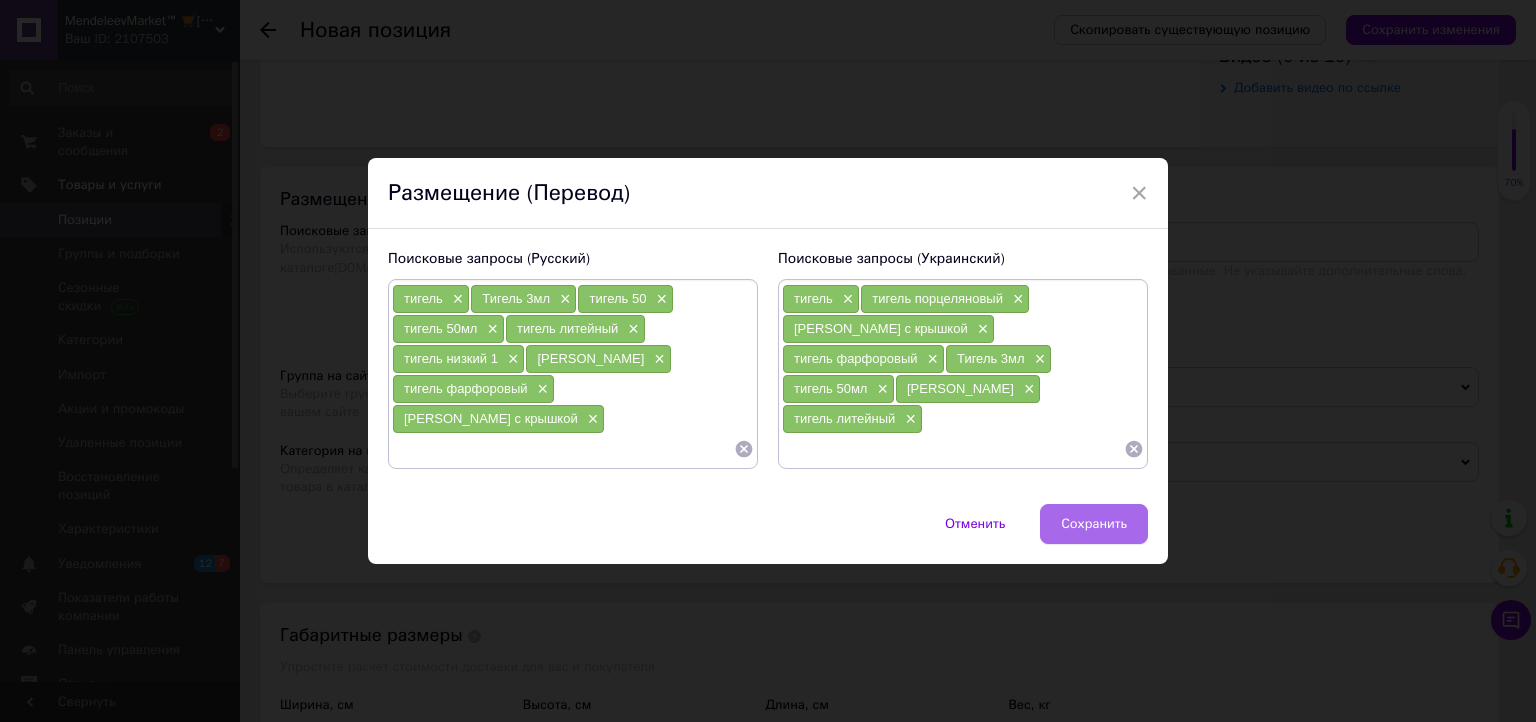 click on "Сохранить" at bounding box center [1094, 524] 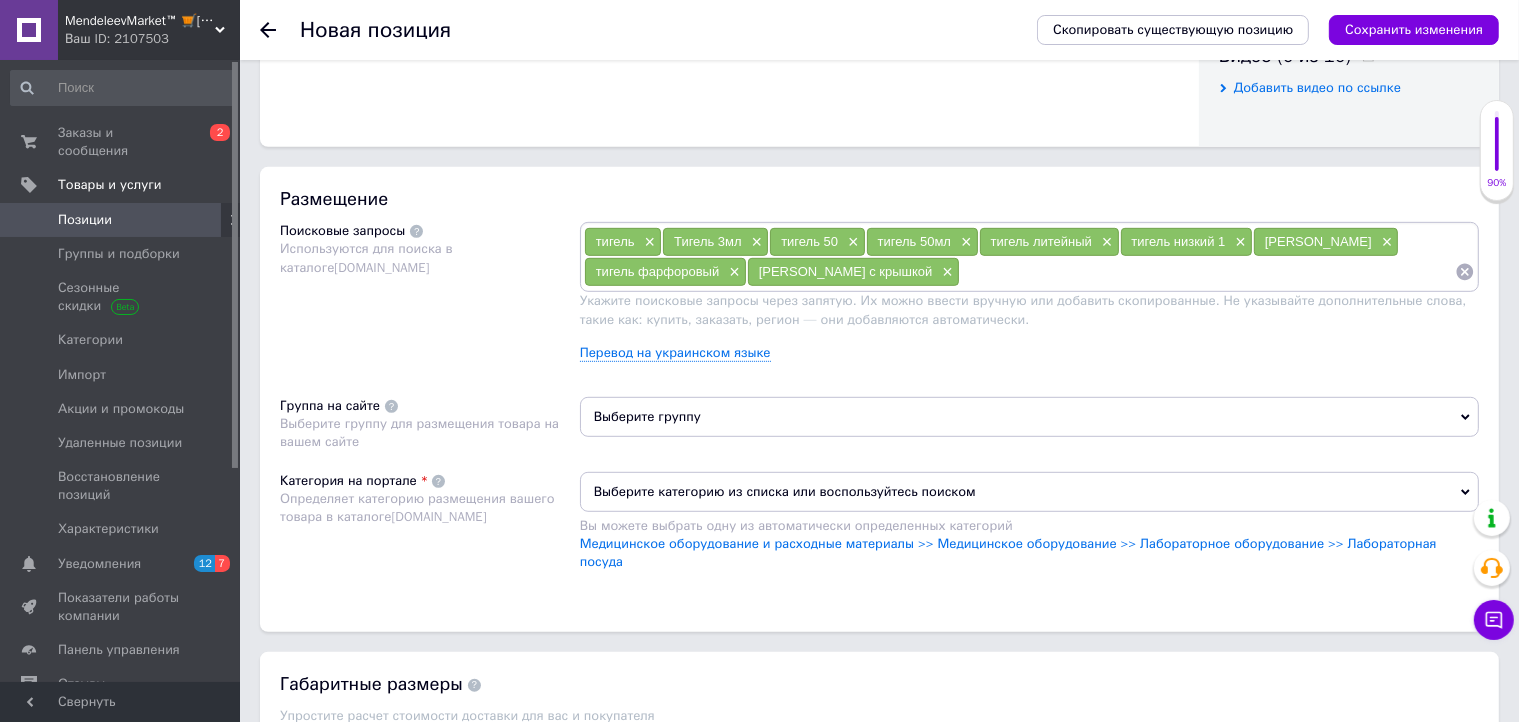 click on "Выберите группу" at bounding box center (1029, 417) 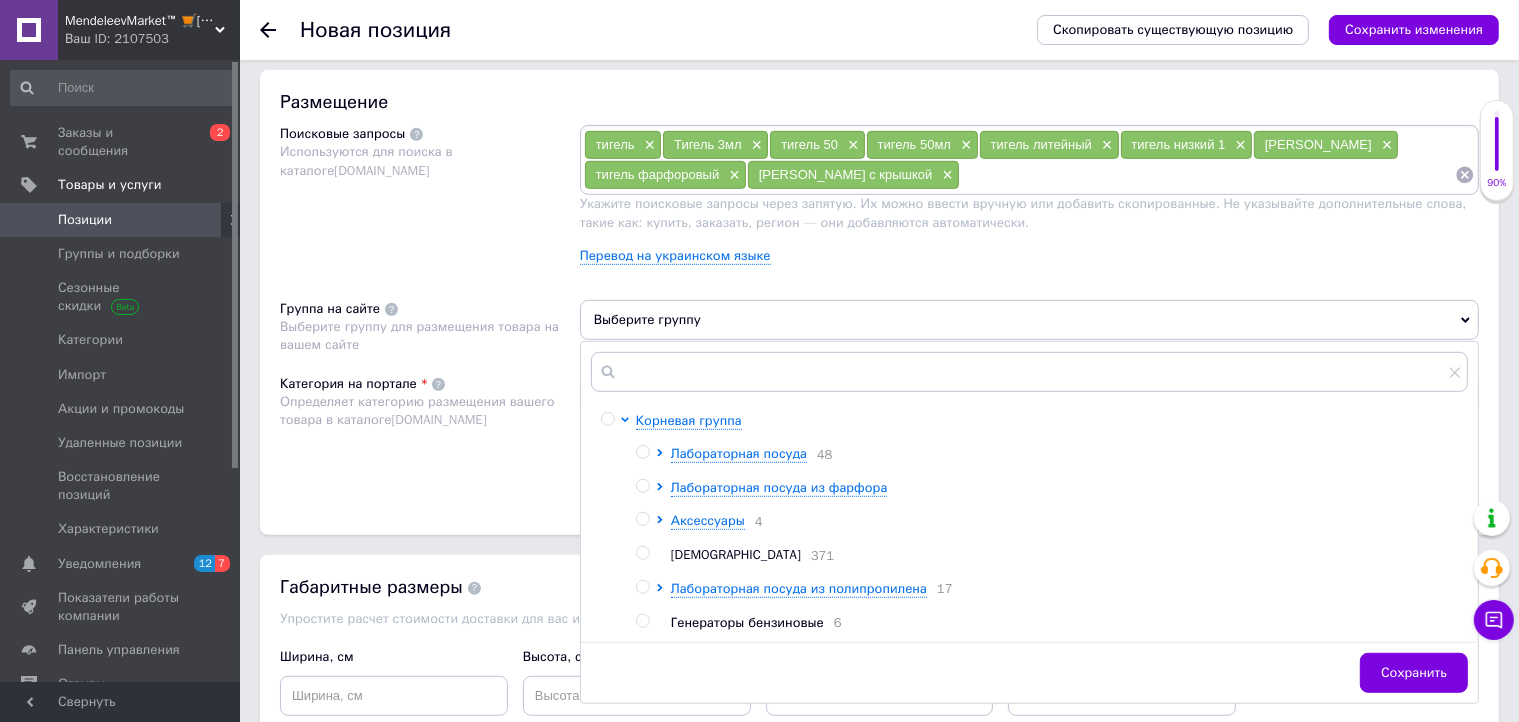 scroll, scrollTop: 1182, scrollLeft: 0, axis: vertical 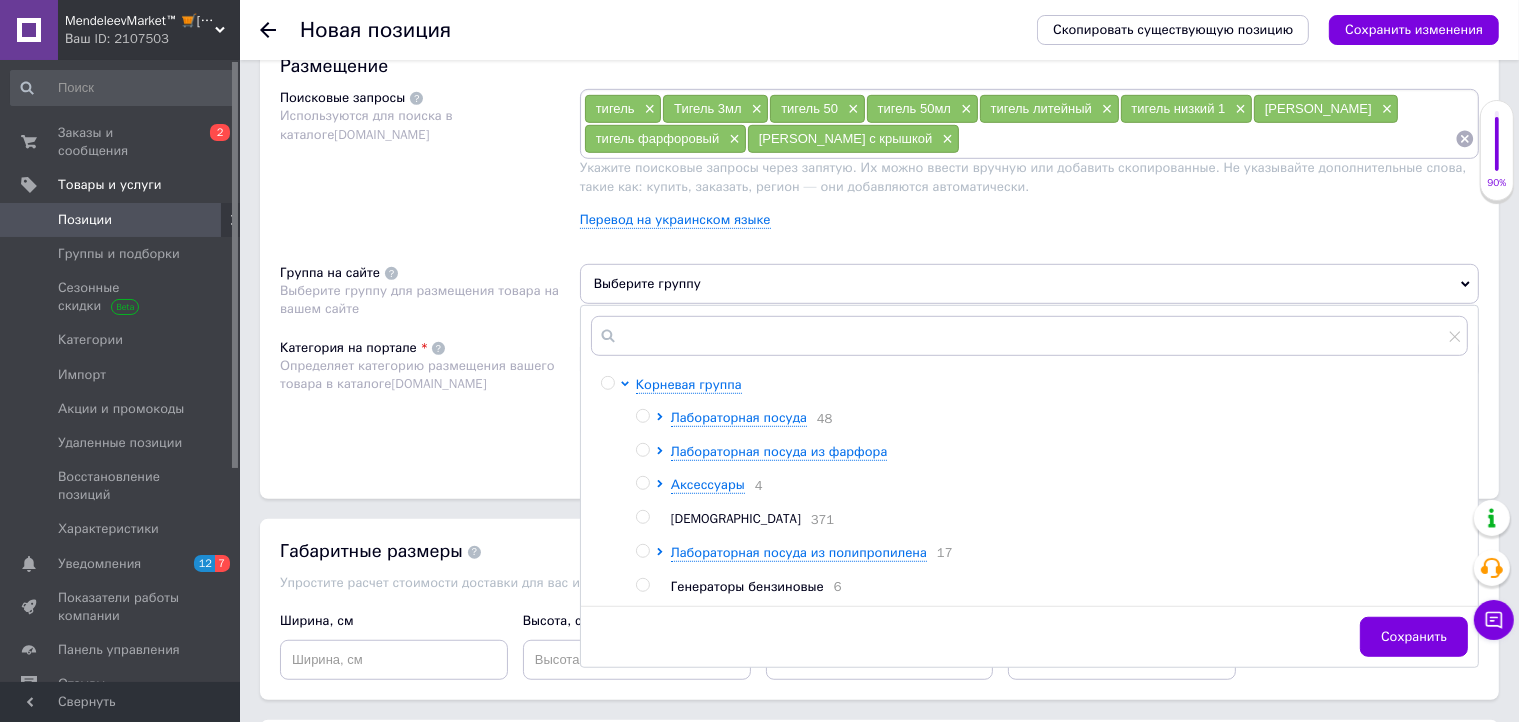 click at bounding box center [642, 416] 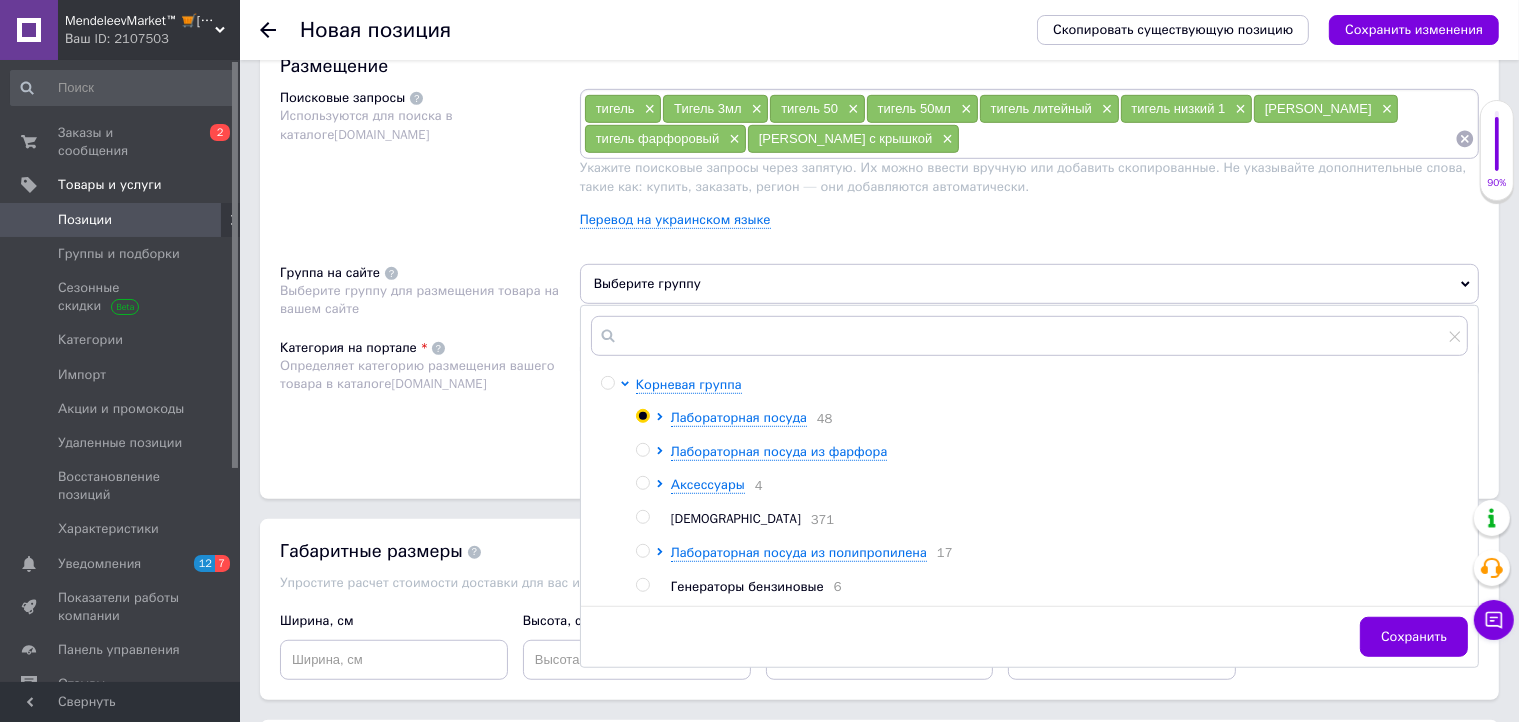 radio on "true" 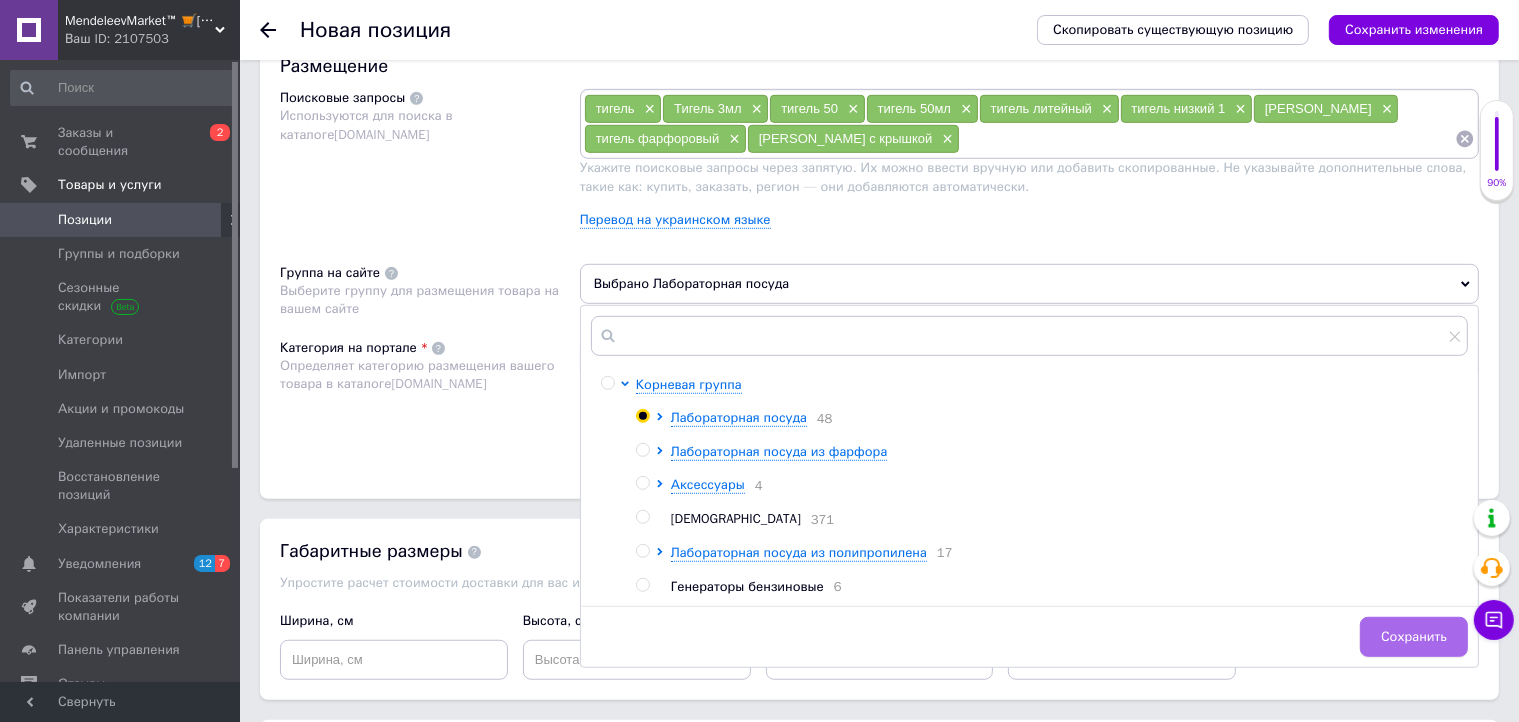 click on "Сохранить" at bounding box center (1414, 637) 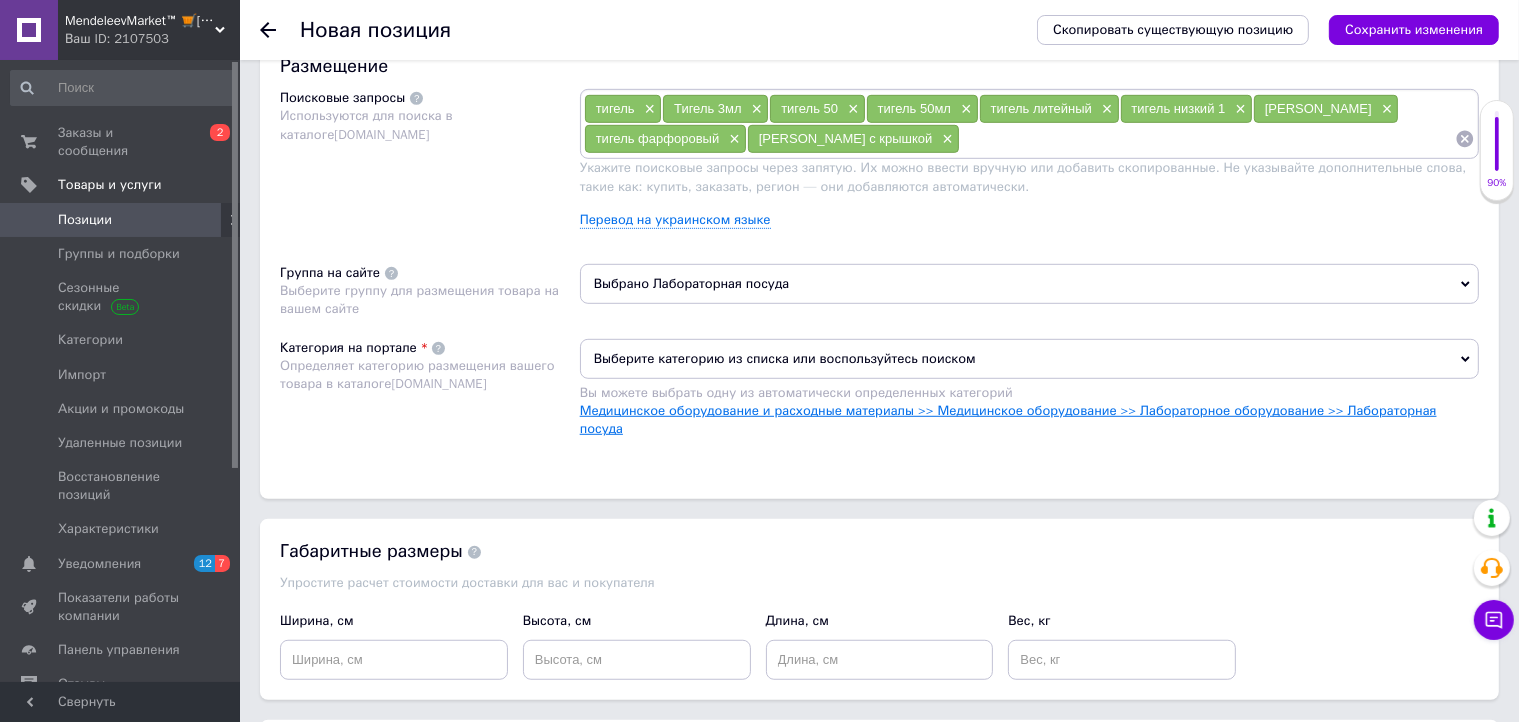 click on "Медицинское оборудование и расходные материалы >> Медицинское оборудование >> Лабораторное оборудование >> Лабораторная посуда" at bounding box center (1008, 419) 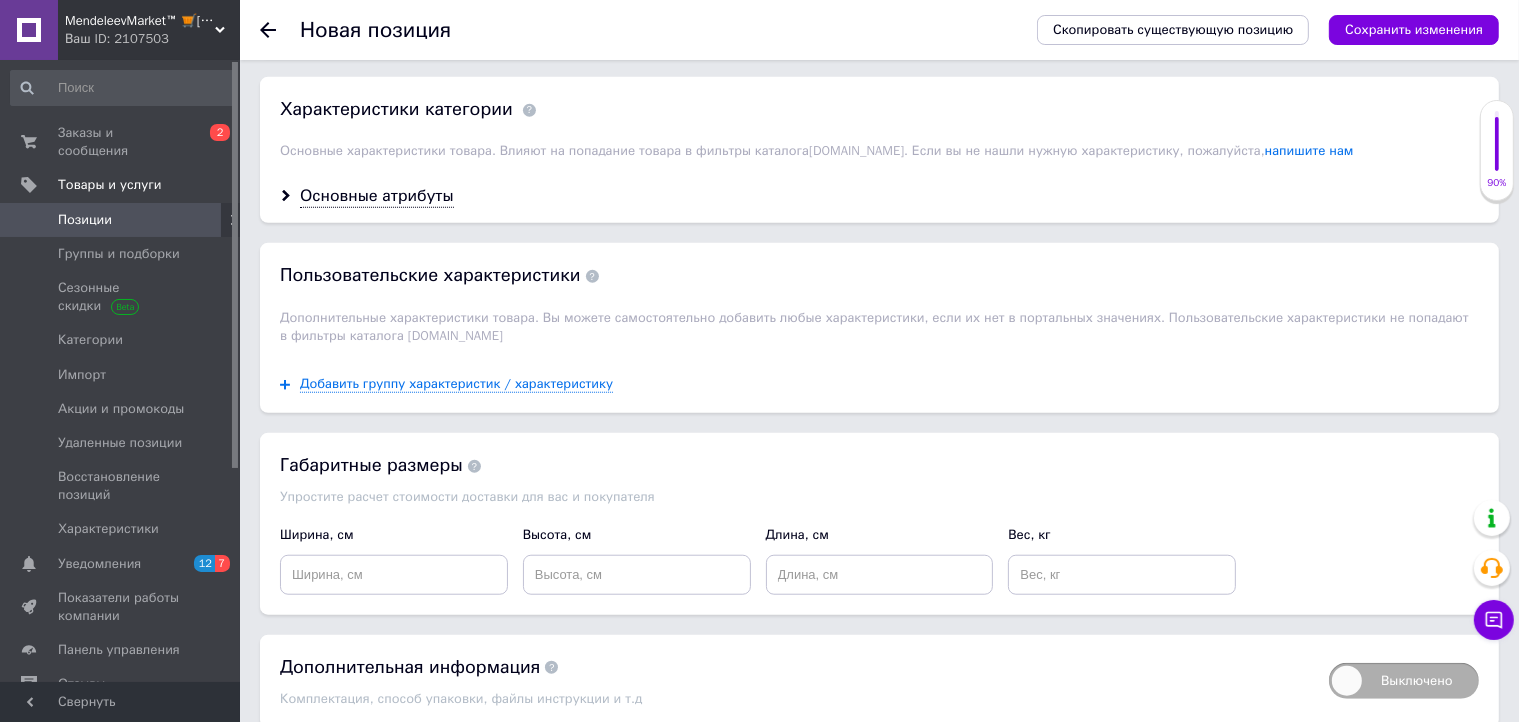 scroll, scrollTop: 1672, scrollLeft: 0, axis: vertical 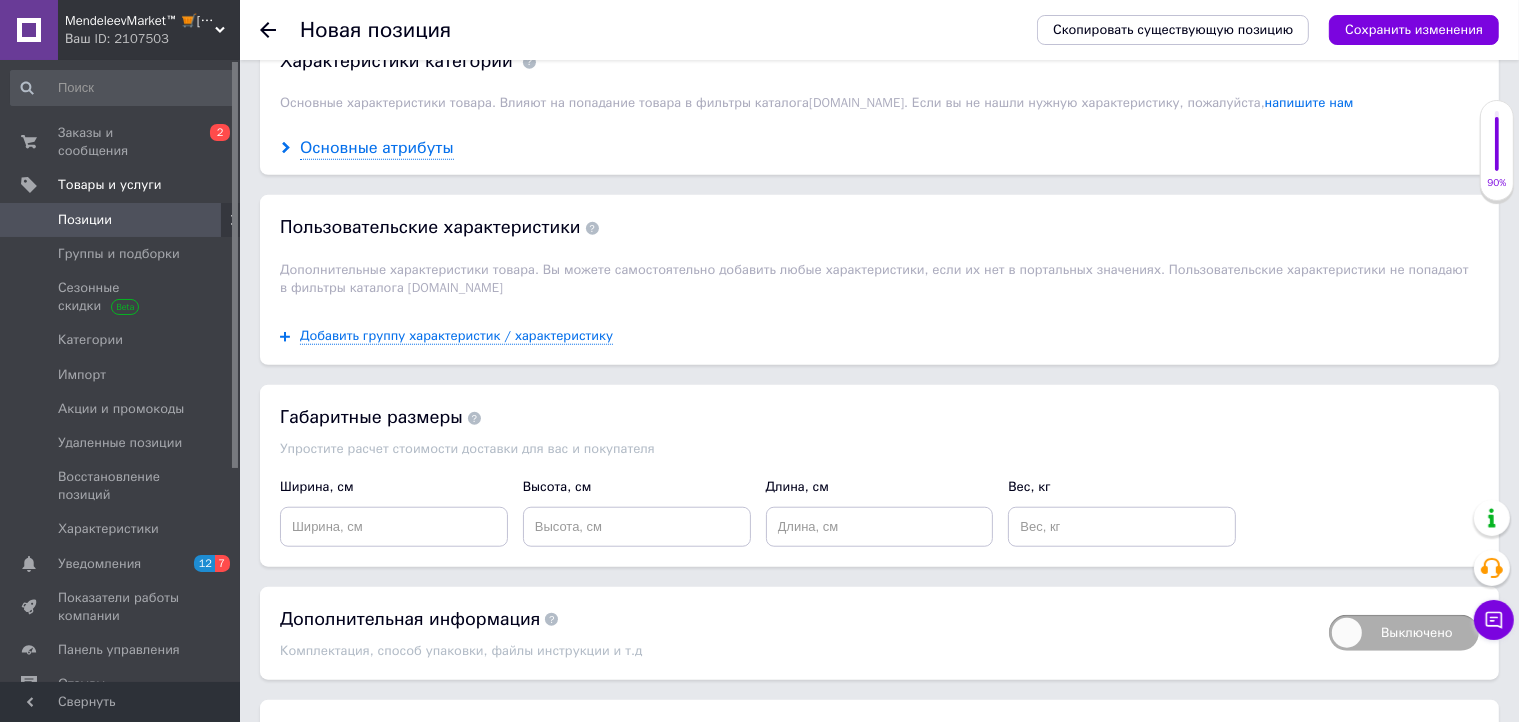 click on "Основные атрибуты" at bounding box center [377, 148] 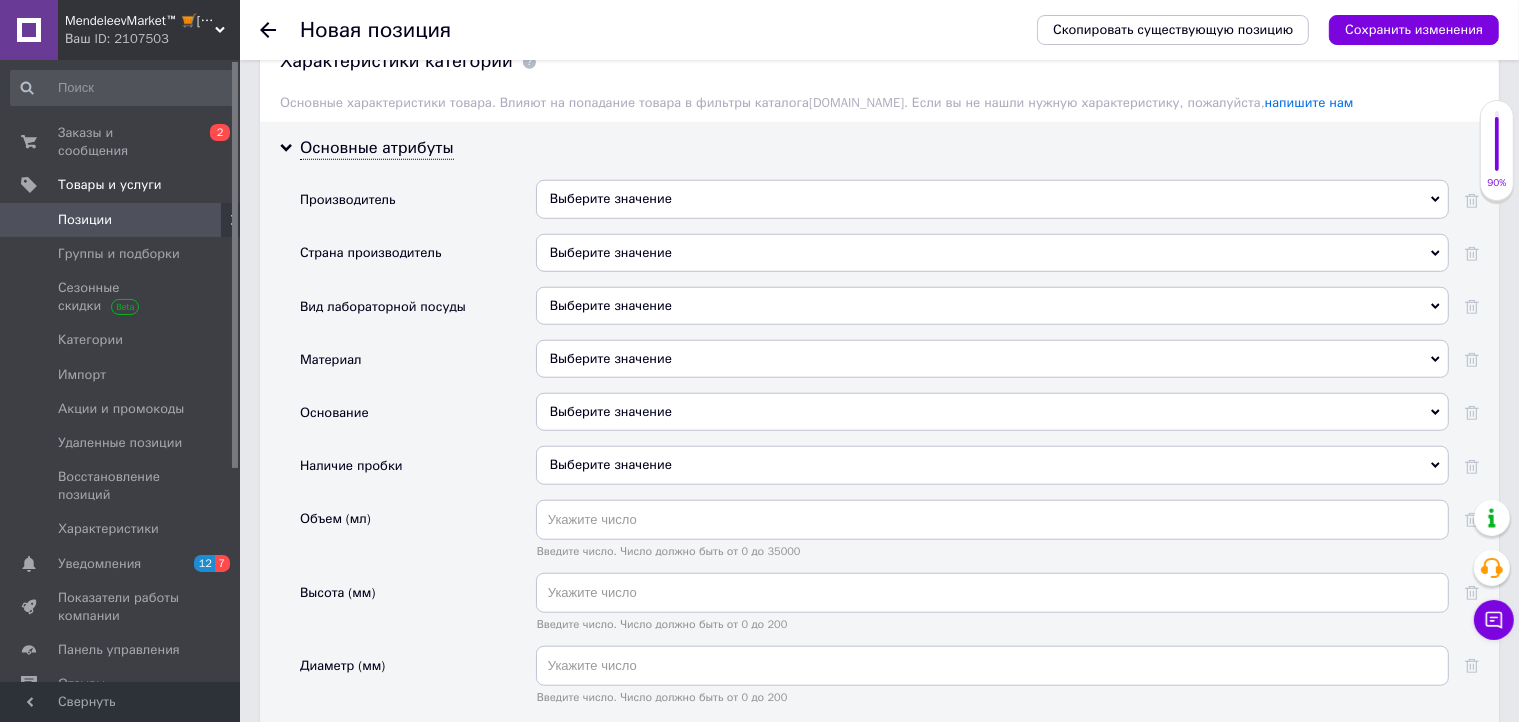 click on "Выберите значение" at bounding box center (992, 253) 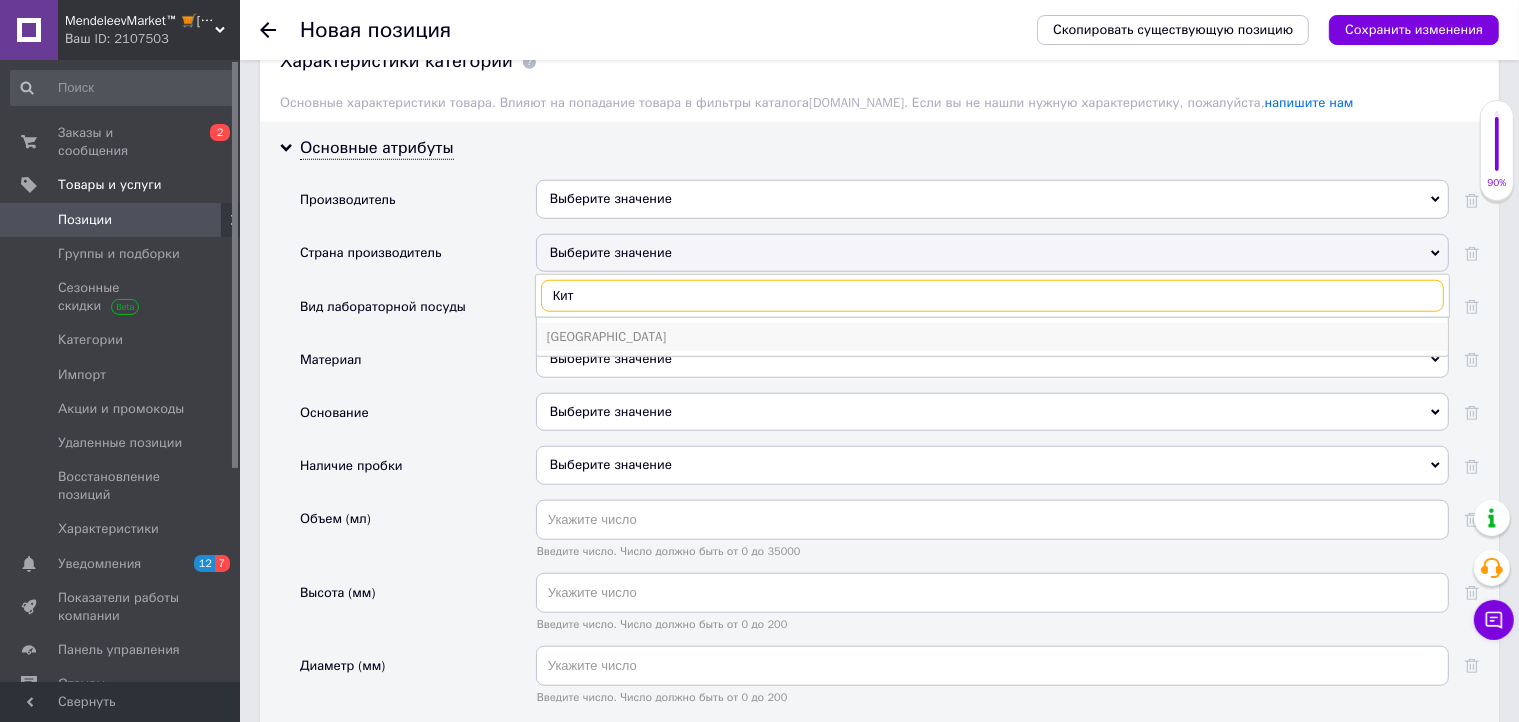 type on "Кит" 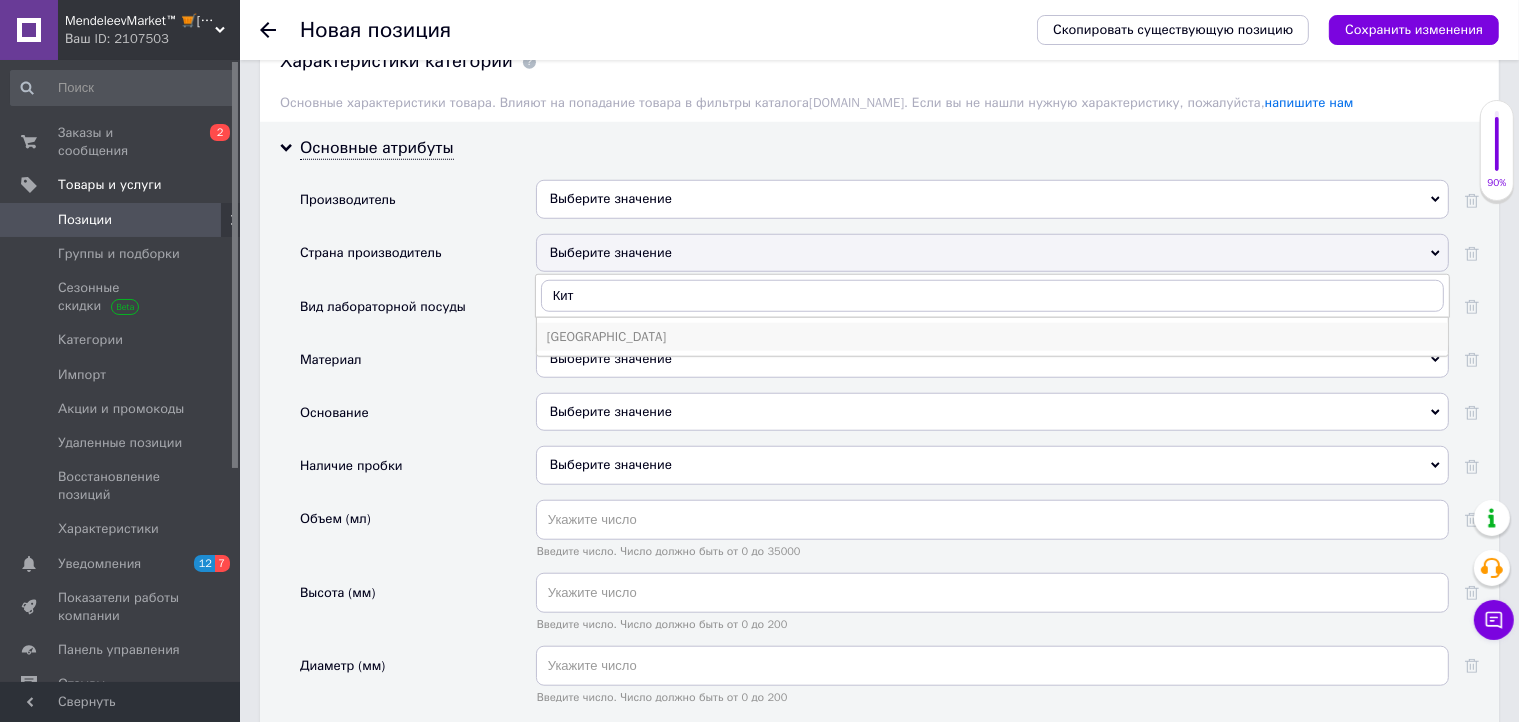 click on "[GEOGRAPHIC_DATA]" at bounding box center [992, 337] 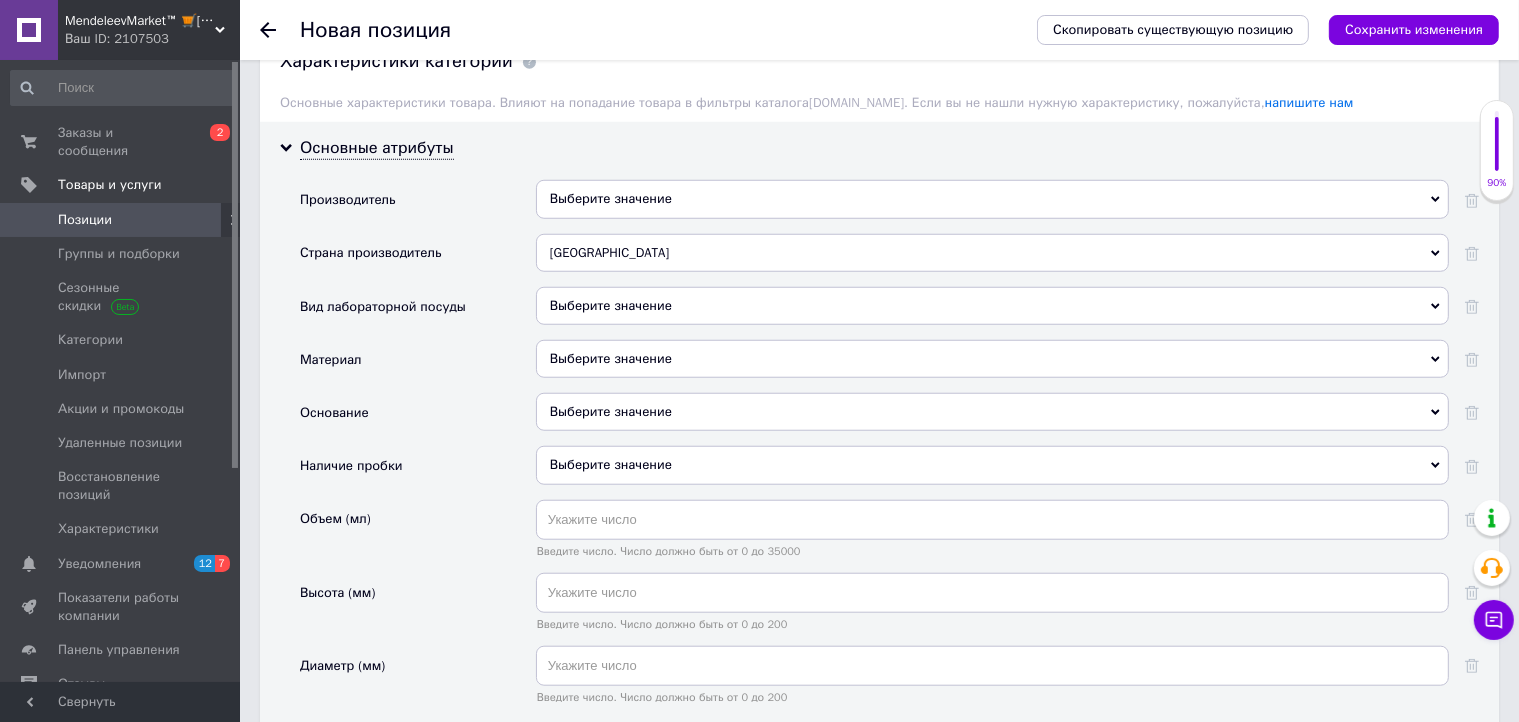 click on "Выберите значение" at bounding box center [992, 306] 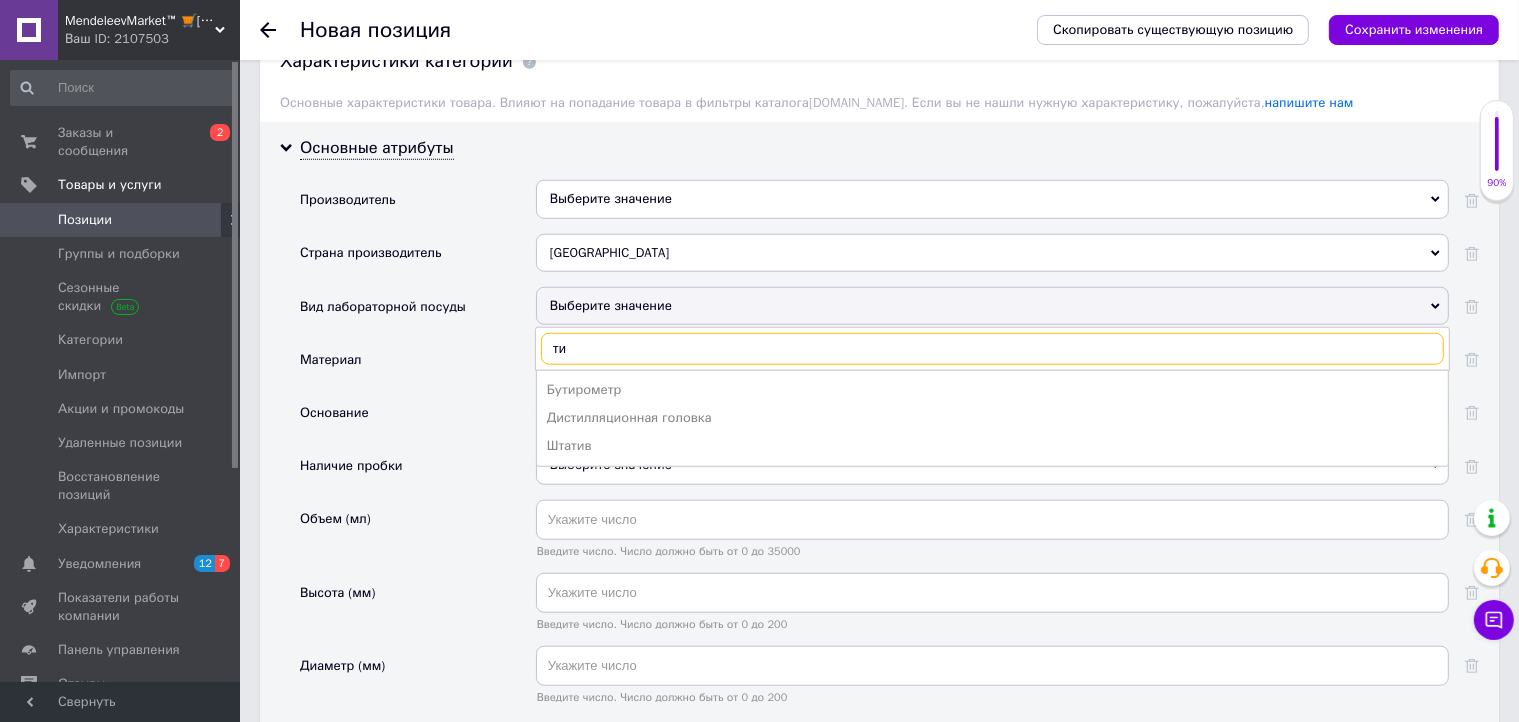 type on "т" 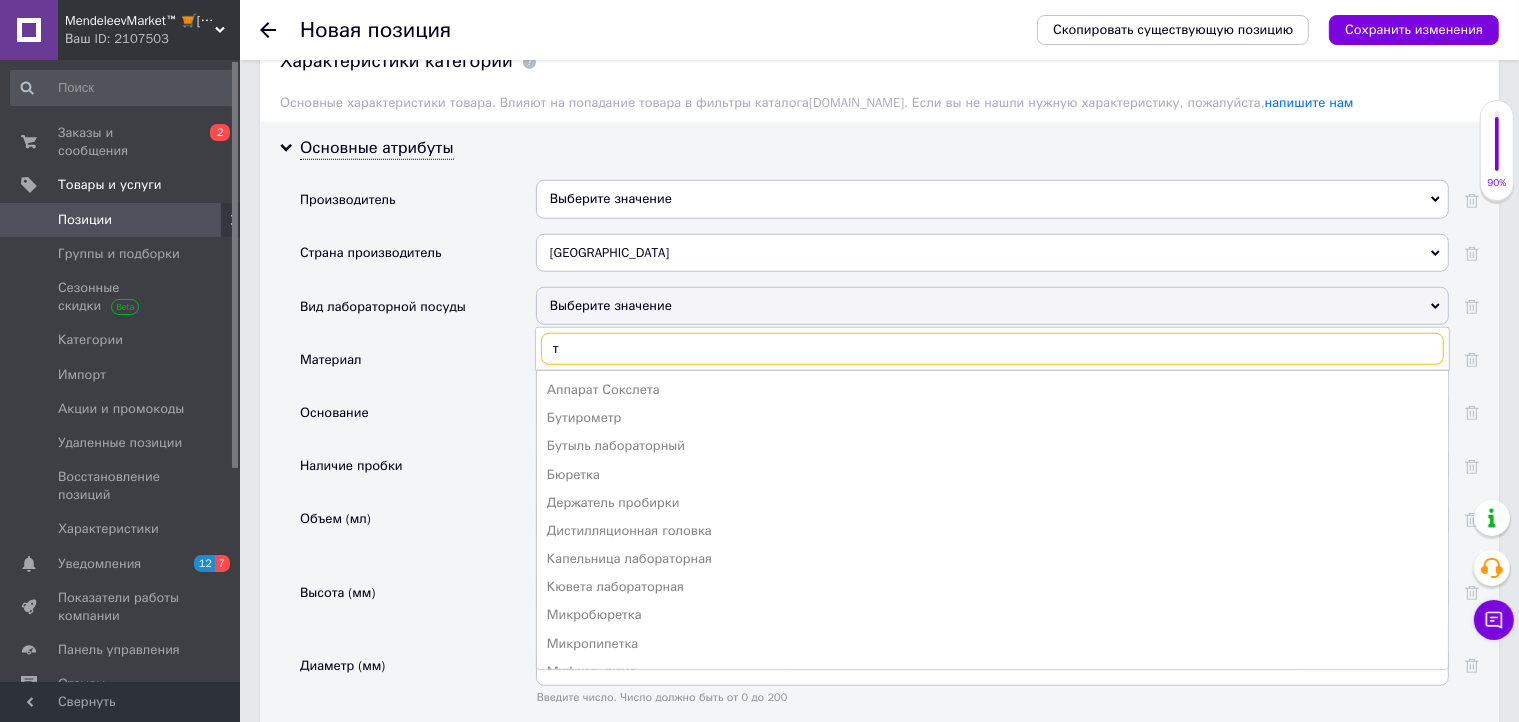 type 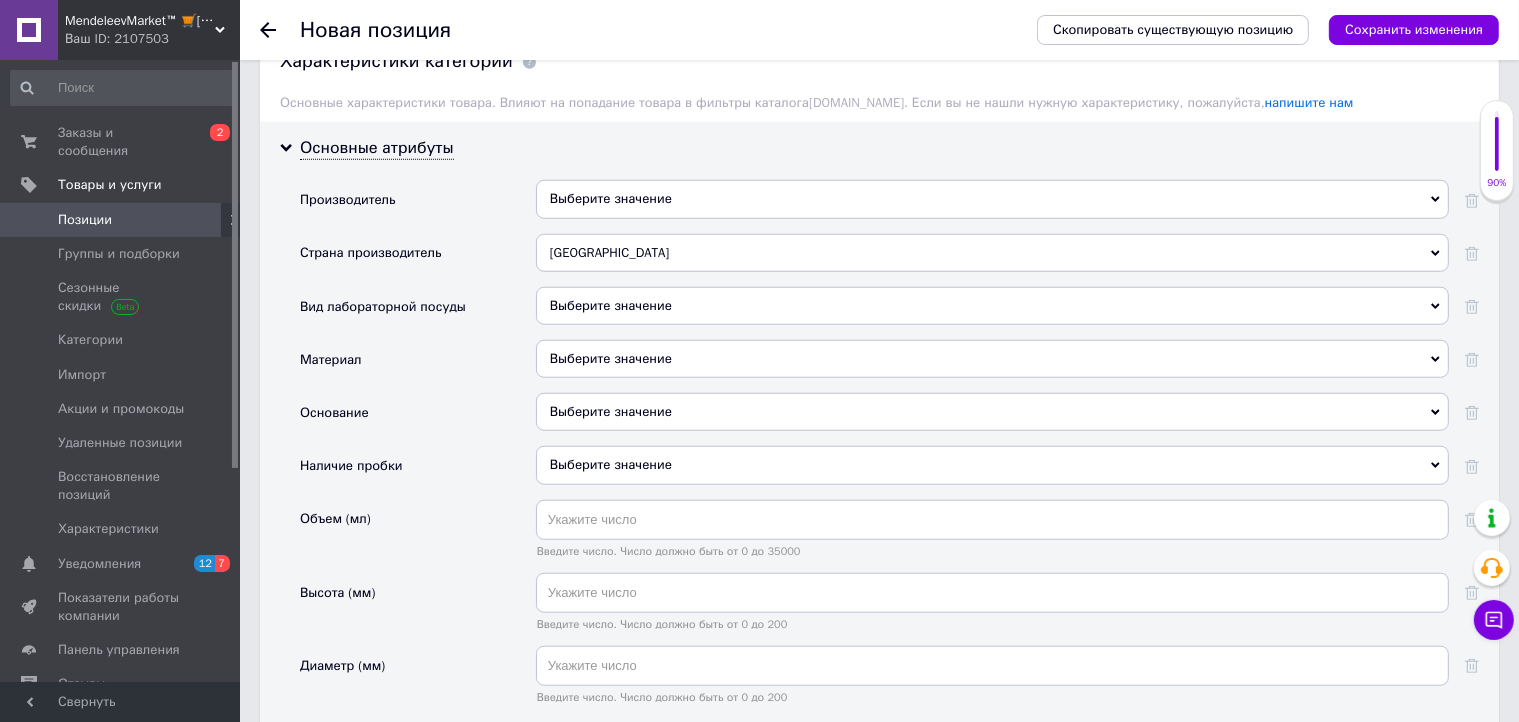 click on "Вид лабораторной посуды" at bounding box center (418, 313) 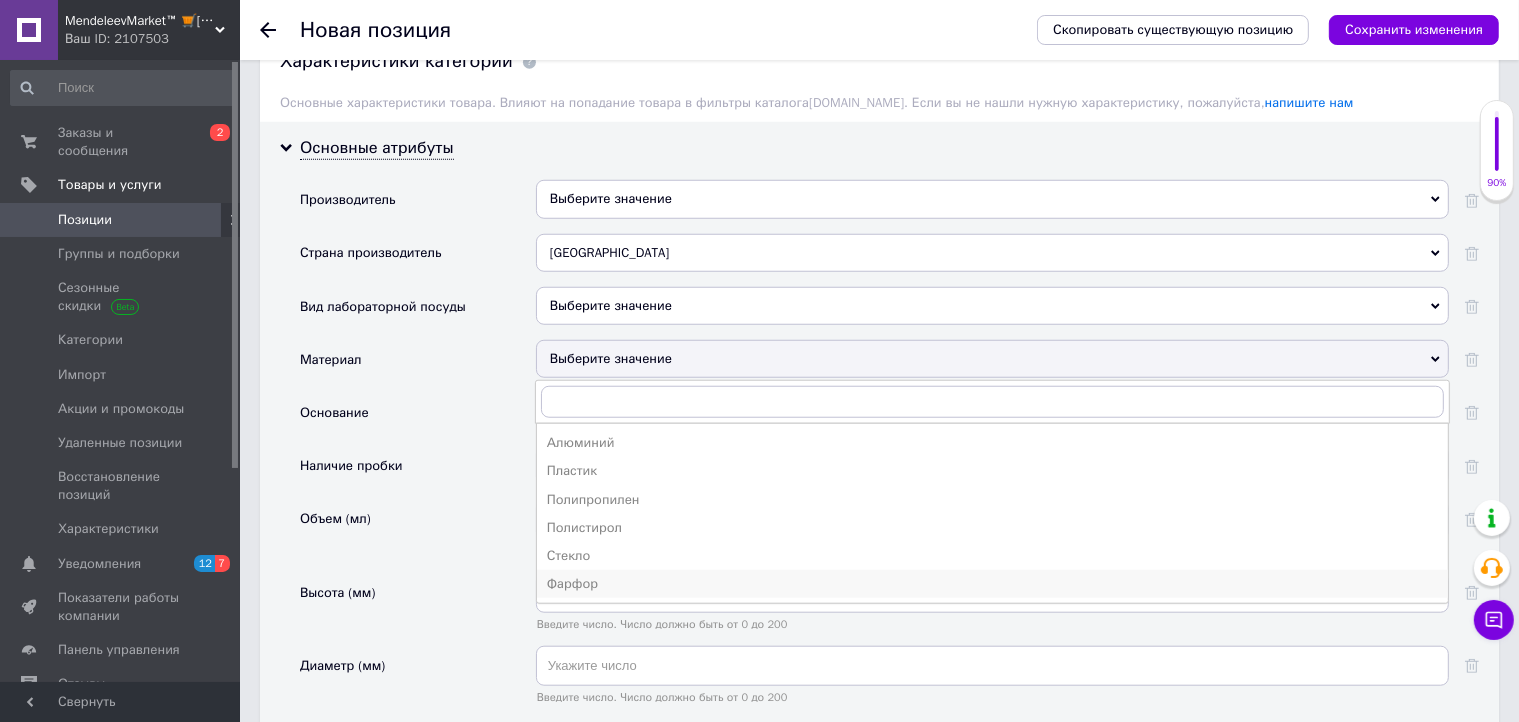 click on "Фарфор" at bounding box center (992, 584) 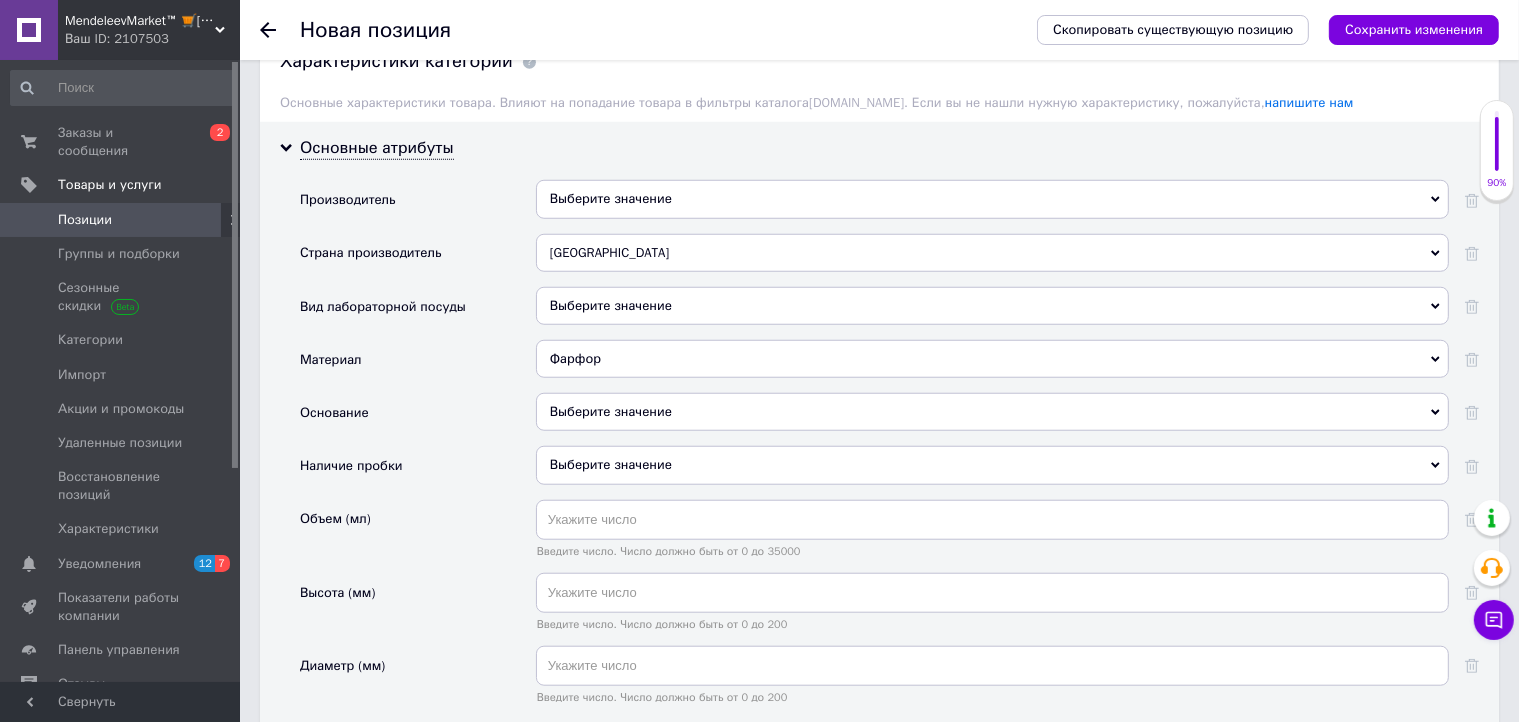 click on "Выберите значение" at bounding box center (992, 412) 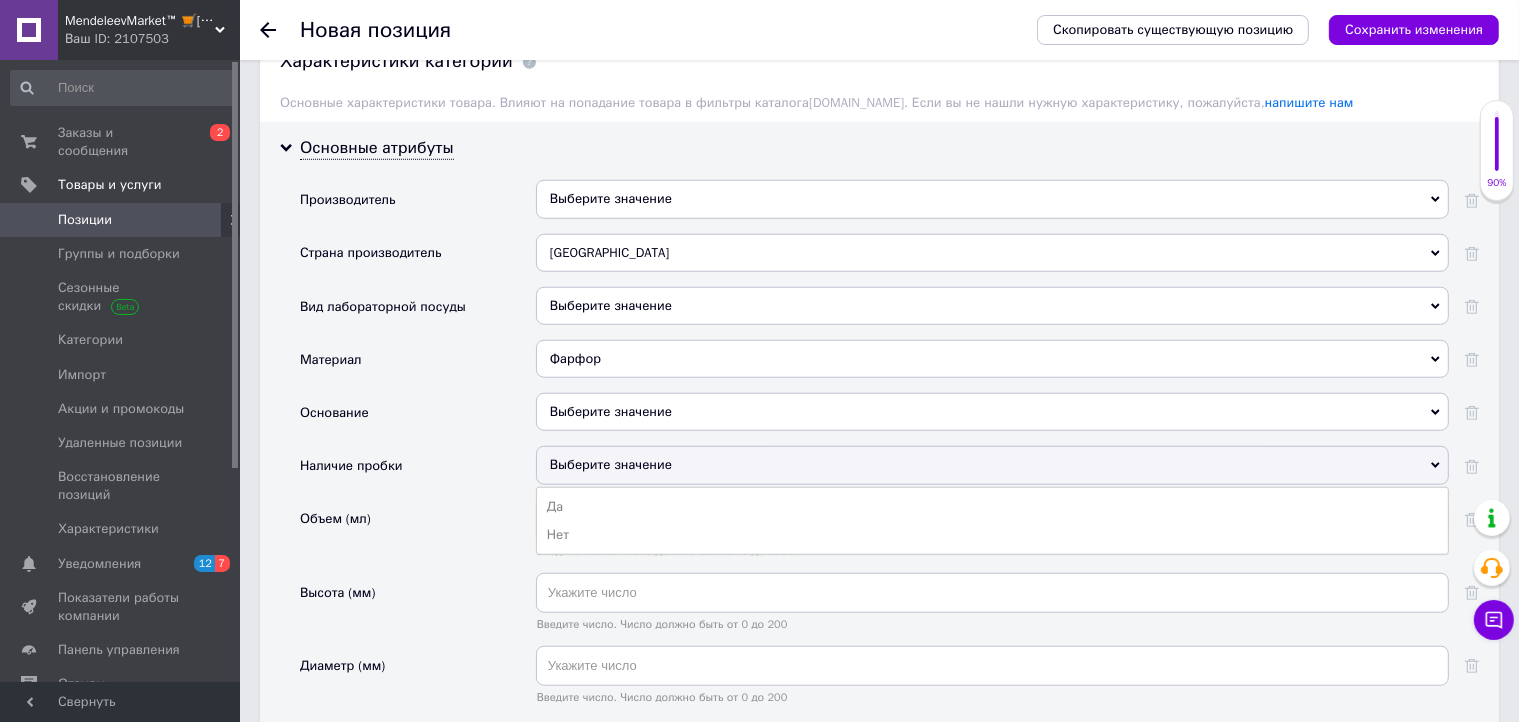 click on "Основание" at bounding box center (418, 419) 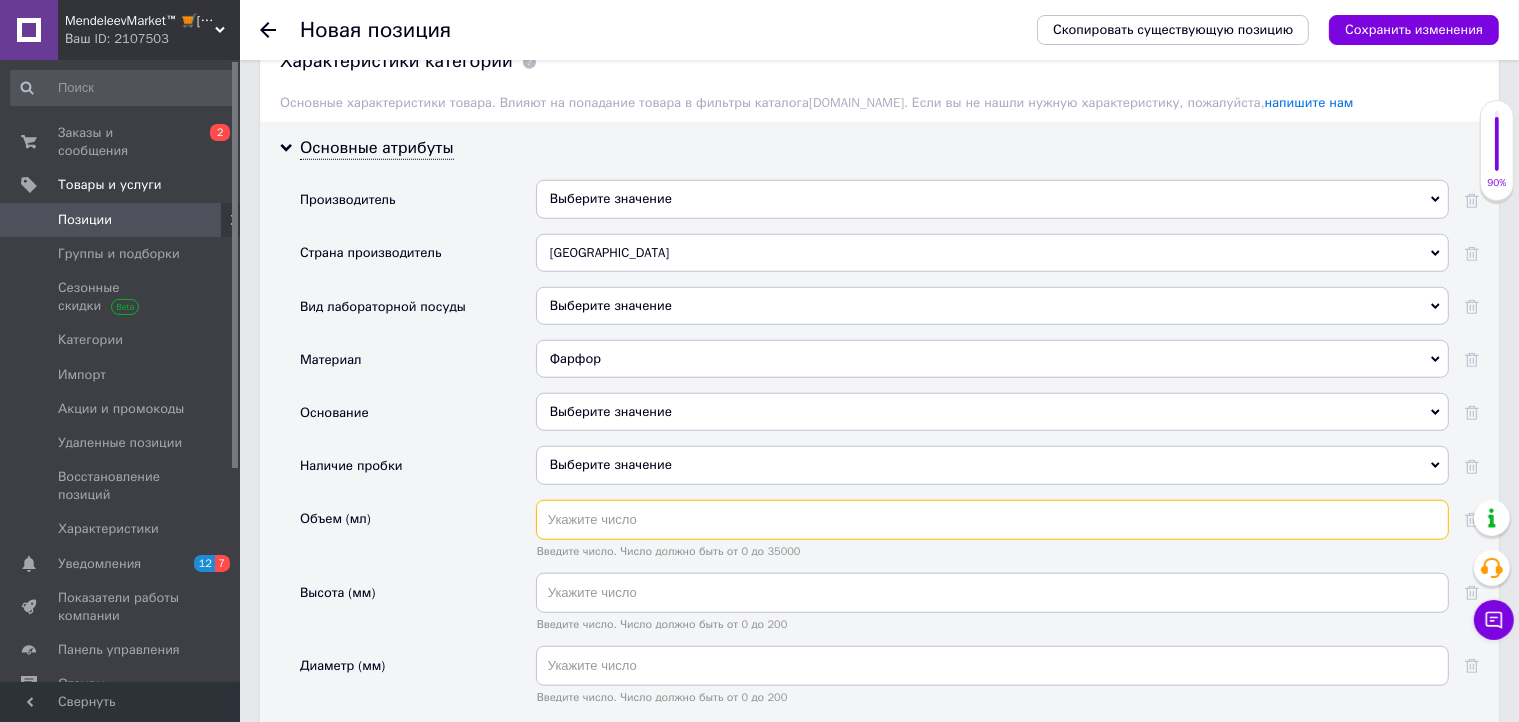 click at bounding box center (992, 520) 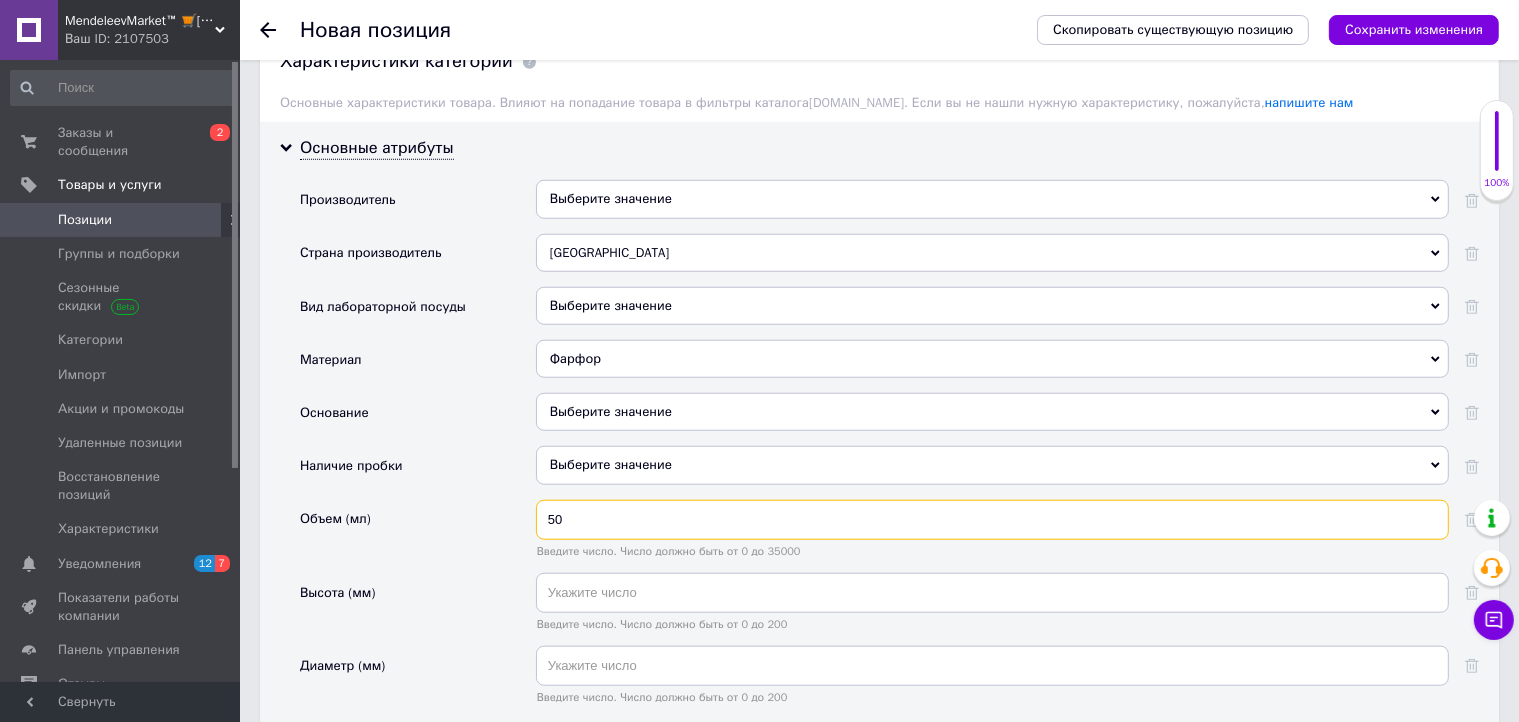 type on "50" 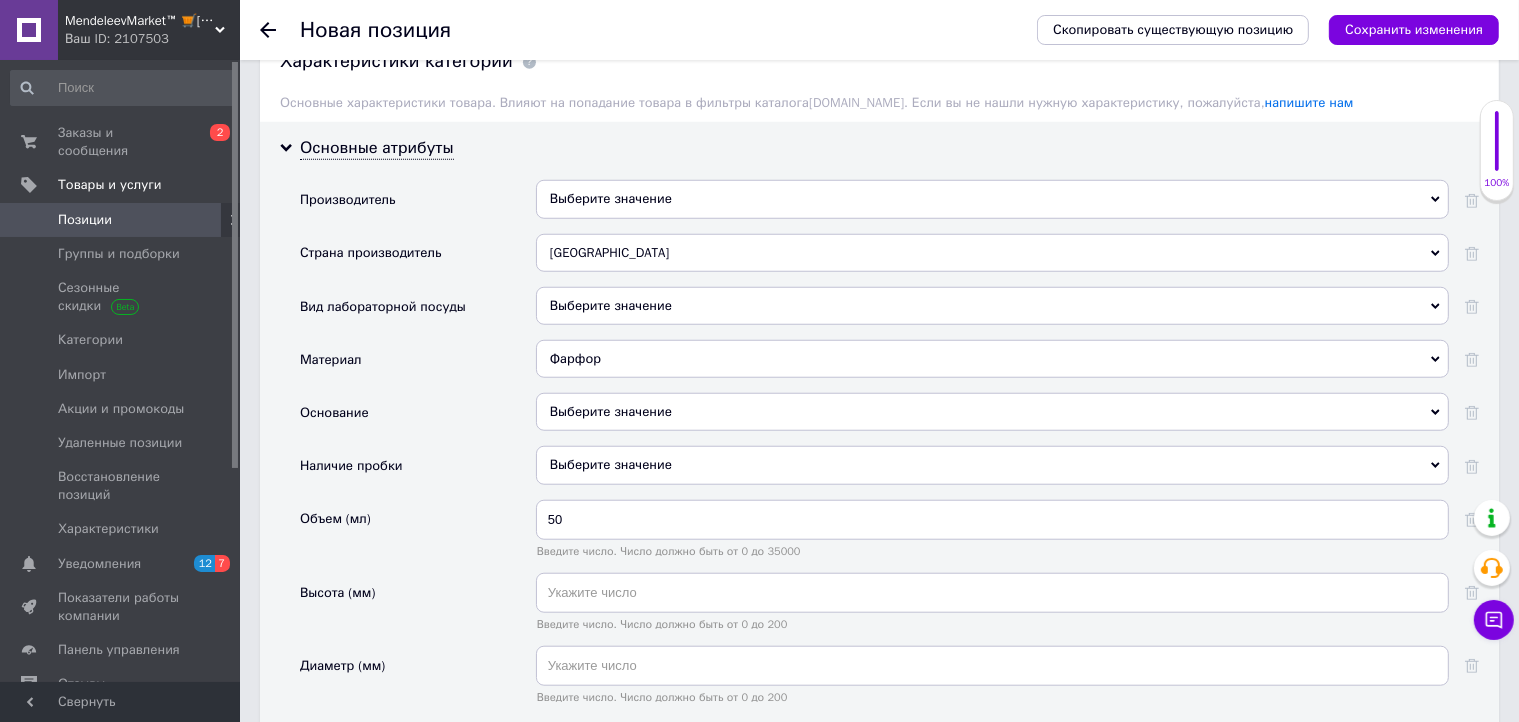 click on "Объем (мл)" at bounding box center (418, 536) 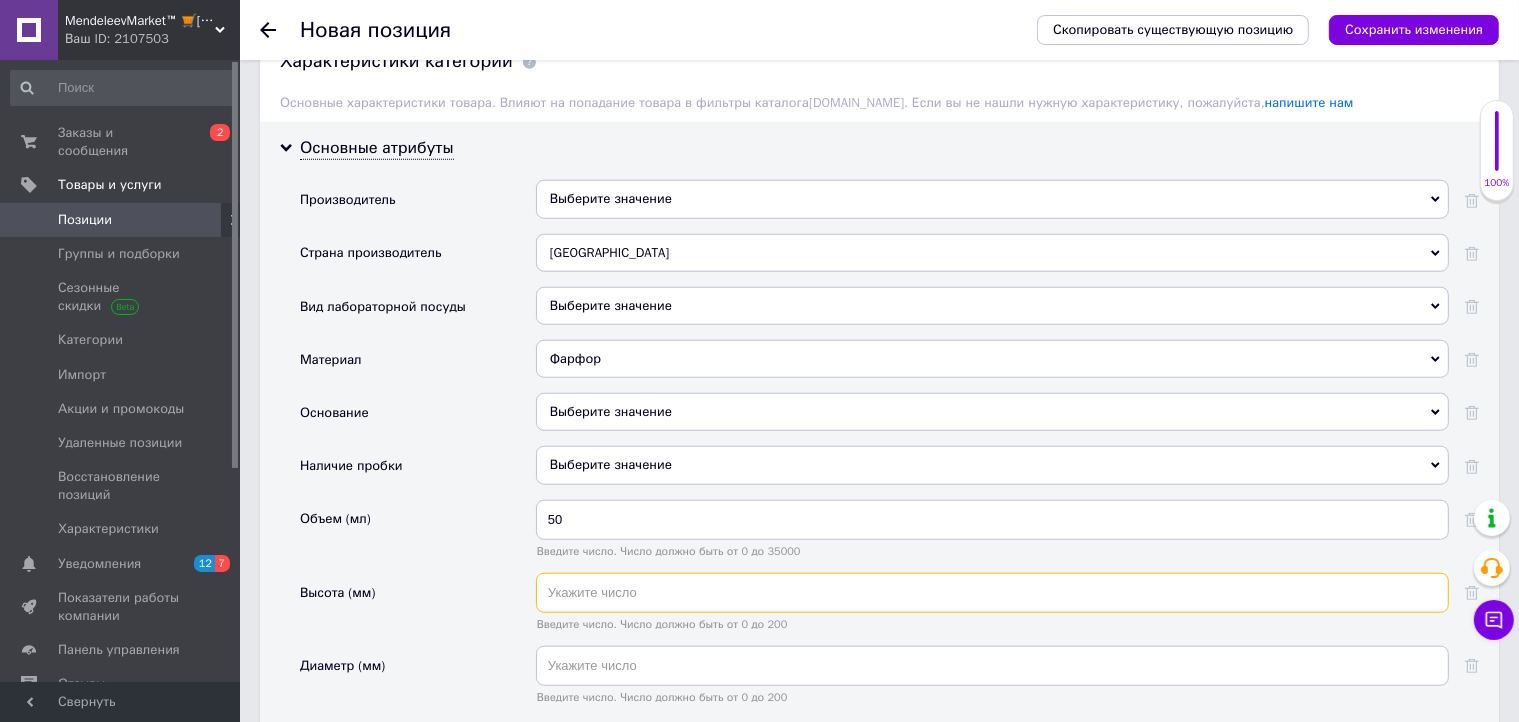 click at bounding box center [992, 593] 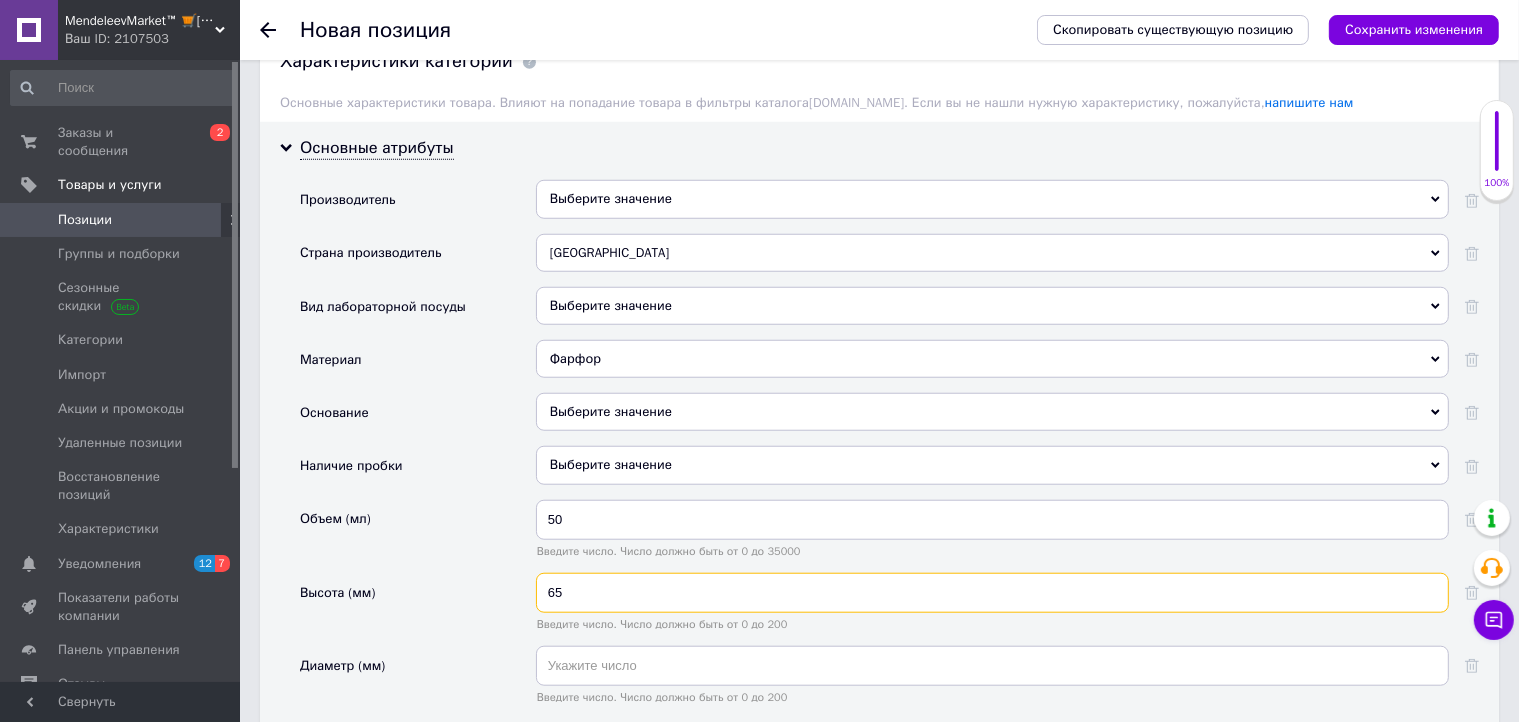 type on "65" 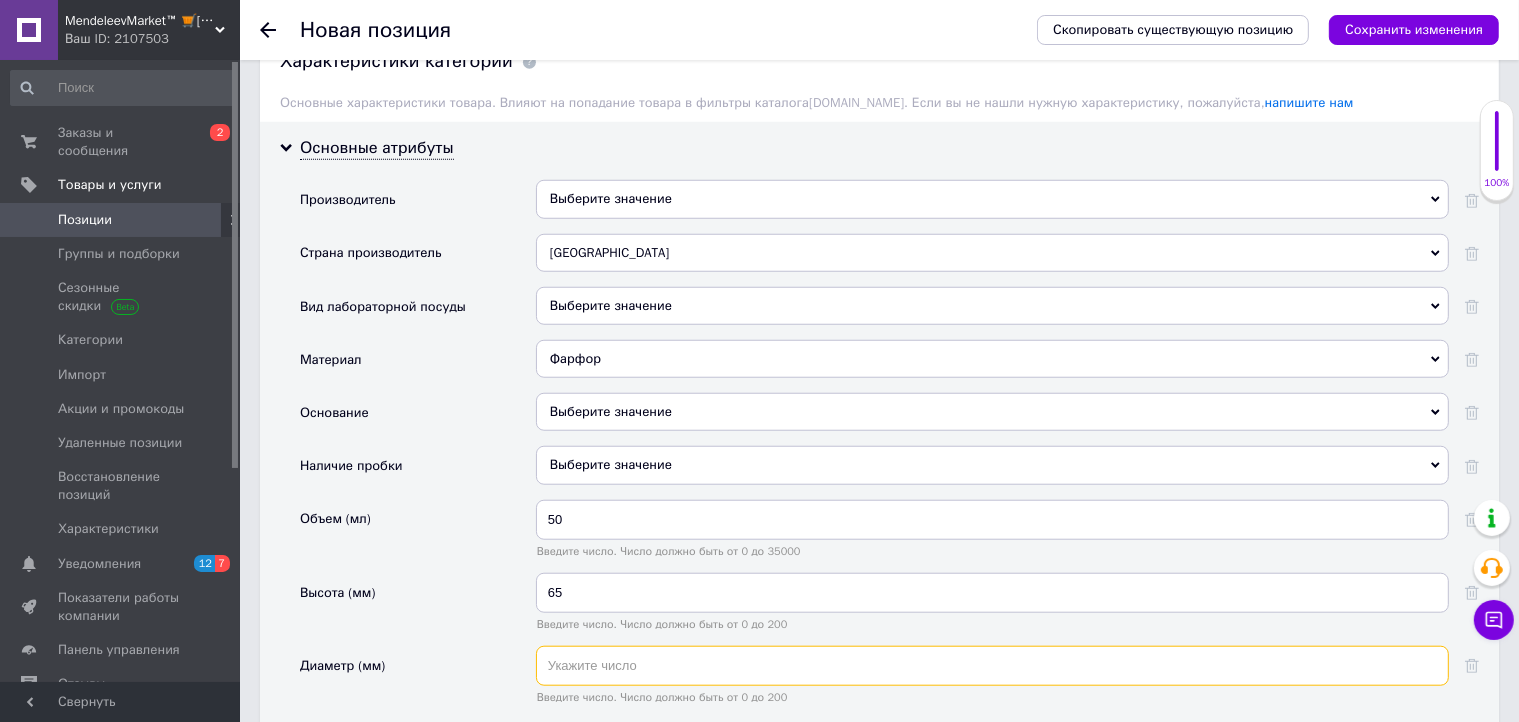 click at bounding box center [992, 666] 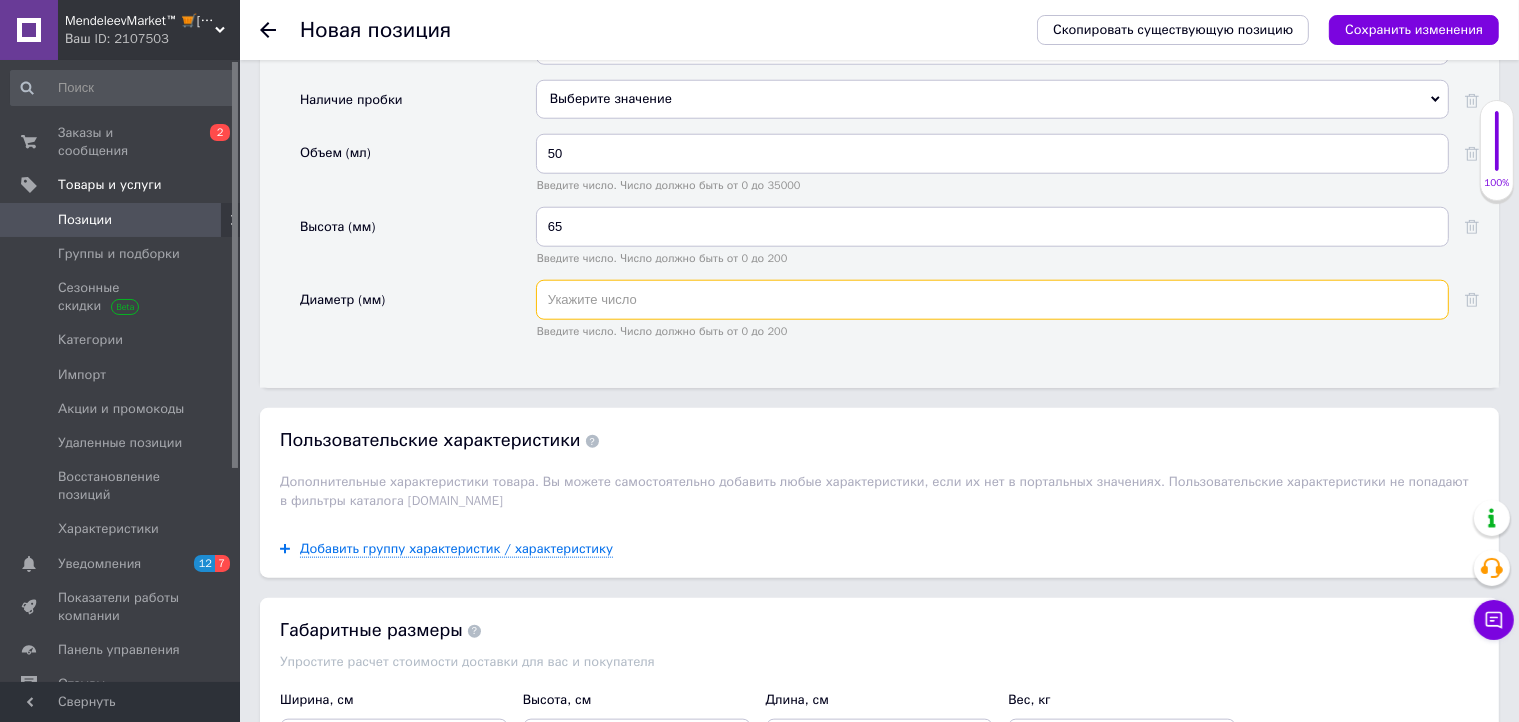 scroll, scrollTop: 2045, scrollLeft: 0, axis: vertical 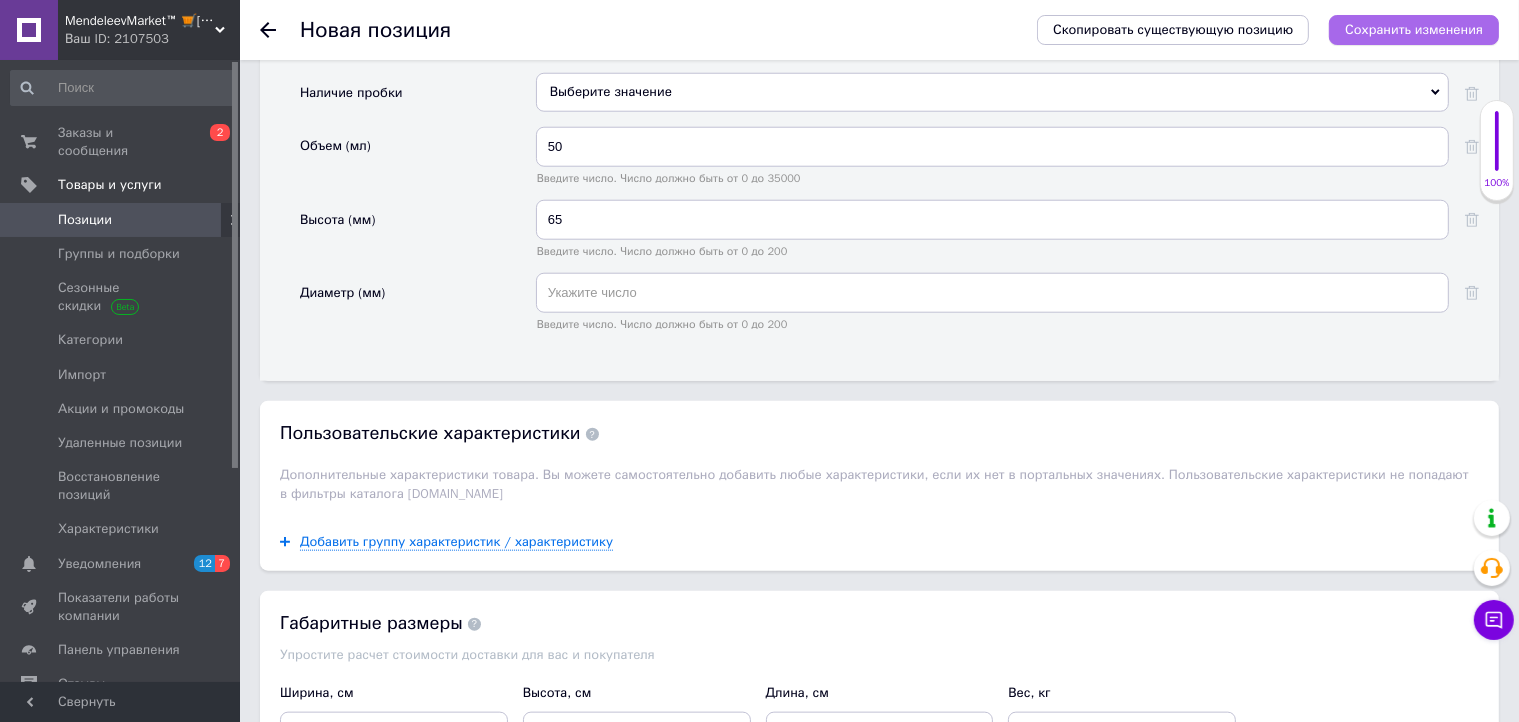 click on "Сохранить изменения" at bounding box center [1414, 29] 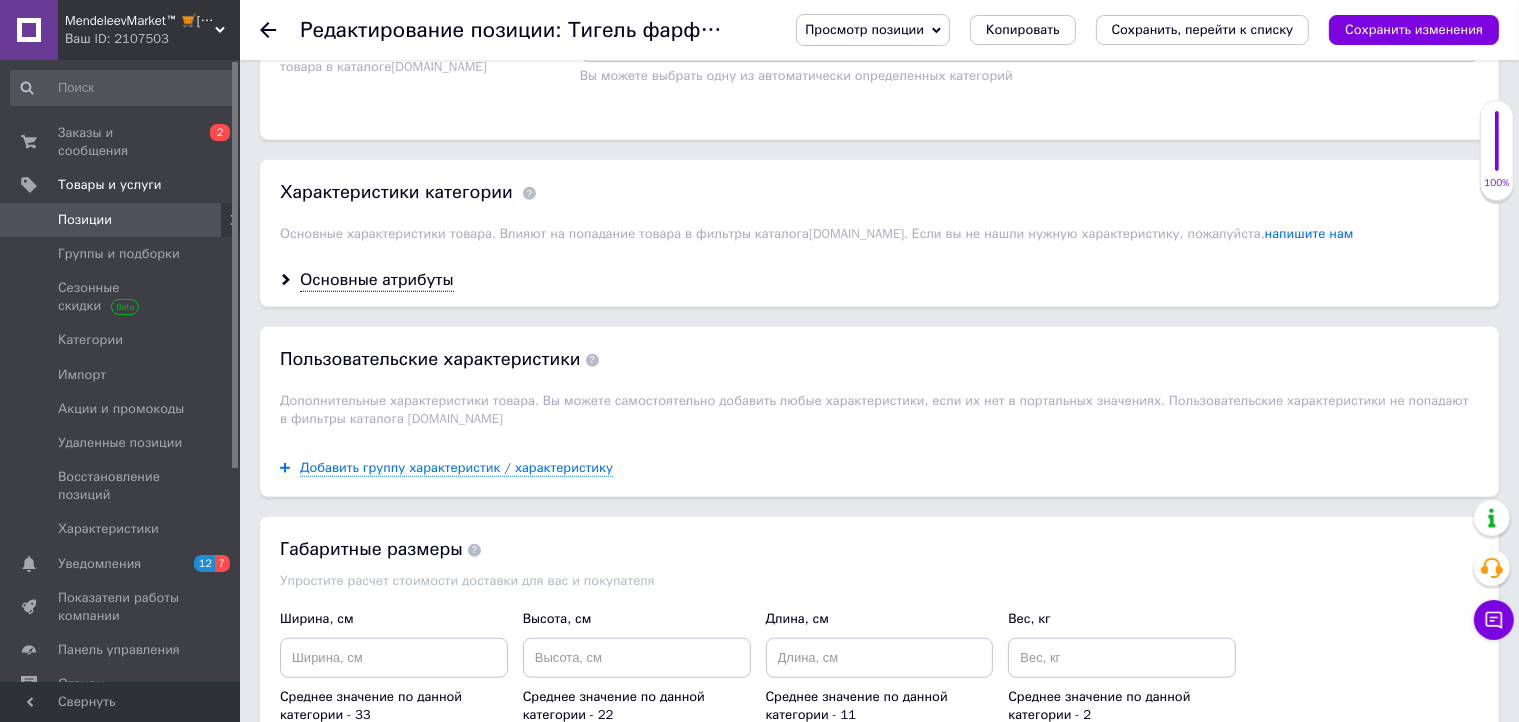scroll, scrollTop: 1564, scrollLeft: 0, axis: vertical 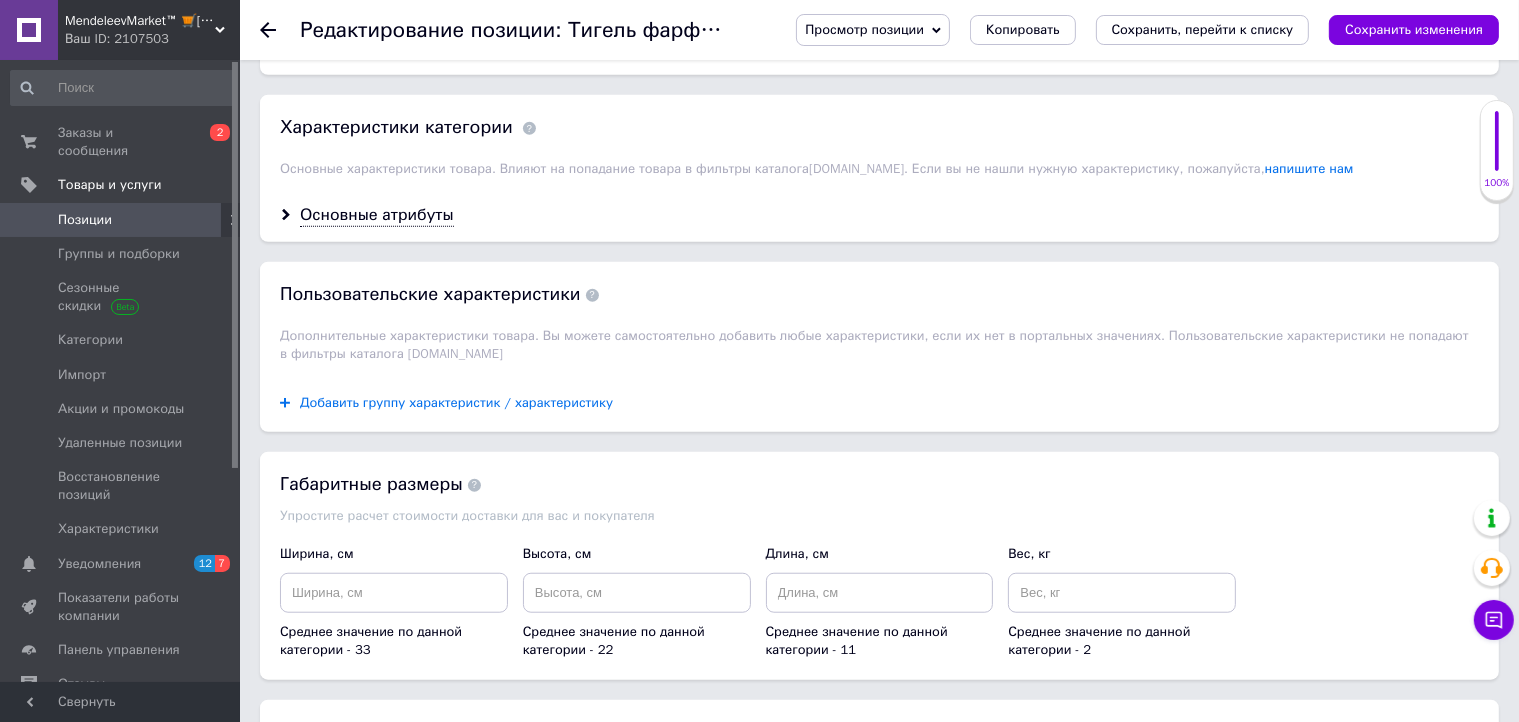 click on "Добавить группу характеристик / характеристику" at bounding box center [456, 403] 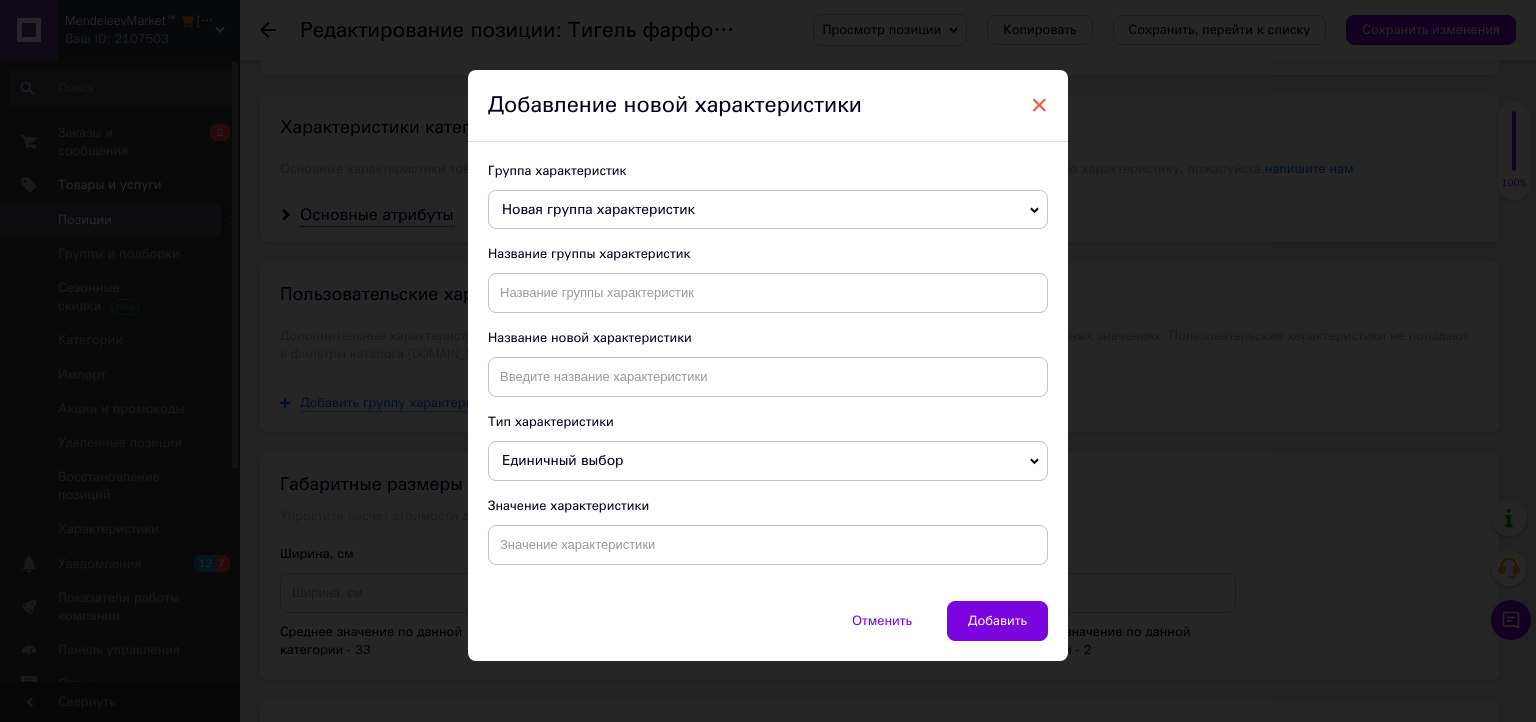 click on "×" at bounding box center (1039, 105) 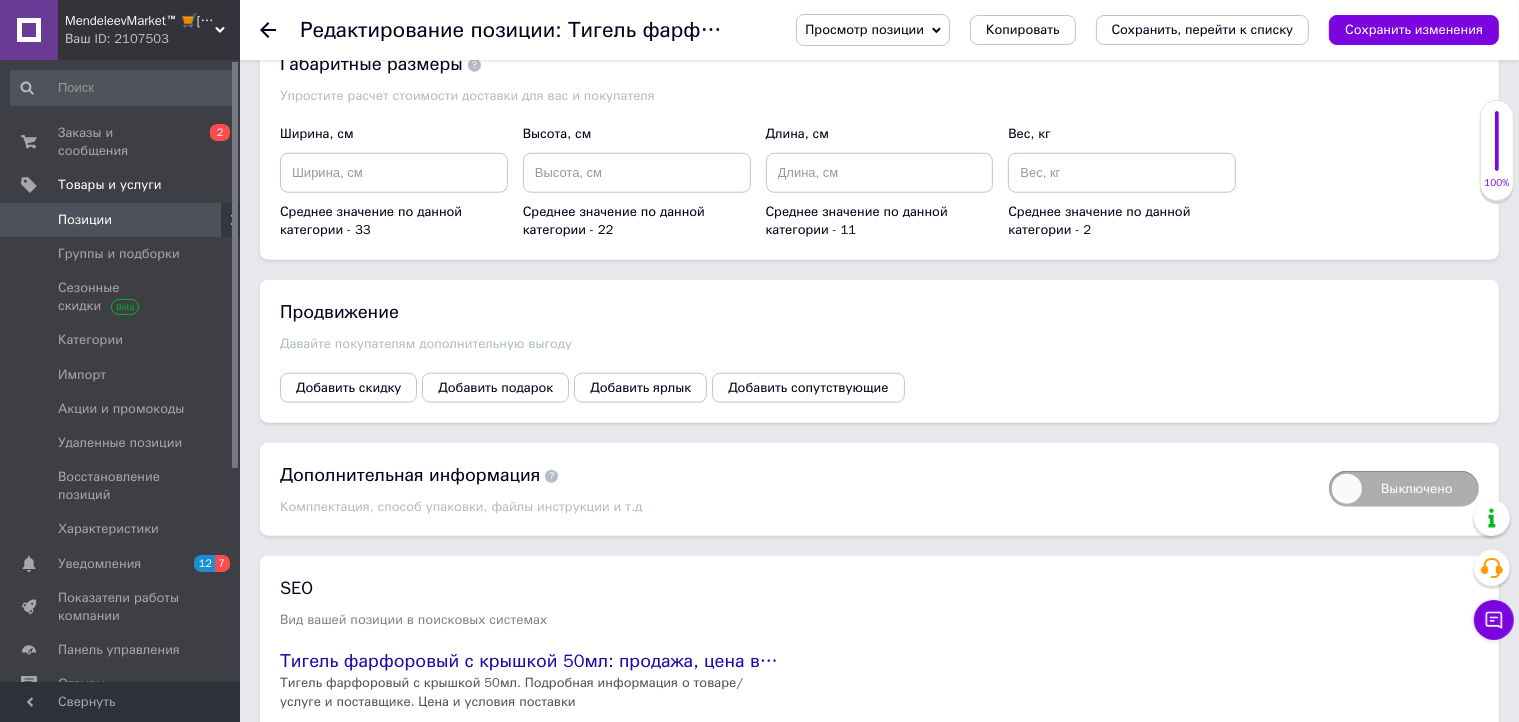 scroll, scrollTop: 2110, scrollLeft: 0, axis: vertical 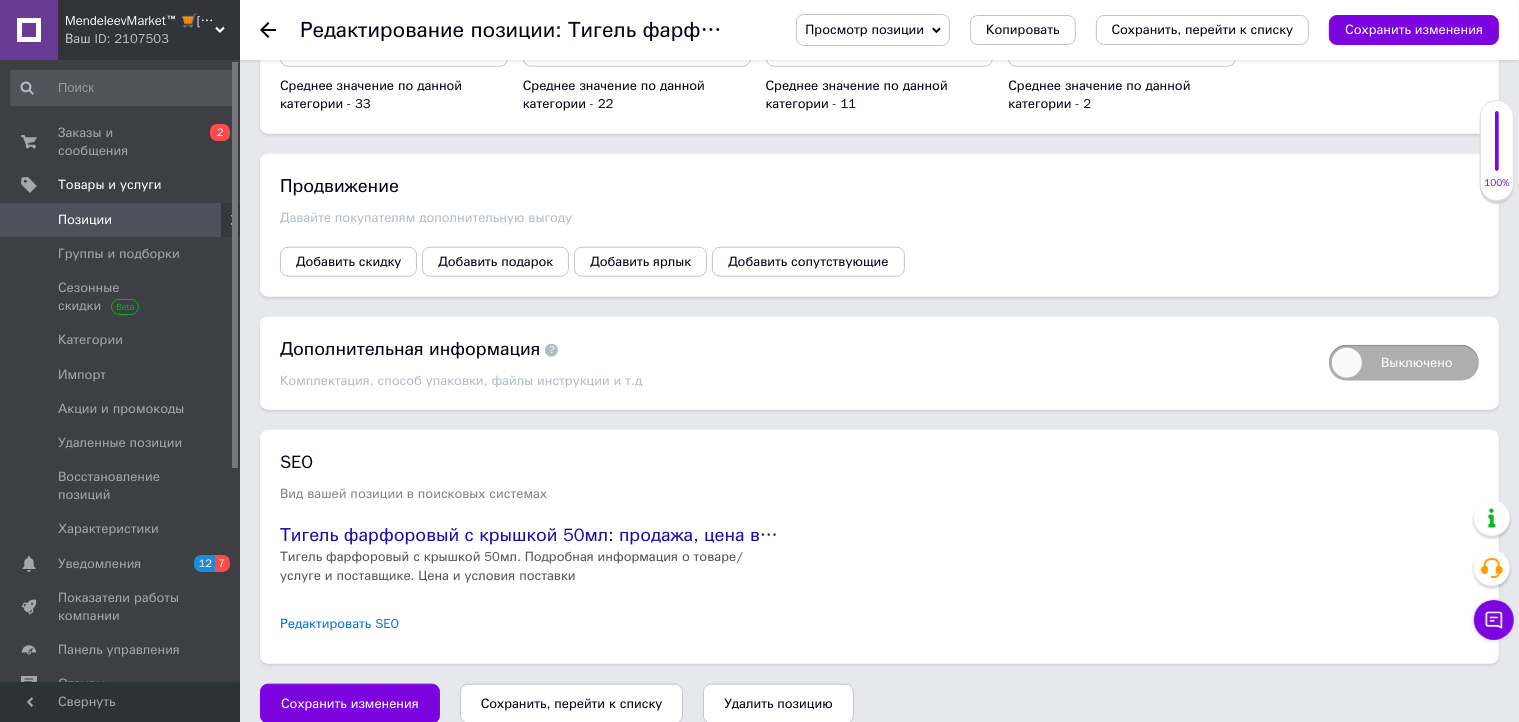 click on "Редактировать SEO" at bounding box center (339, 624) 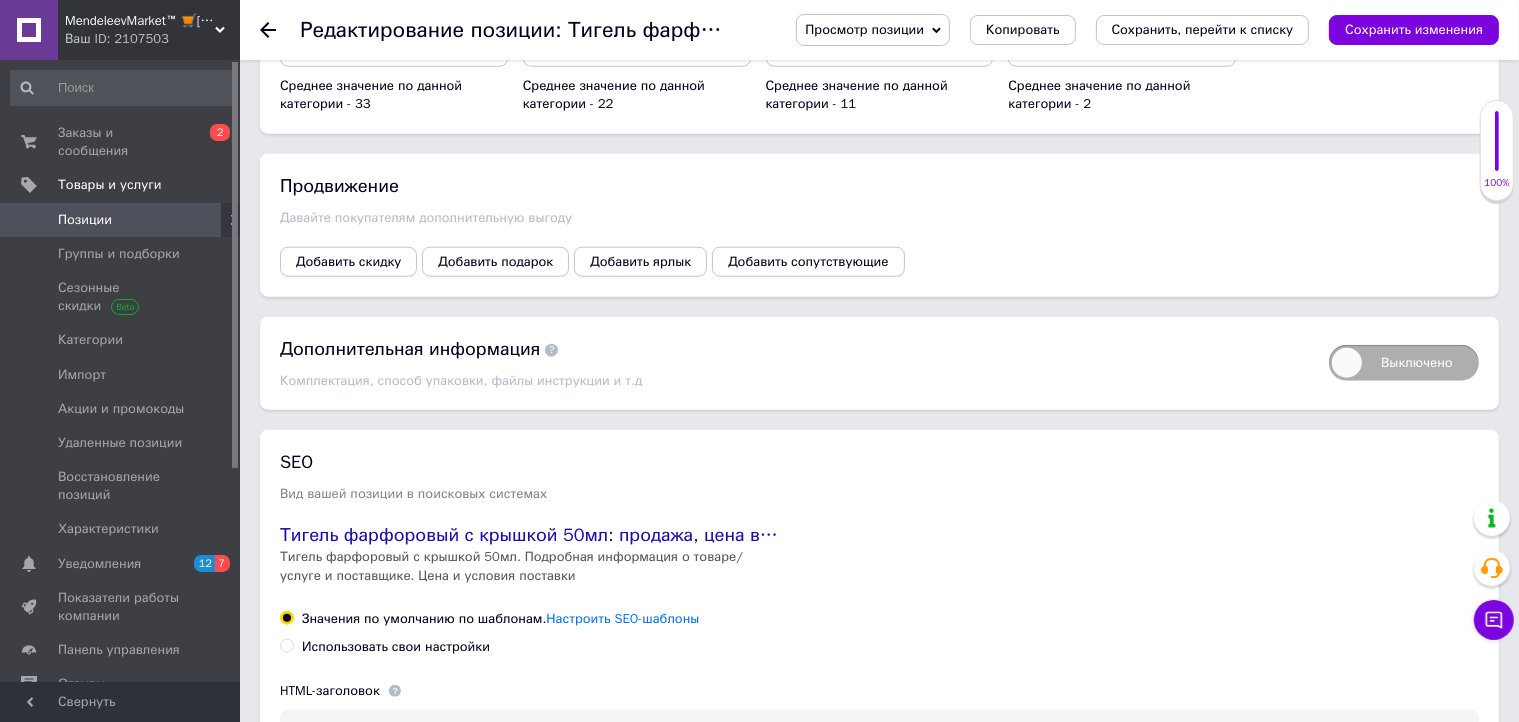 click on "Использовать свои настройки" at bounding box center [396, 647] 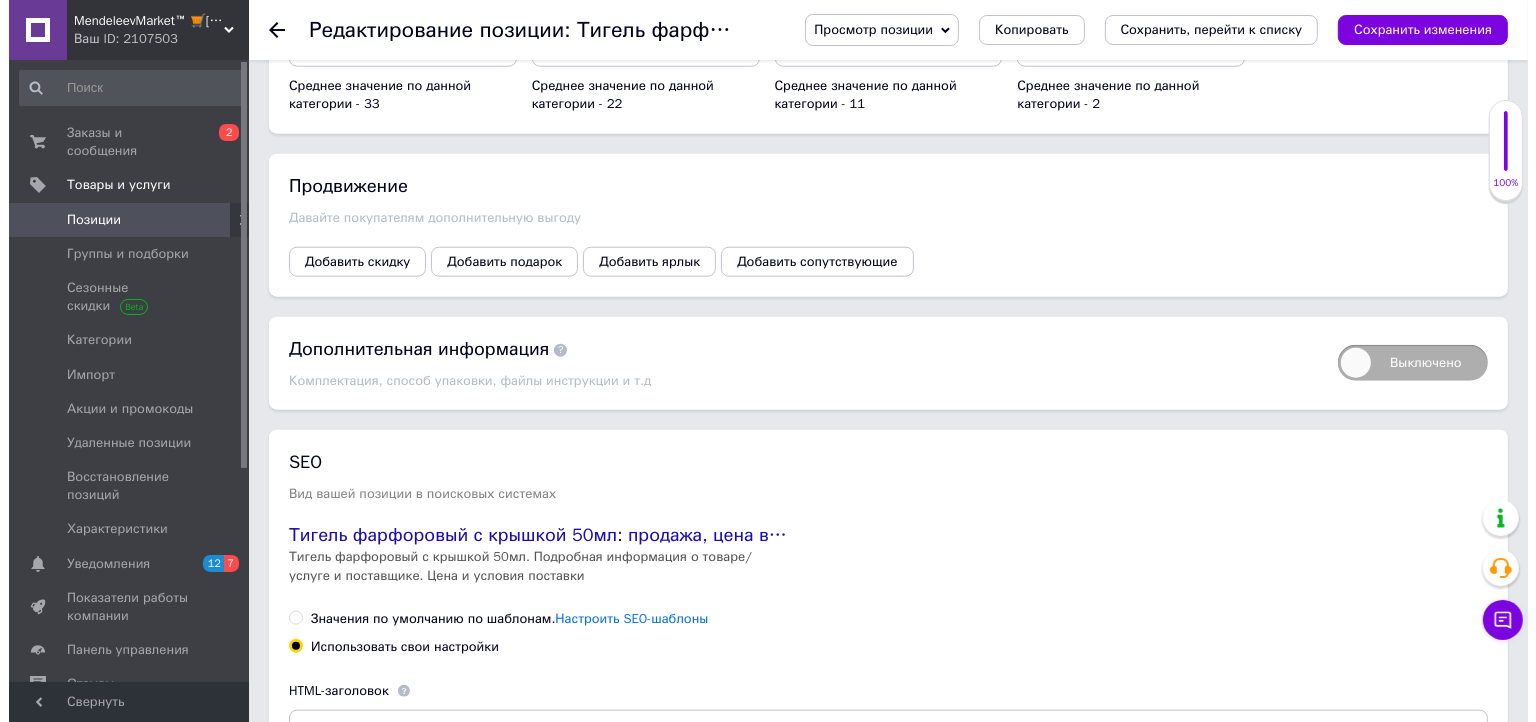 scroll, scrollTop: 2508, scrollLeft: 0, axis: vertical 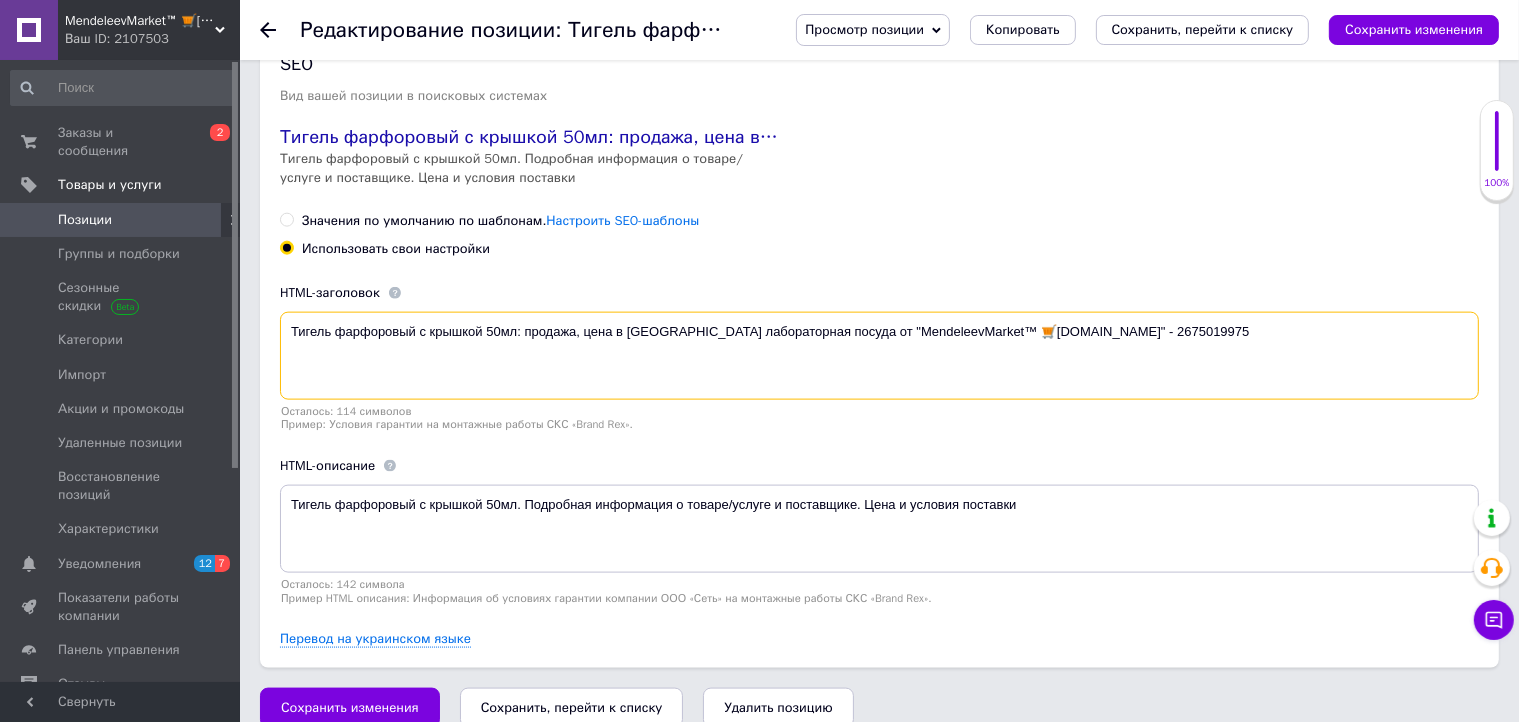 drag, startPoint x: 516, startPoint y: 303, endPoint x: 1329, endPoint y: 300, distance: 813.00555 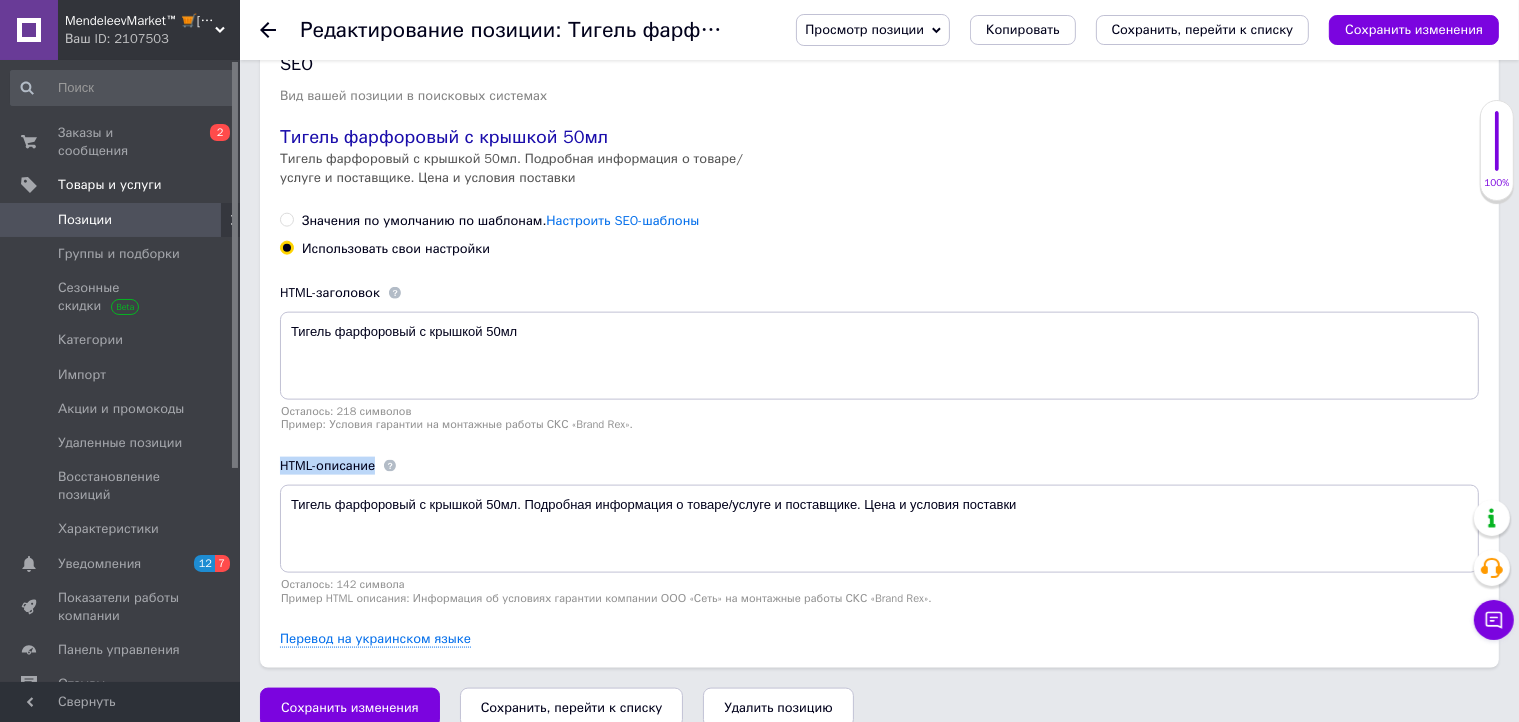 drag, startPoint x: 279, startPoint y: 442, endPoint x: 380, endPoint y: 438, distance: 101.07918 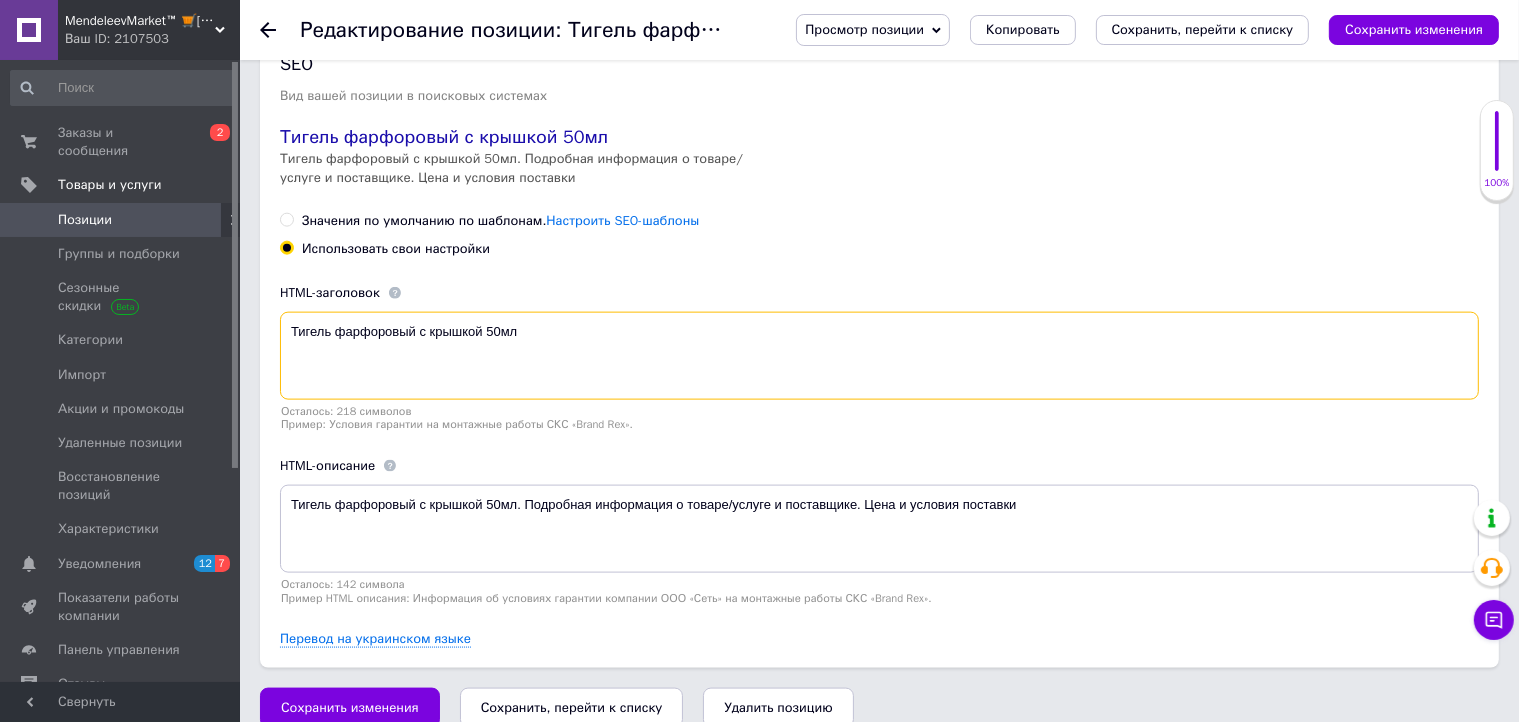 click on "Тигель фарфоровый с крышкой 50мл" at bounding box center [879, 356] 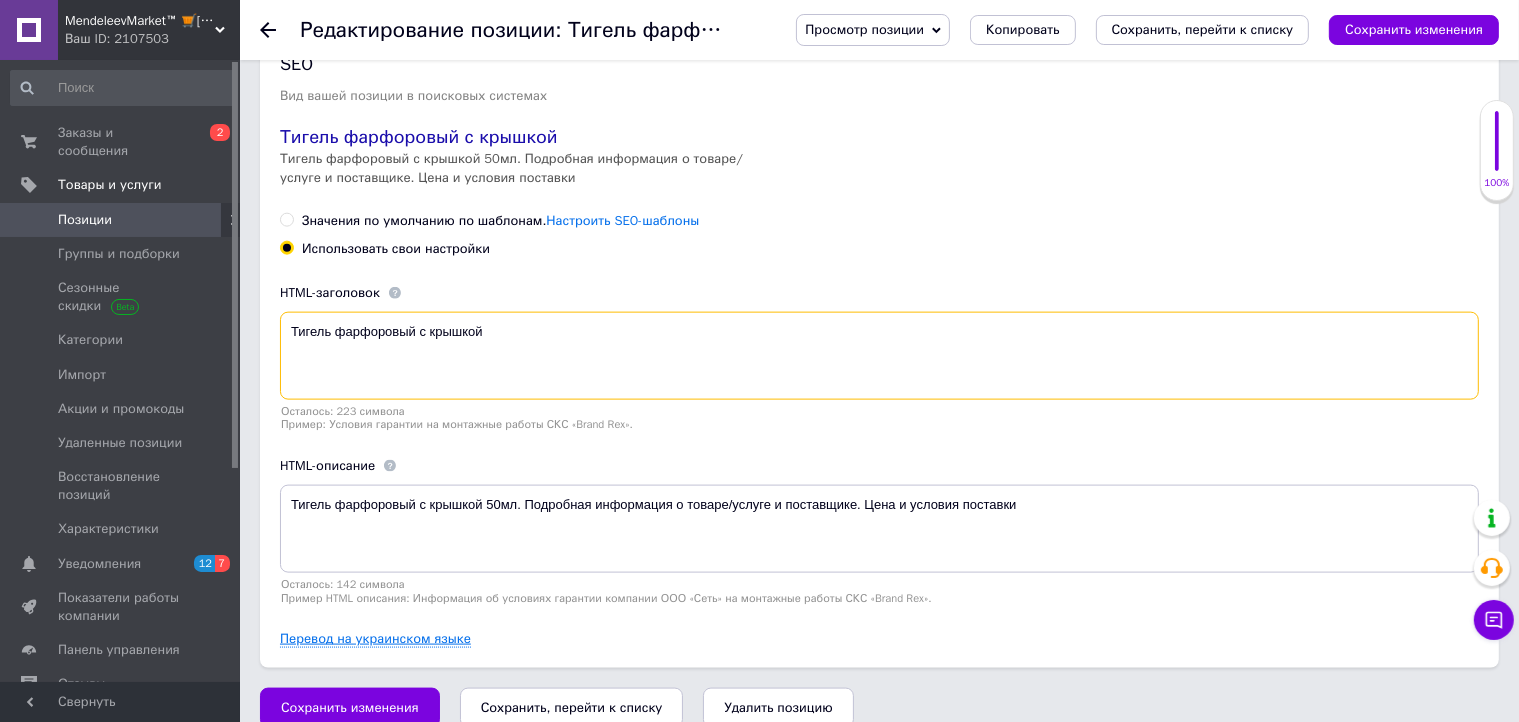 type on "Тигель фарфоровый с крышкой" 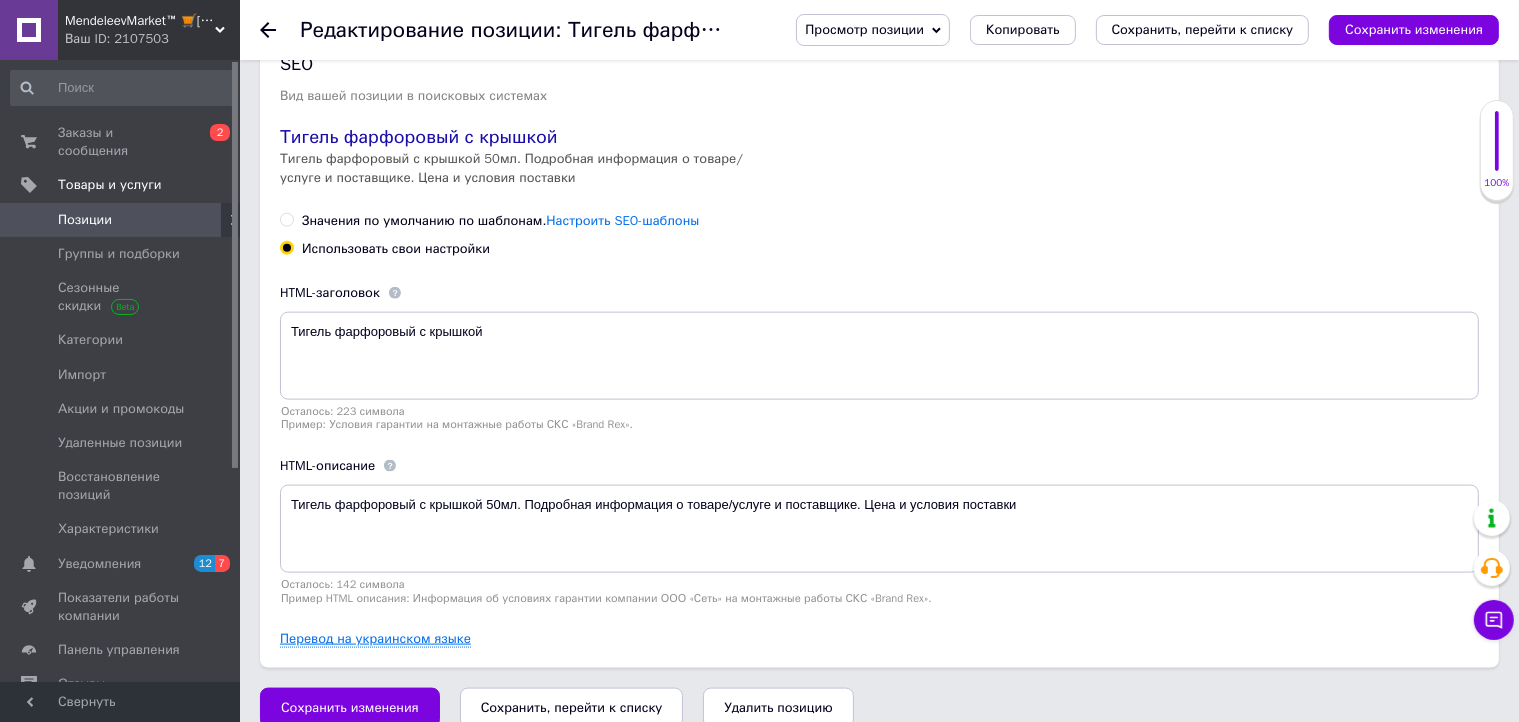 click on "Перевод на украинском языке" at bounding box center [375, 639] 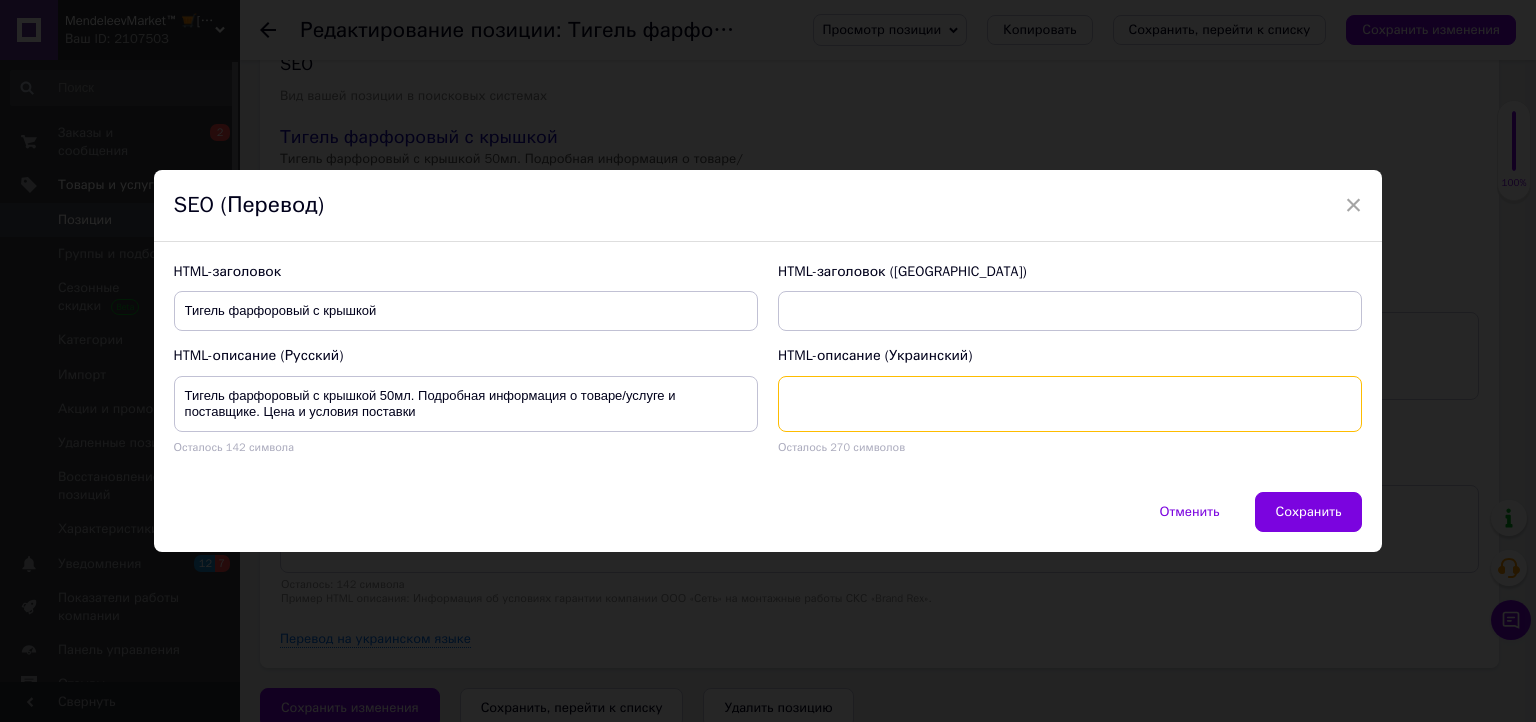 click at bounding box center [1070, 404] 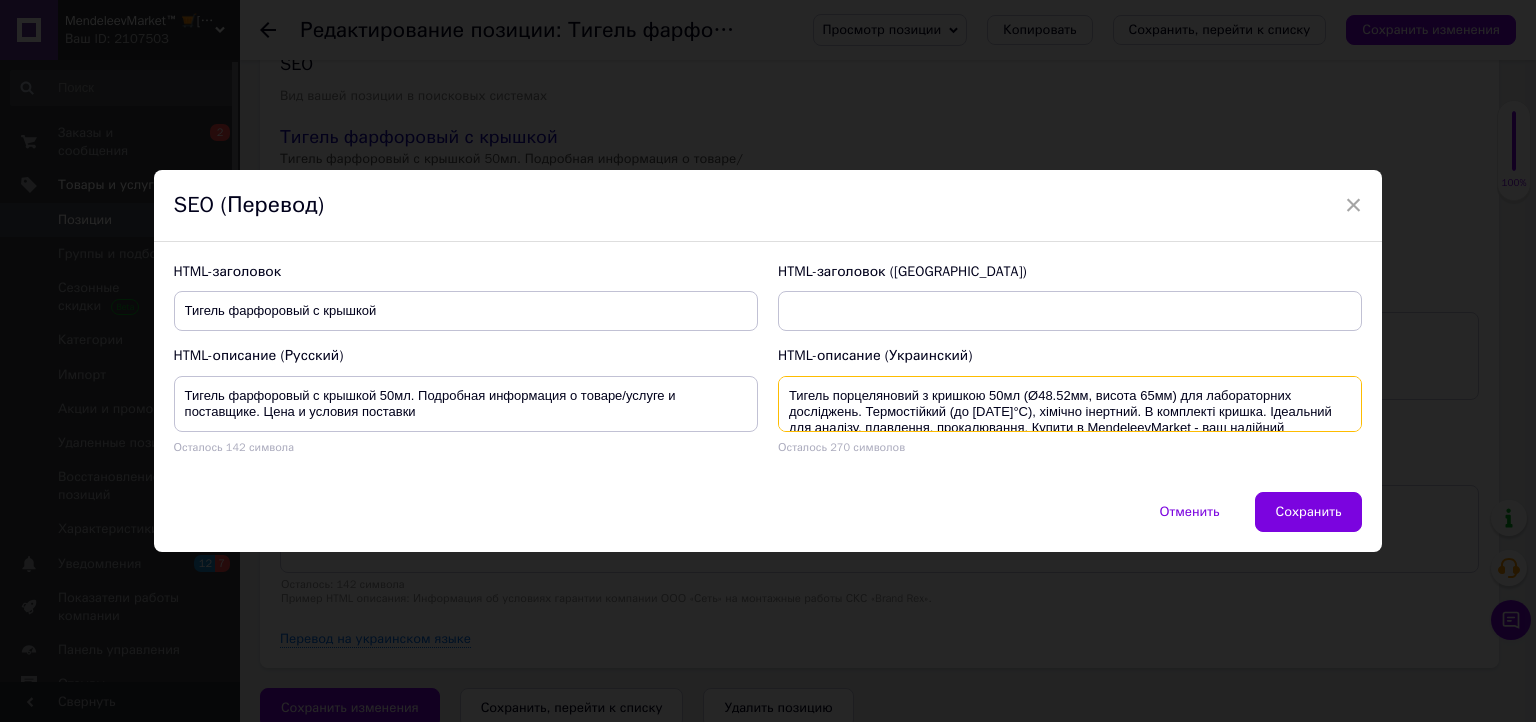 scroll, scrollTop: 20, scrollLeft: 0, axis: vertical 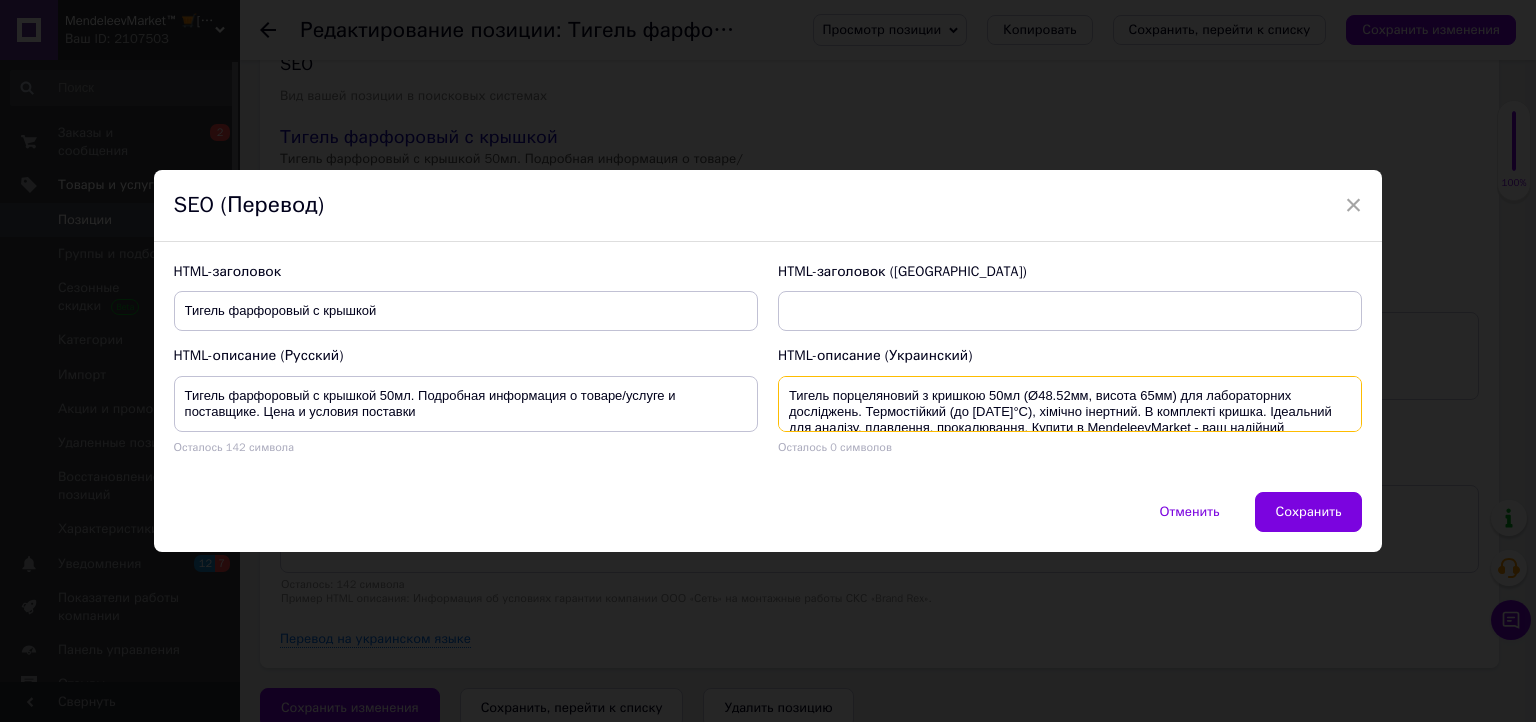 drag, startPoint x: 986, startPoint y: 394, endPoint x: 1178, endPoint y: 390, distance: 192.04166 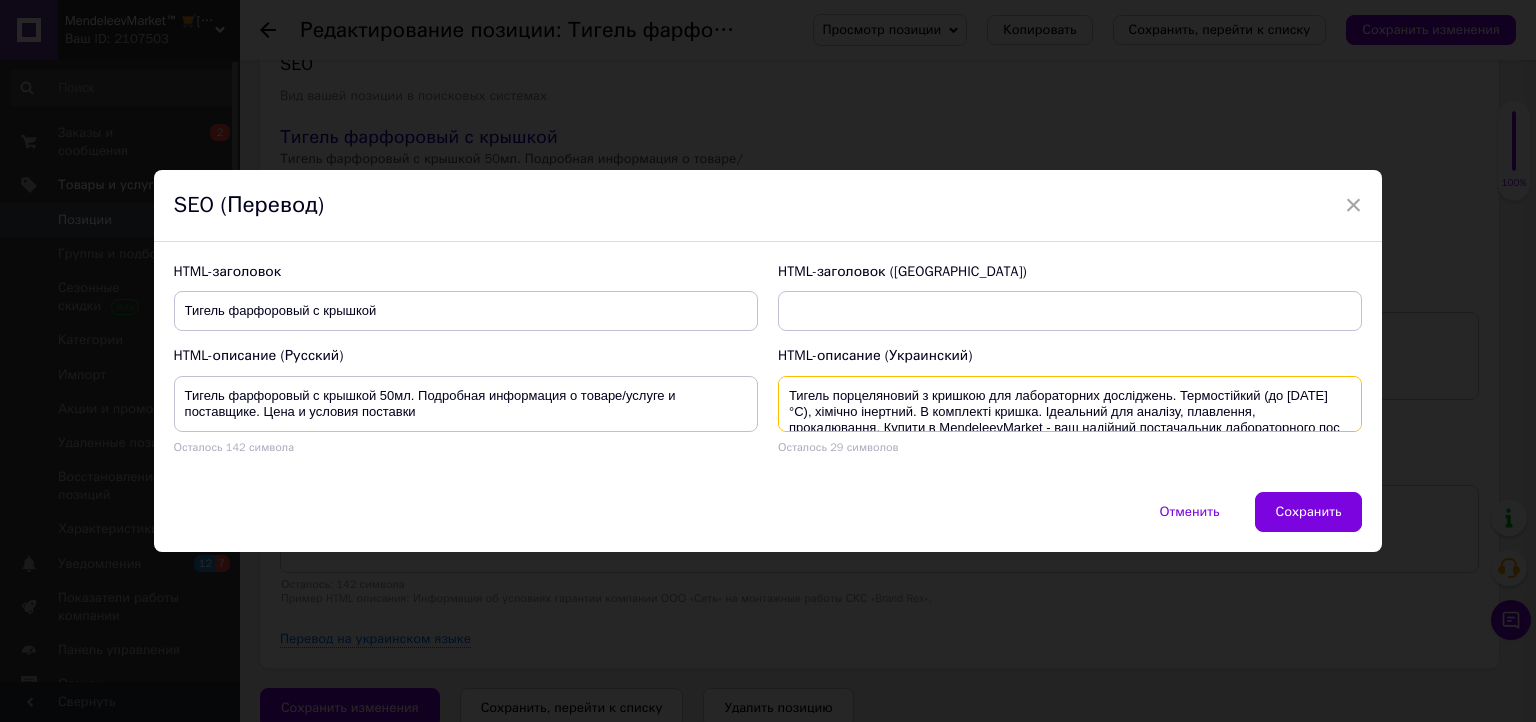 drag, startPoint x: 785, startPoint y: 390, endPoint x: 983, endPoint y: 384, distance: 198.09088 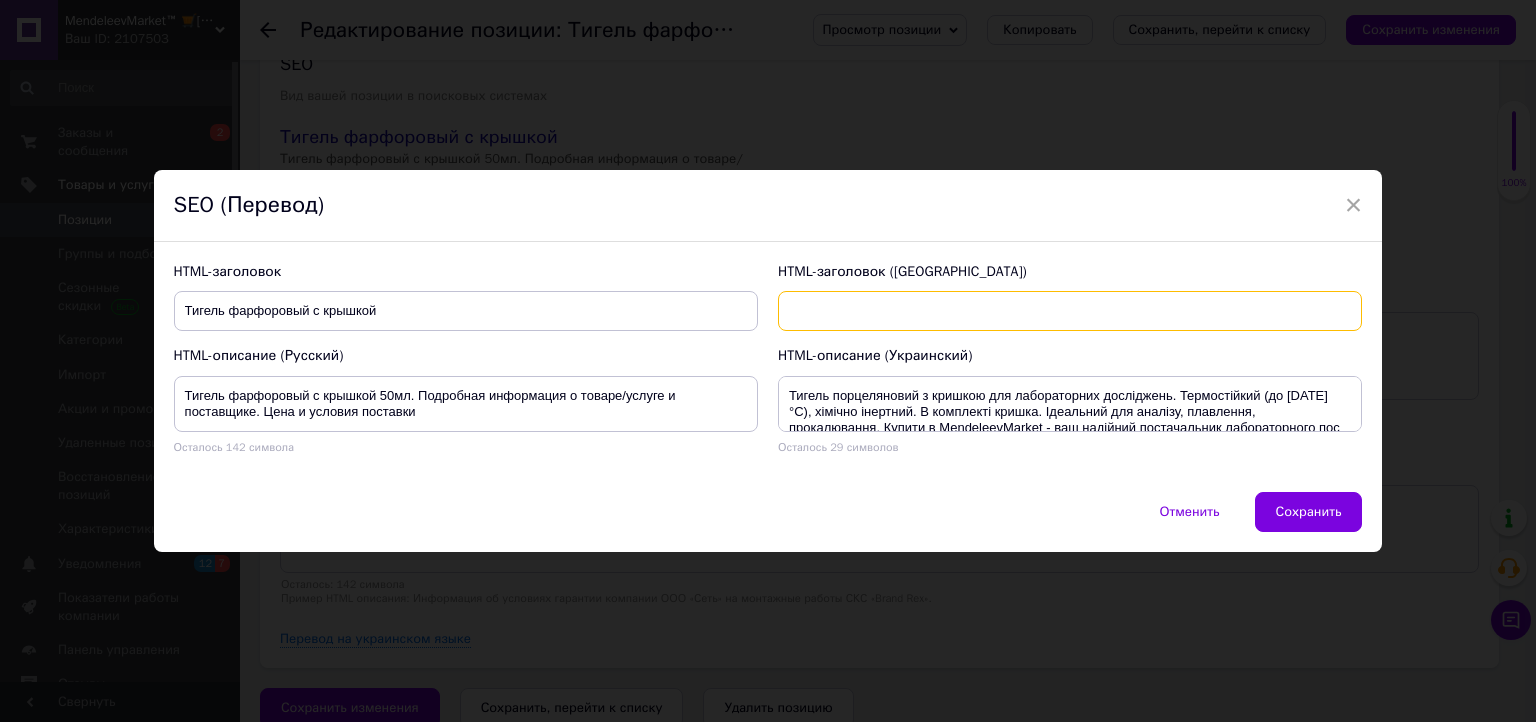 click at bounding box center (1070, 311) 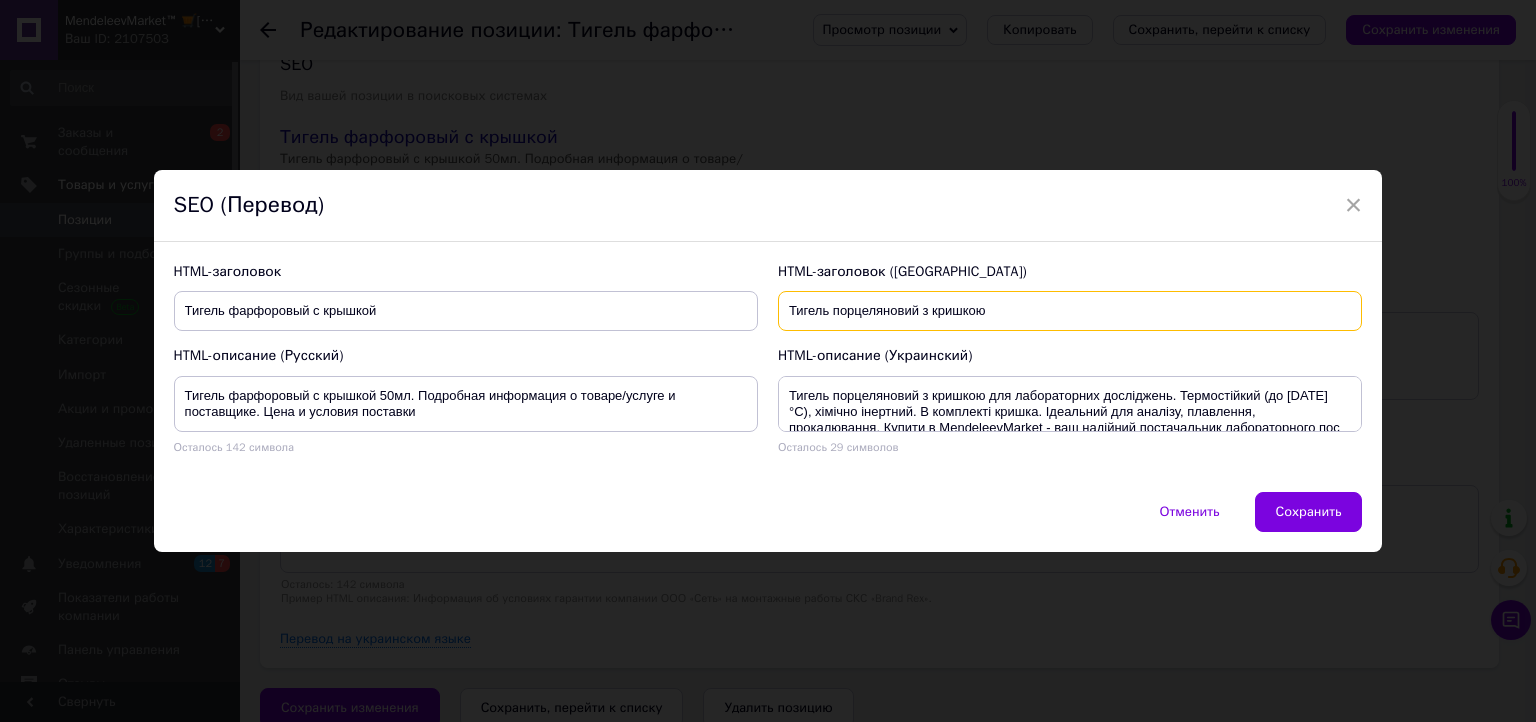 type on "Тигель порцеляновий з кришкою" 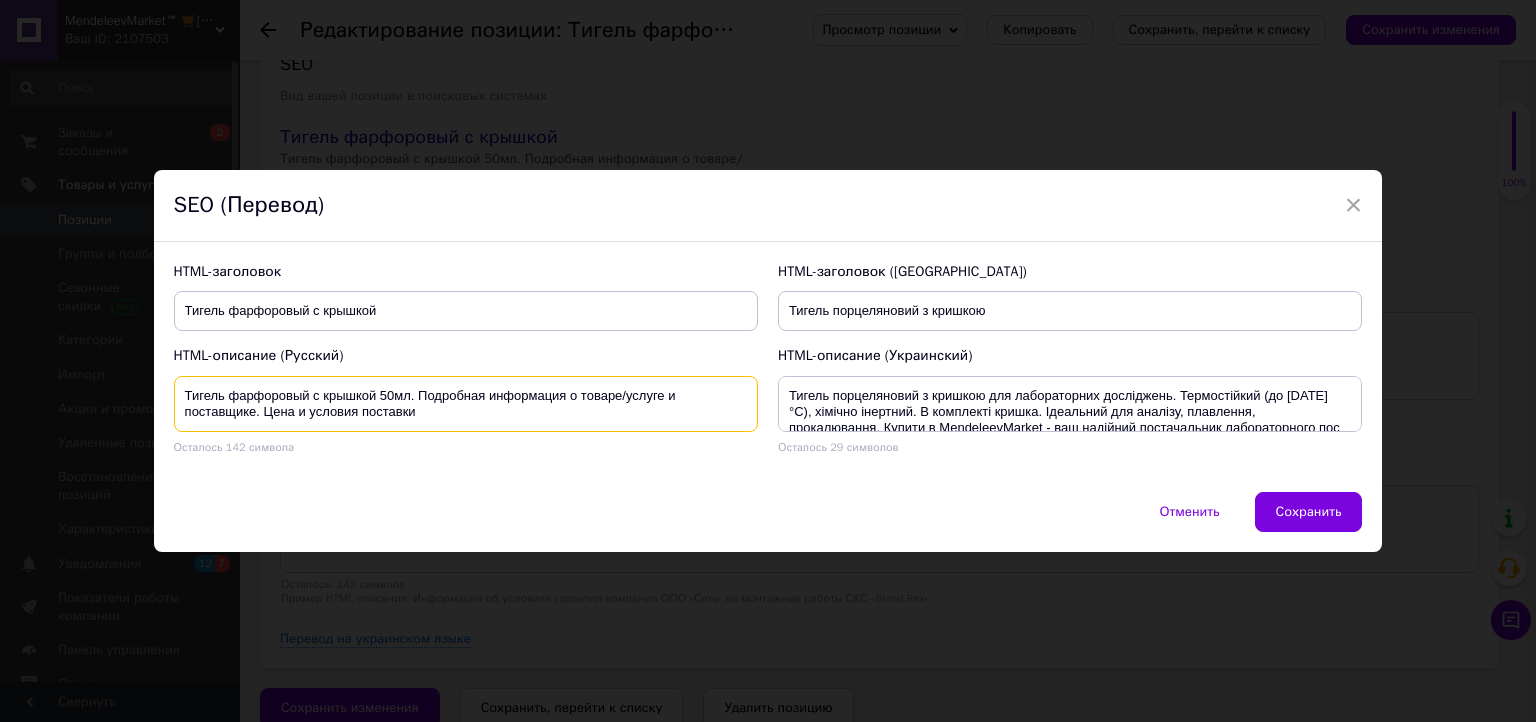 drag, startPoint x: 178, startPoint y: 393, endPoint x: 500, endPoint y: 438, distance: 325.1292 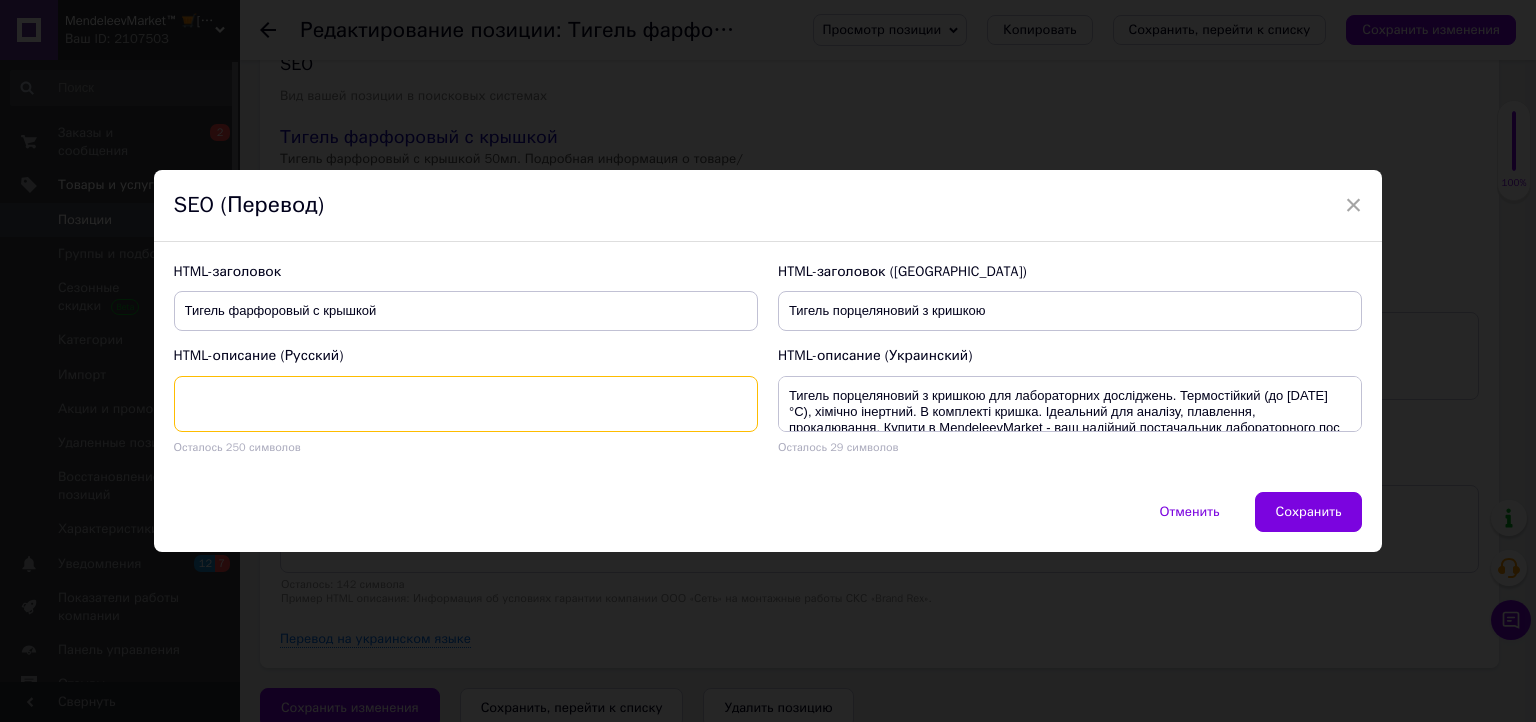 paste on "Фарфоровый тигель с крышкой 50мл (Ø48.52мм, высота 65мм) для лабораторных исследований. Термостойкий (до [DATE]°C), химически инертный. В комплекте крышка. Идеален для анализа, плавления, прокаливания. Купить в MendeleevMarket - надежный поставщик лабо" 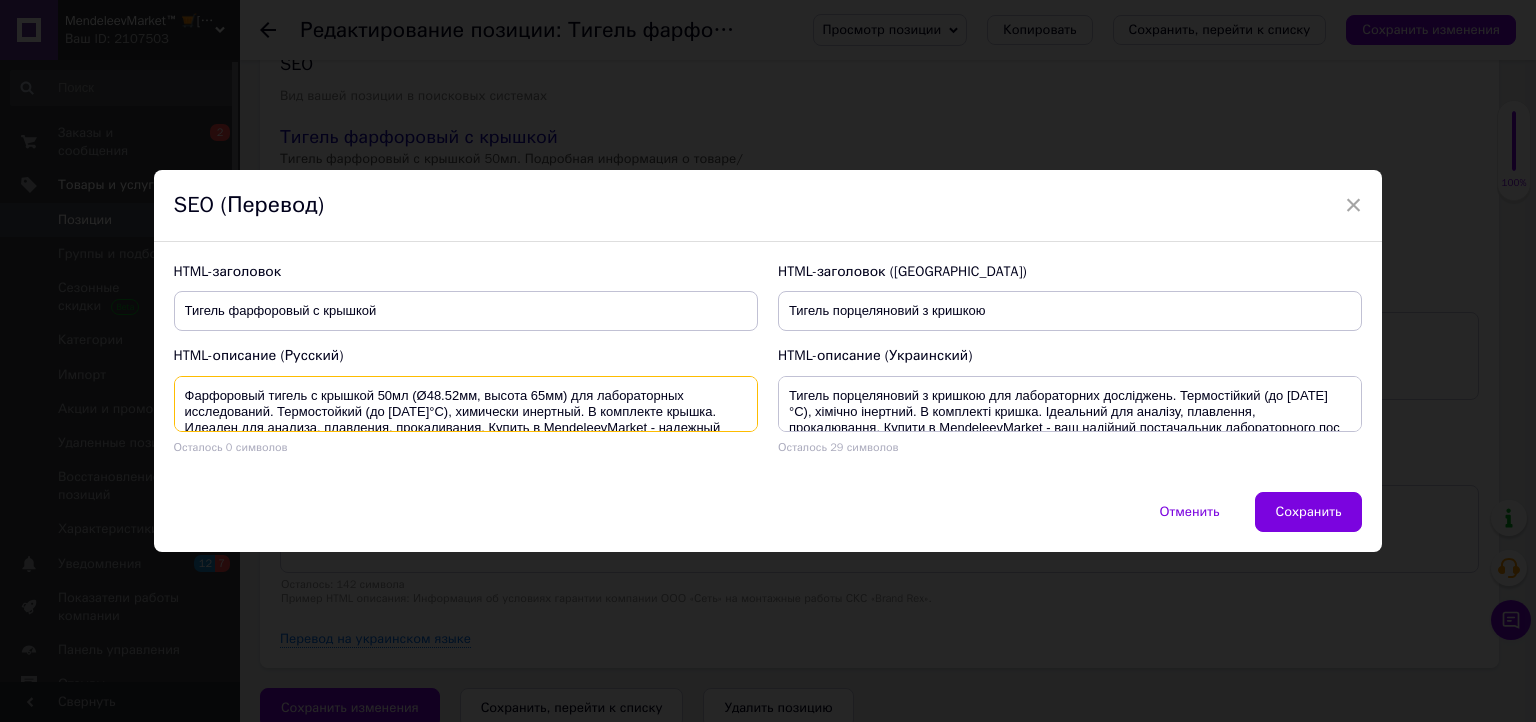 scroll, scrollTop: 20, scrollLeft: 0, axis: vertical 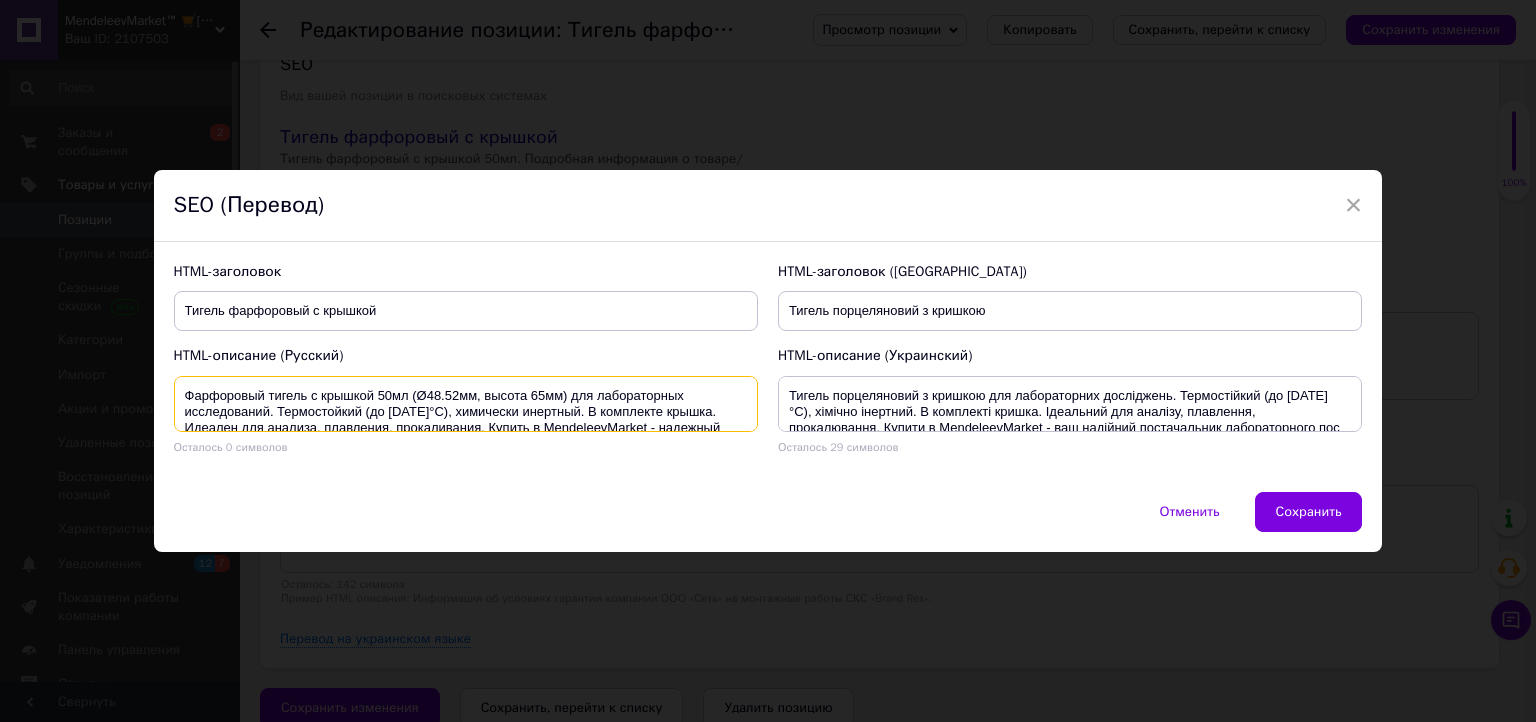 drag, startPoint x: 376, startPoint y: 392, endPoint x: 568, endPoint y: 383, distance: 192.21082 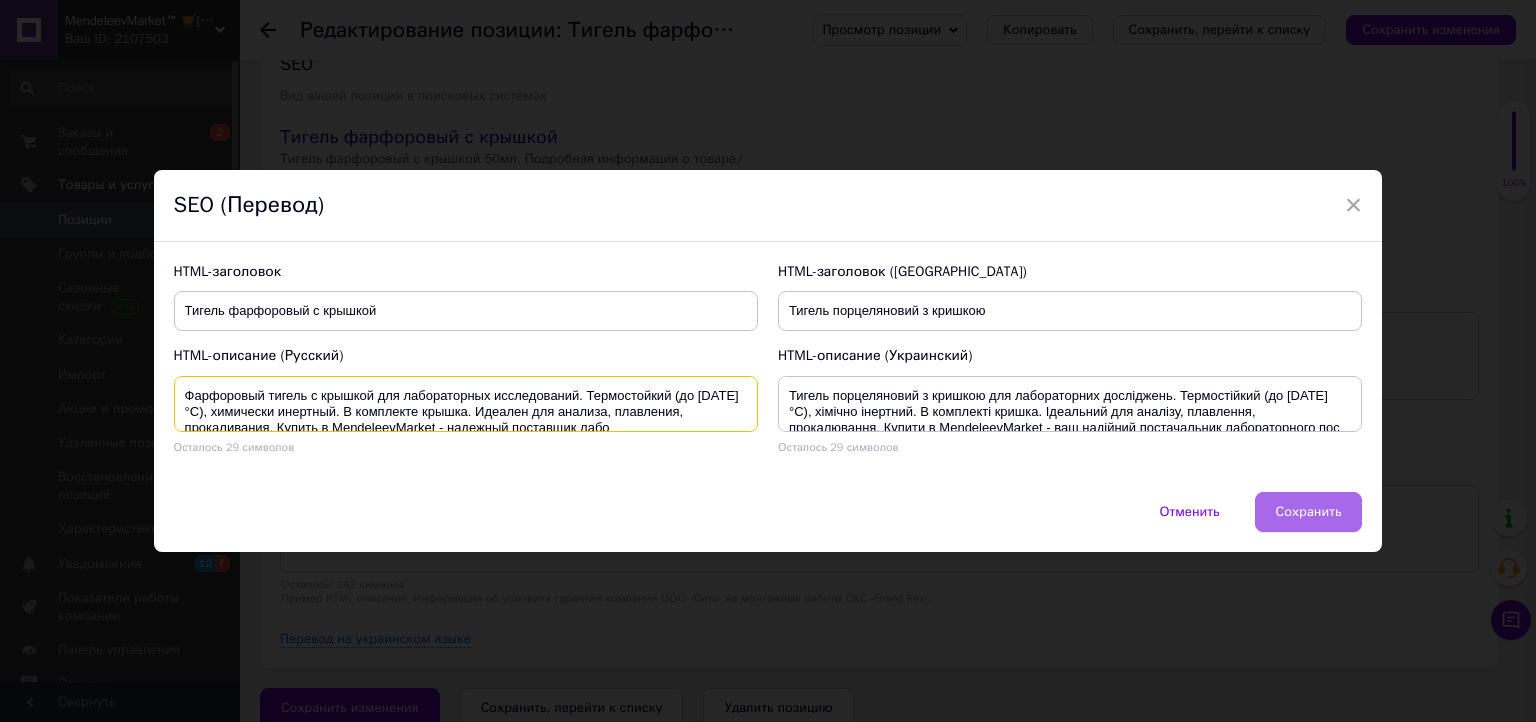 type on "Фарфоровый тигель с крышкой для лабораторных исследований. Термостойкий (до [DATE]°C), химически инертный. В комплекте крышка. Идеален для анализа, плавления, прокаливания. Купить в MendeleevMarket - надежный поставщик лабо" 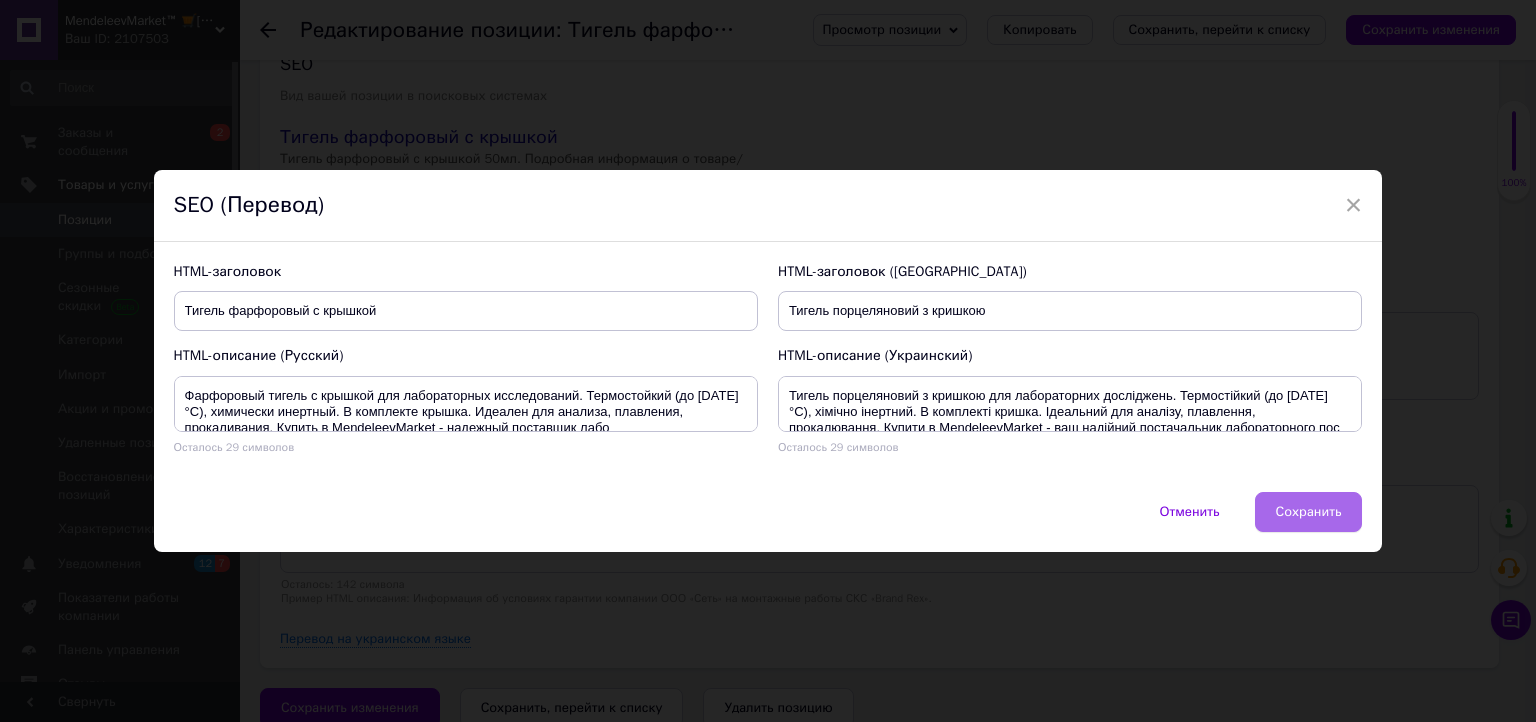 click on "Сохранить" at bounding box center [1309, 512] 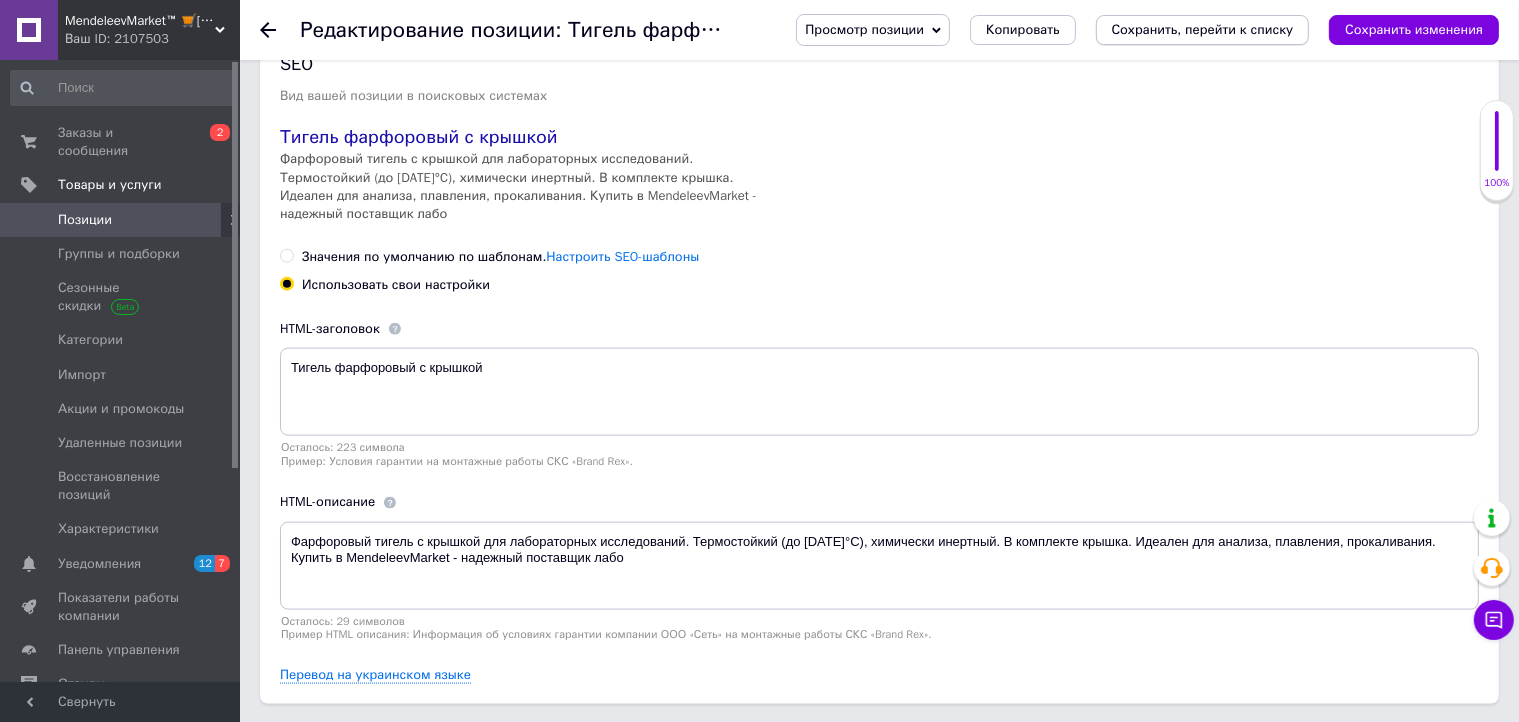click on "Сохранить, перейти к списку" at bounding box center [1203, 29] 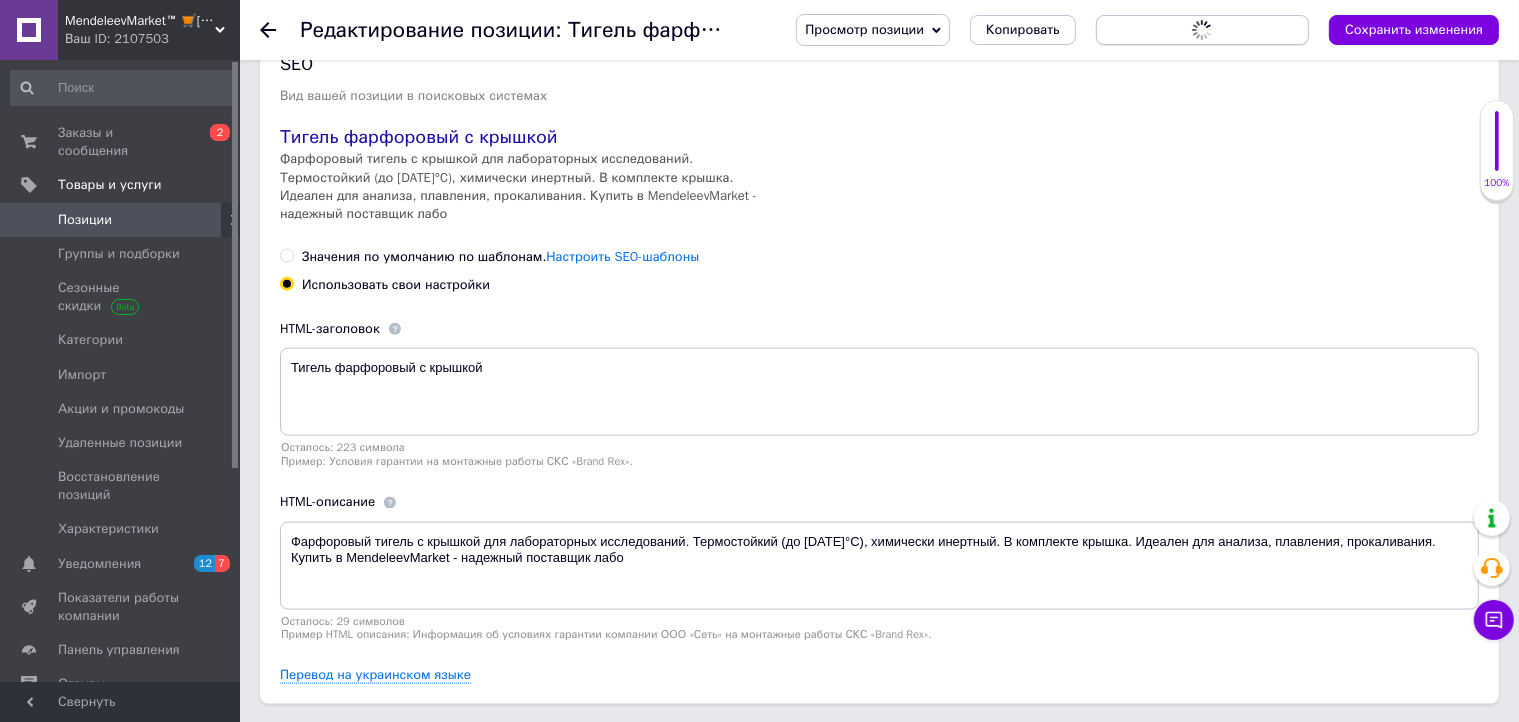 scroll, scrollTop: 0, scrollLeft: 0, axis: both 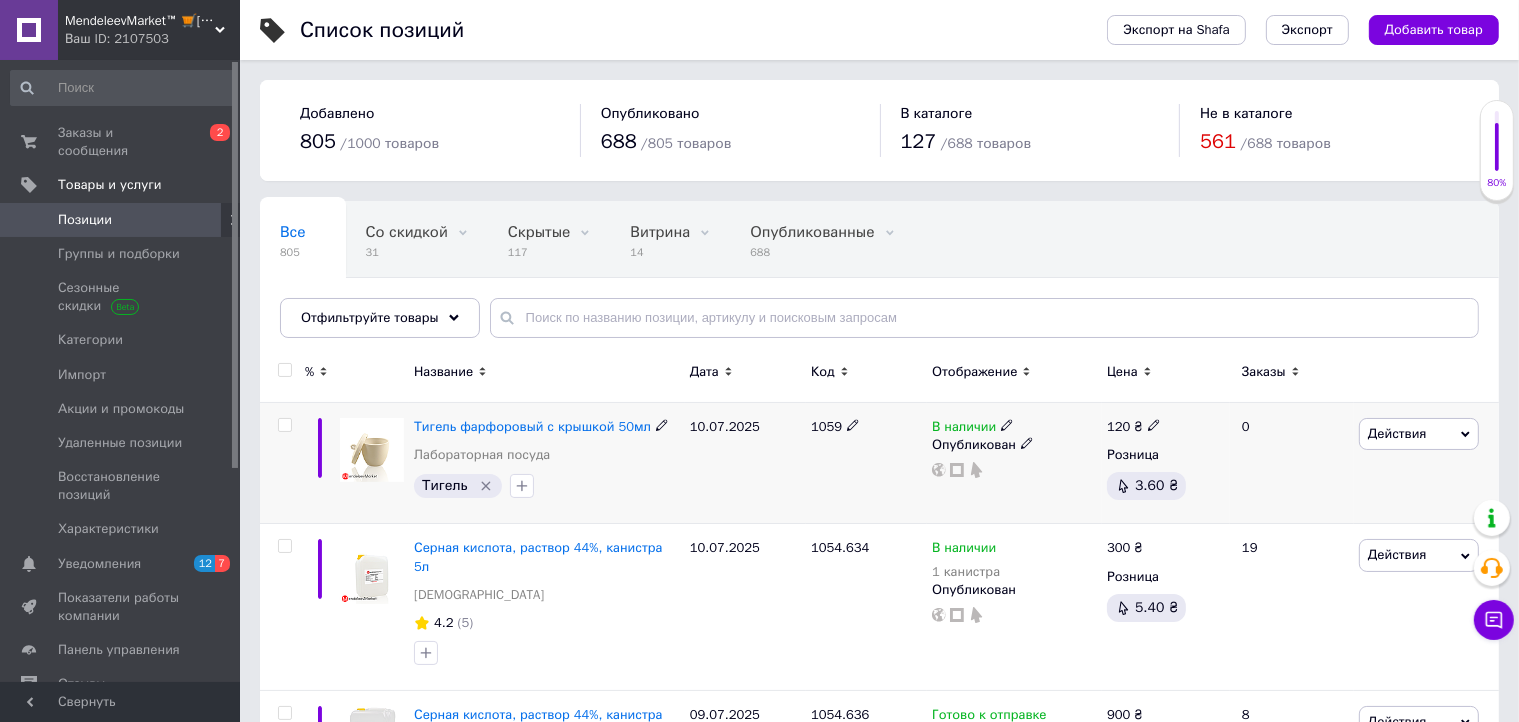 click on "Действия" at bounding box center (1397, 433) 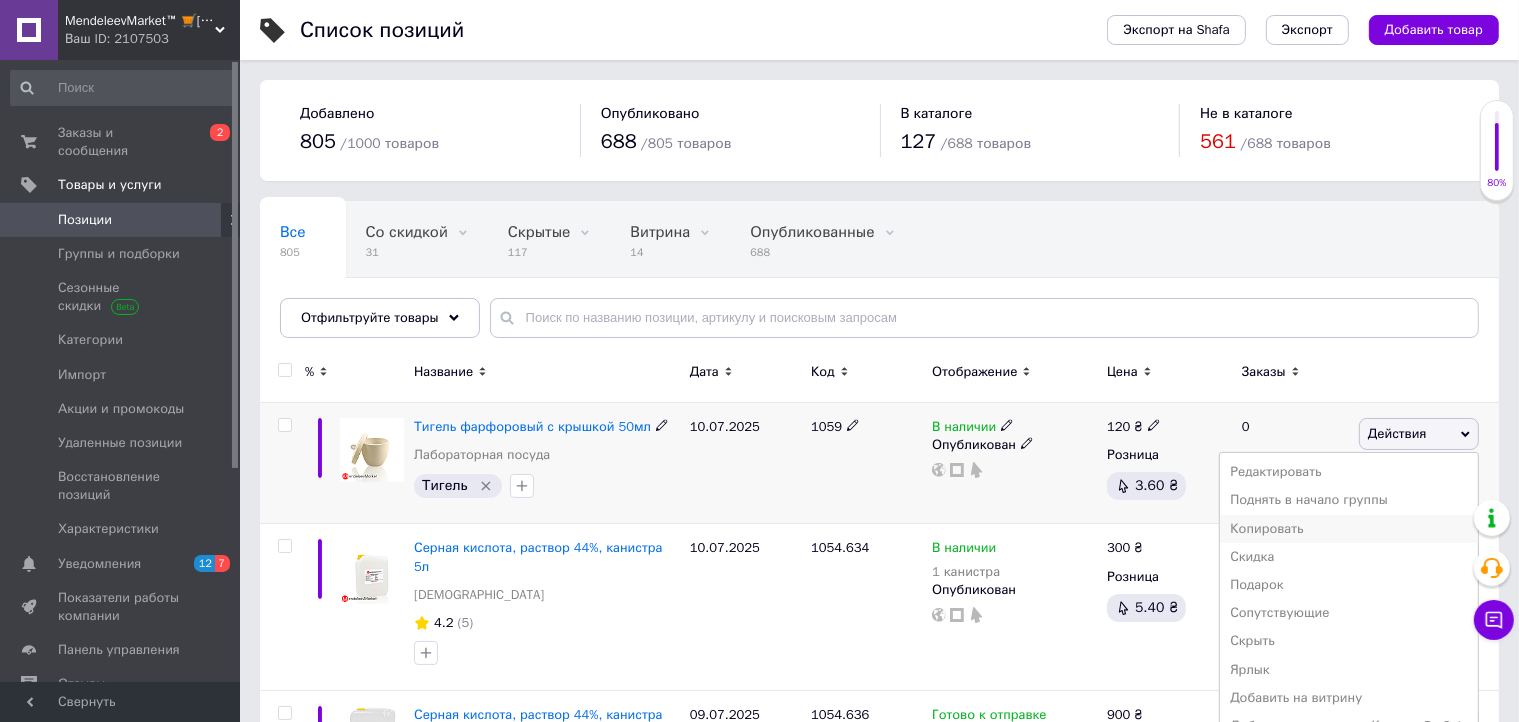 click on "Копировать" at bounding box center [1349, 529] 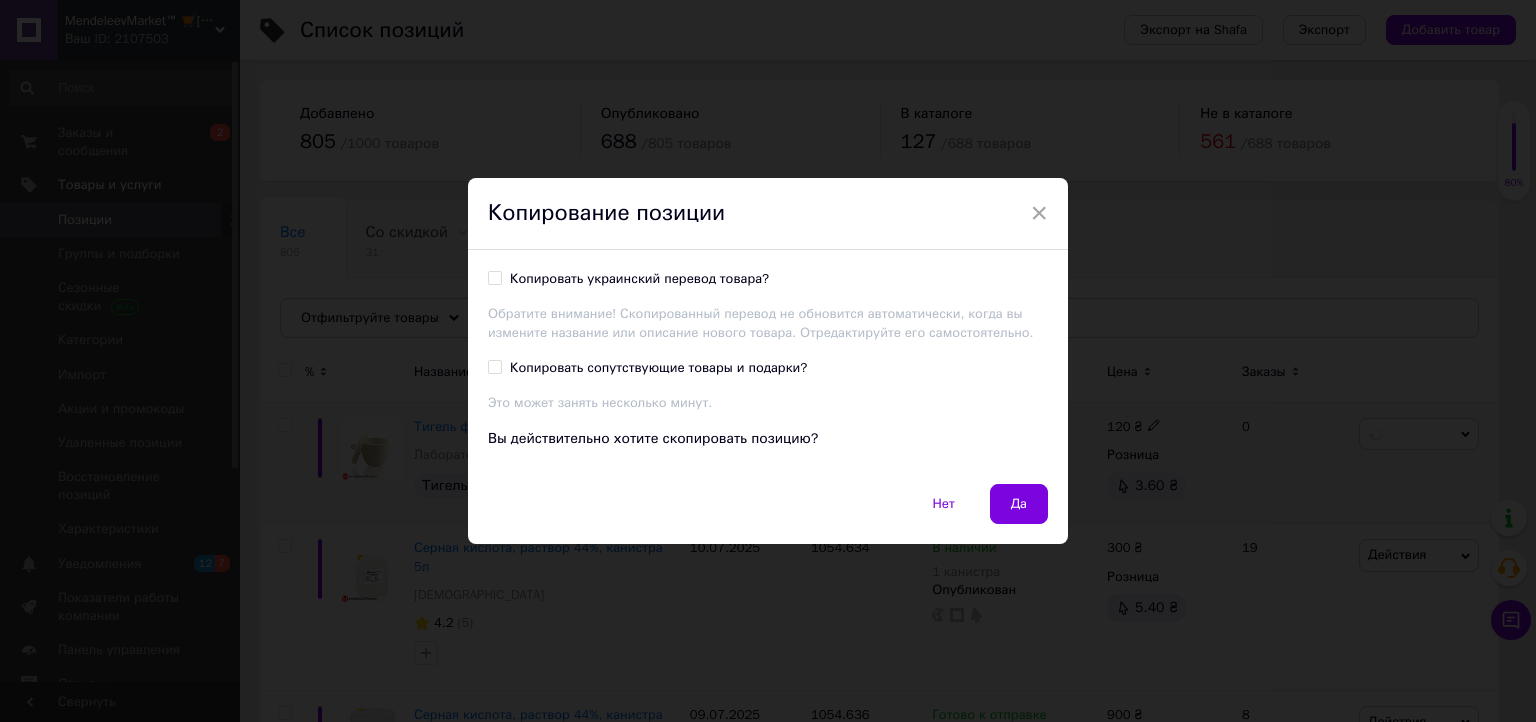 click on "Копировать украинский перевод товара?" at bounding box center [639, 279] 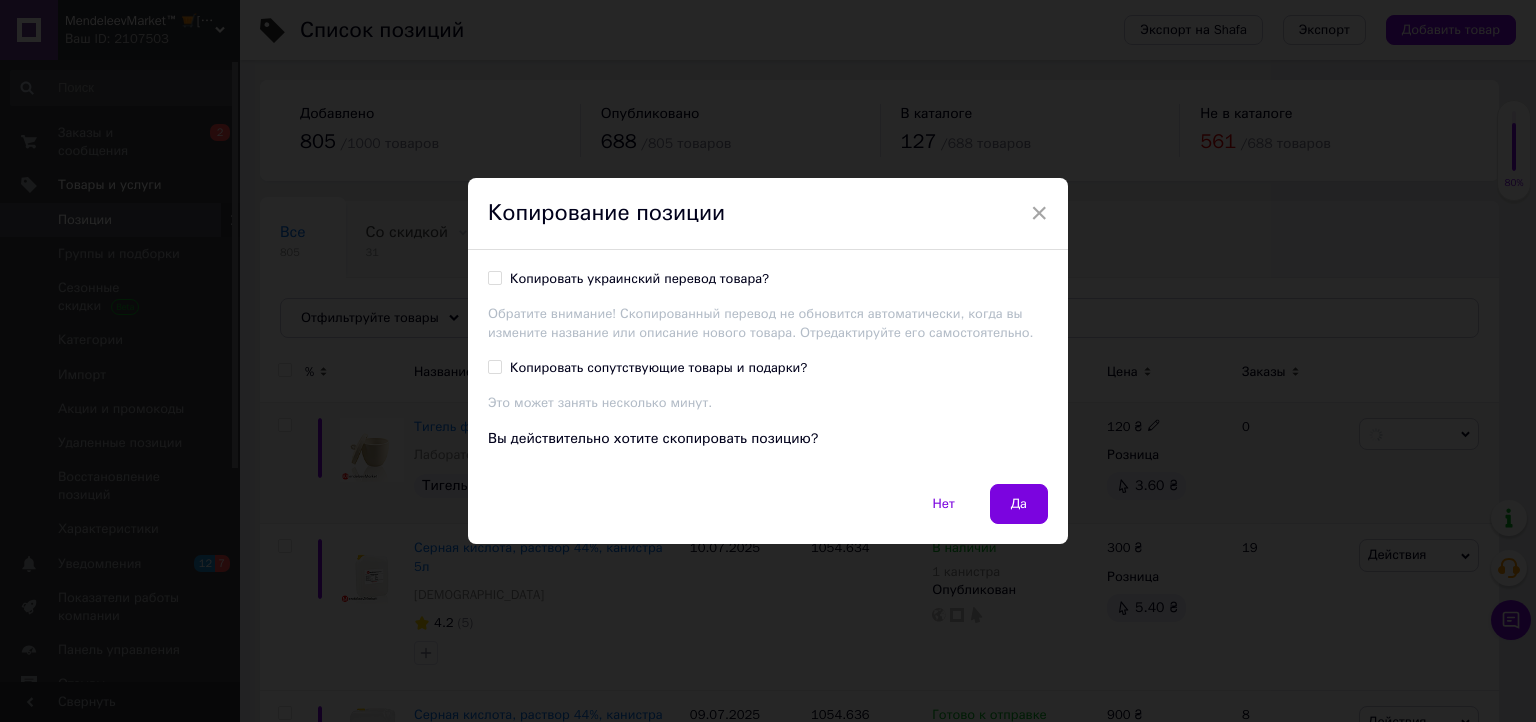 click on "Копировать украинский перевод товара?" at bounding box center [494, 277] 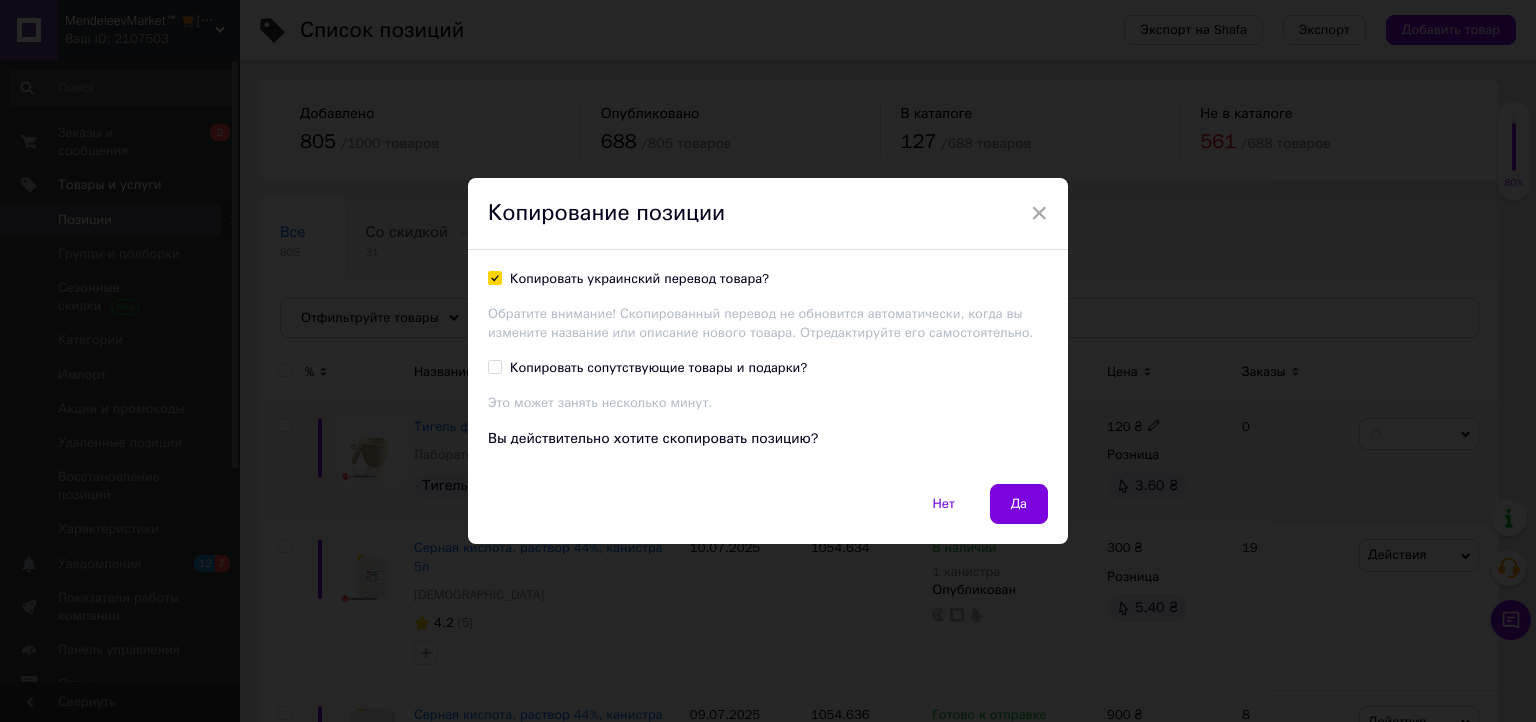 checkbox on "true" 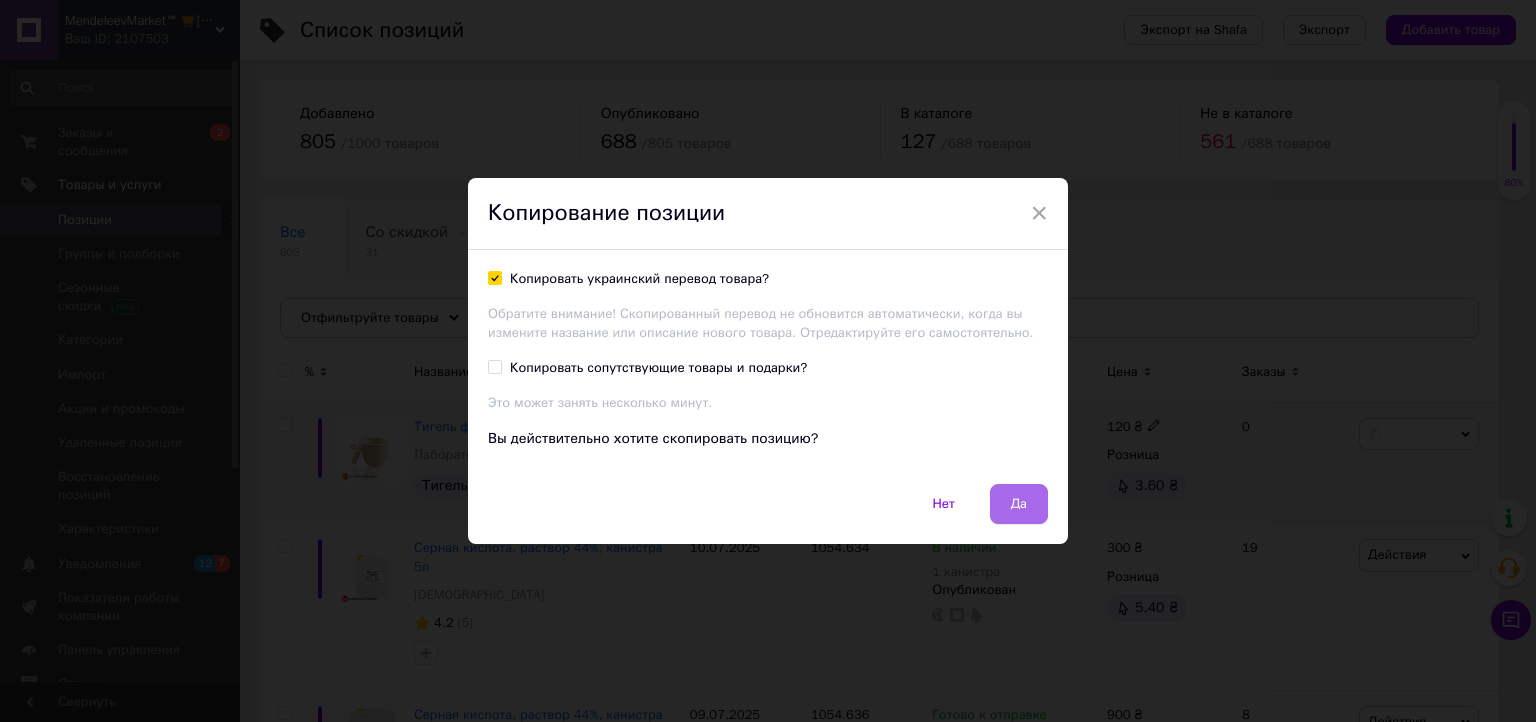 click on "Да" at bounding box center (1019, 504) 